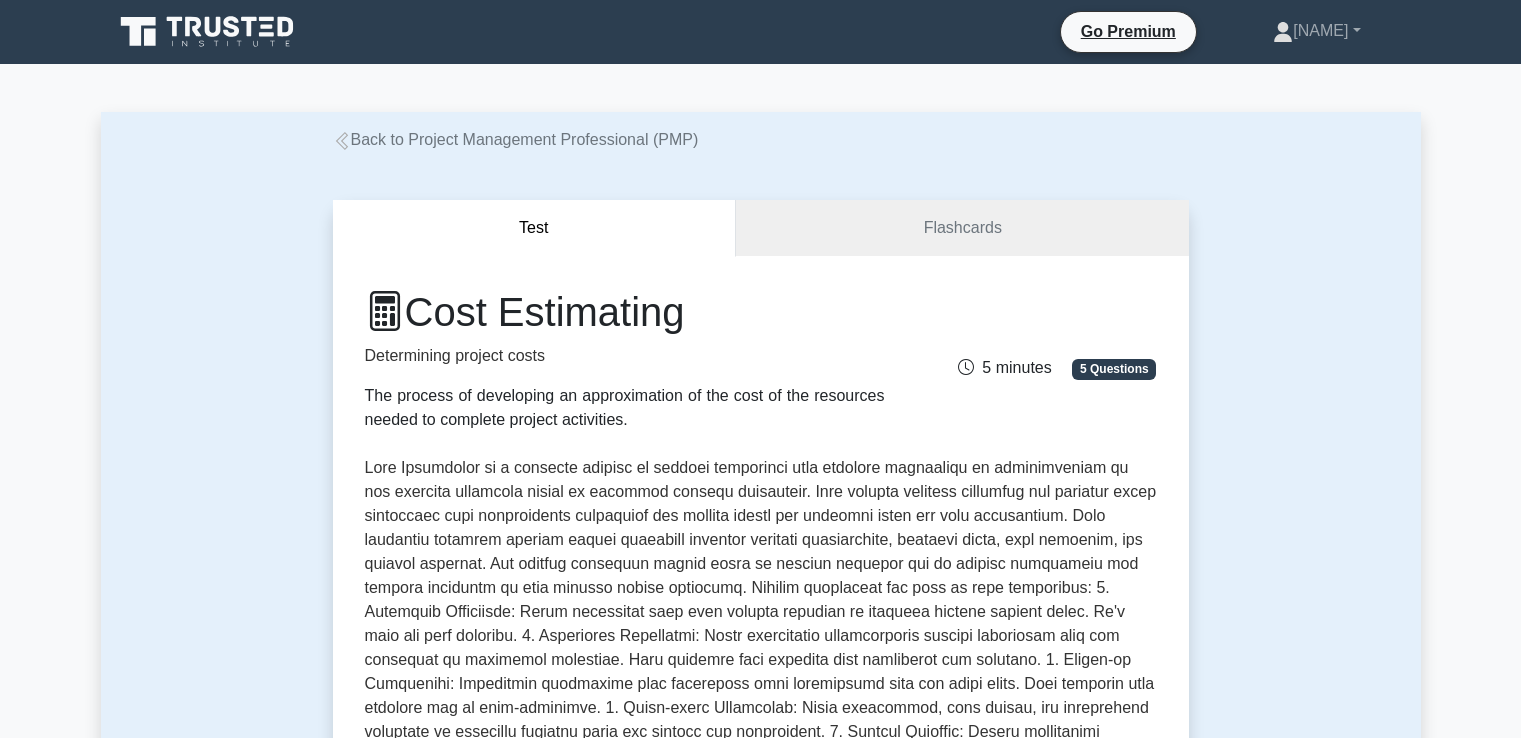 scroll, scrollTop: 0, scrollLeft: 0, axis: both 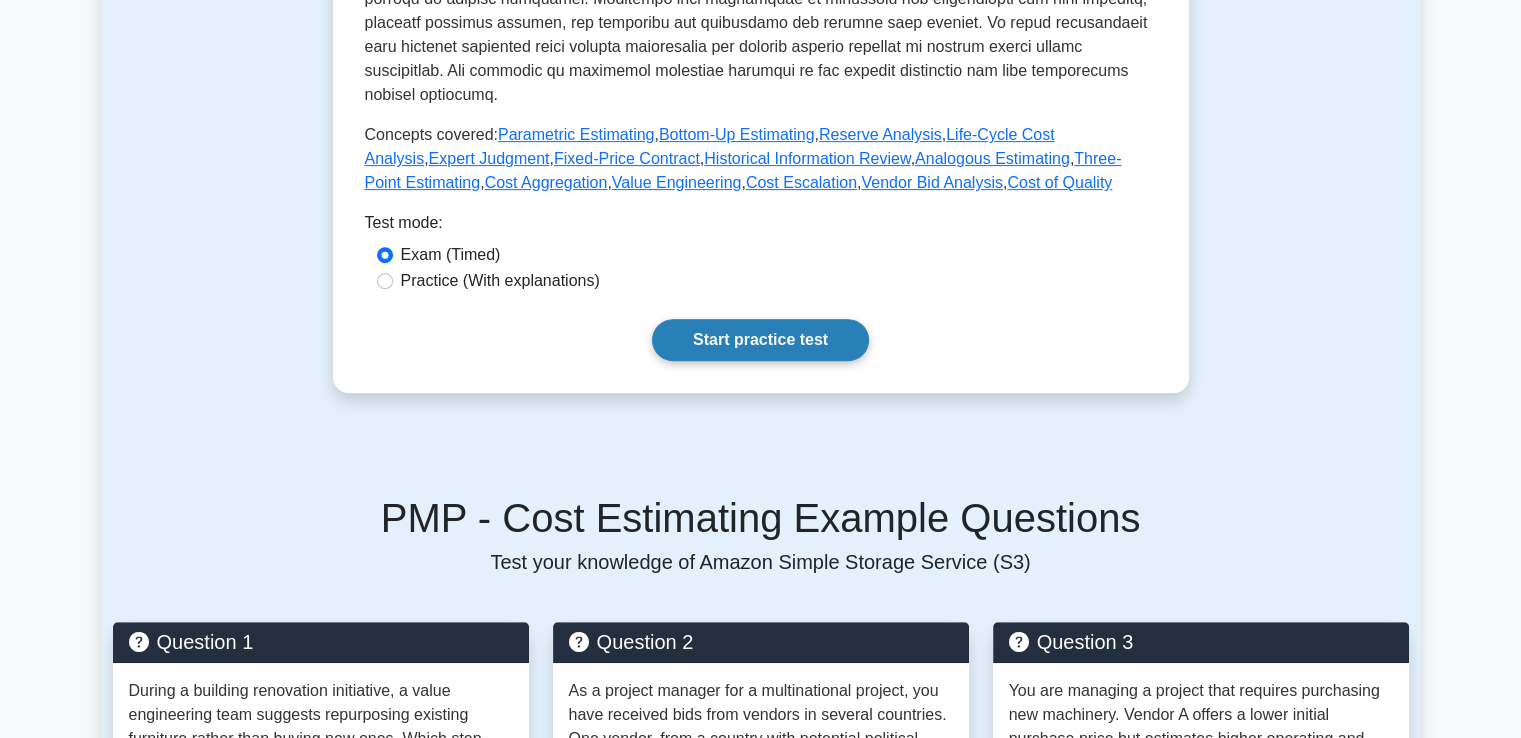 click on "Start practice test" at bounding box center [760, 340] 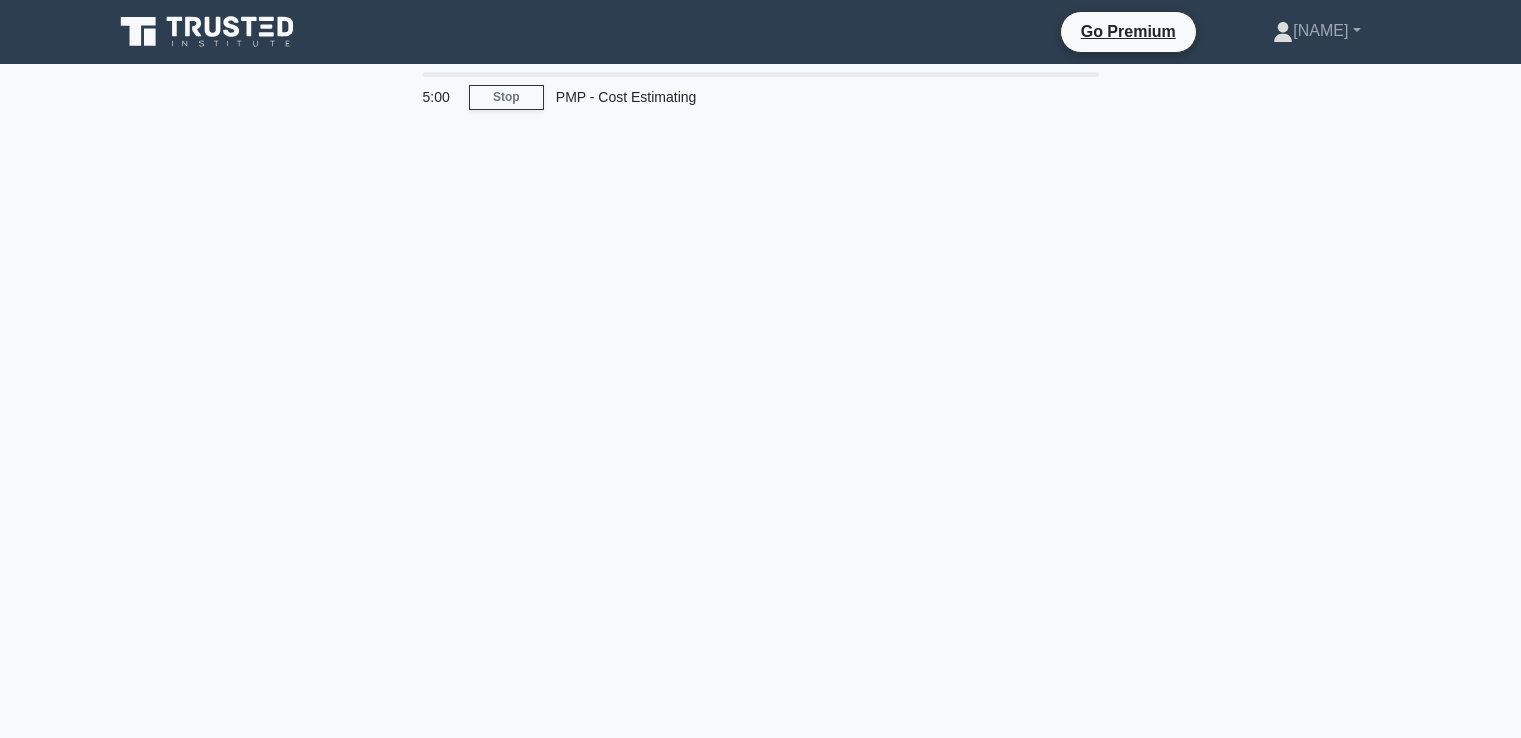 scroll, scrollTop: 0, scrollLeft: 0, axis: both 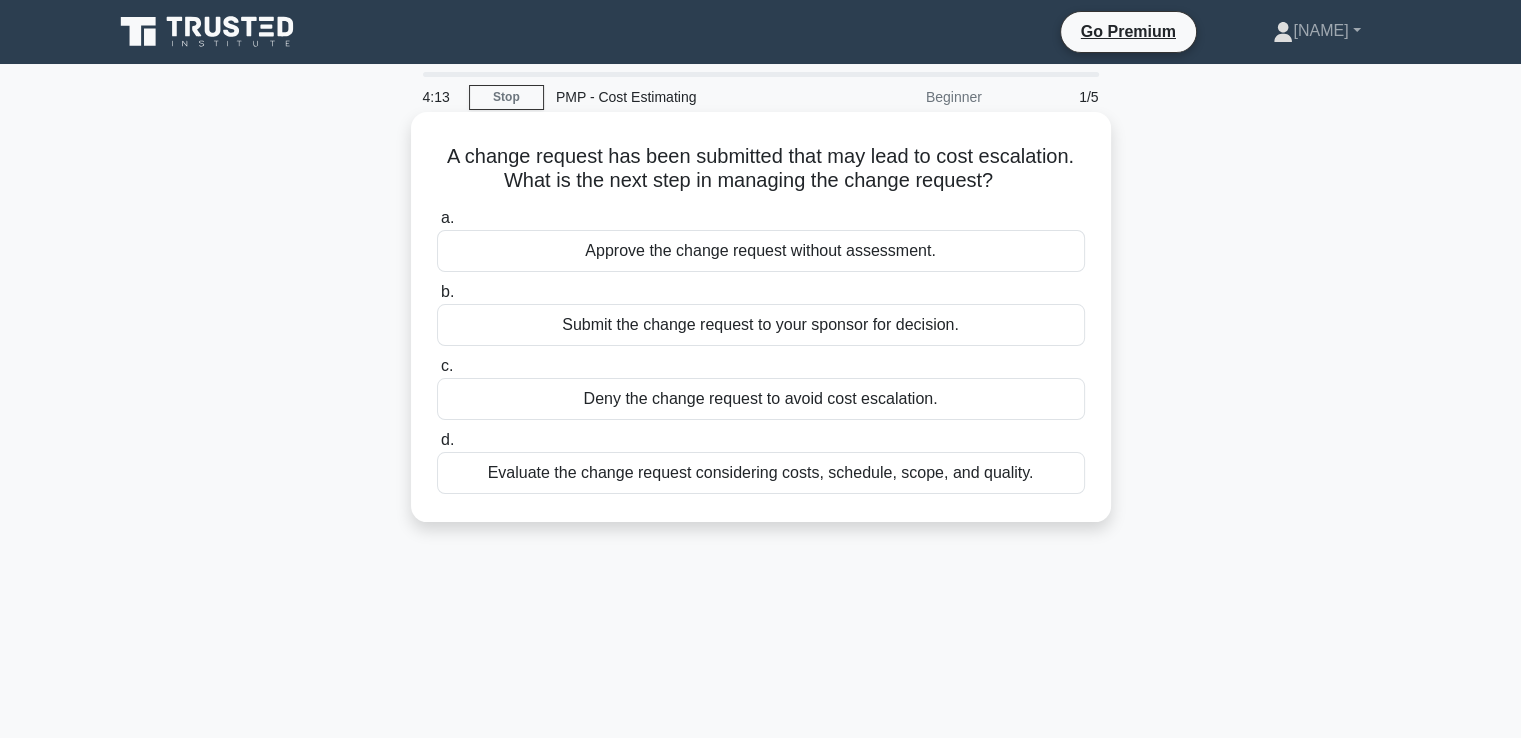 click on "Evaluate the change request considering costs, schedule, scope, and quality." at bounding box center (761, 473) 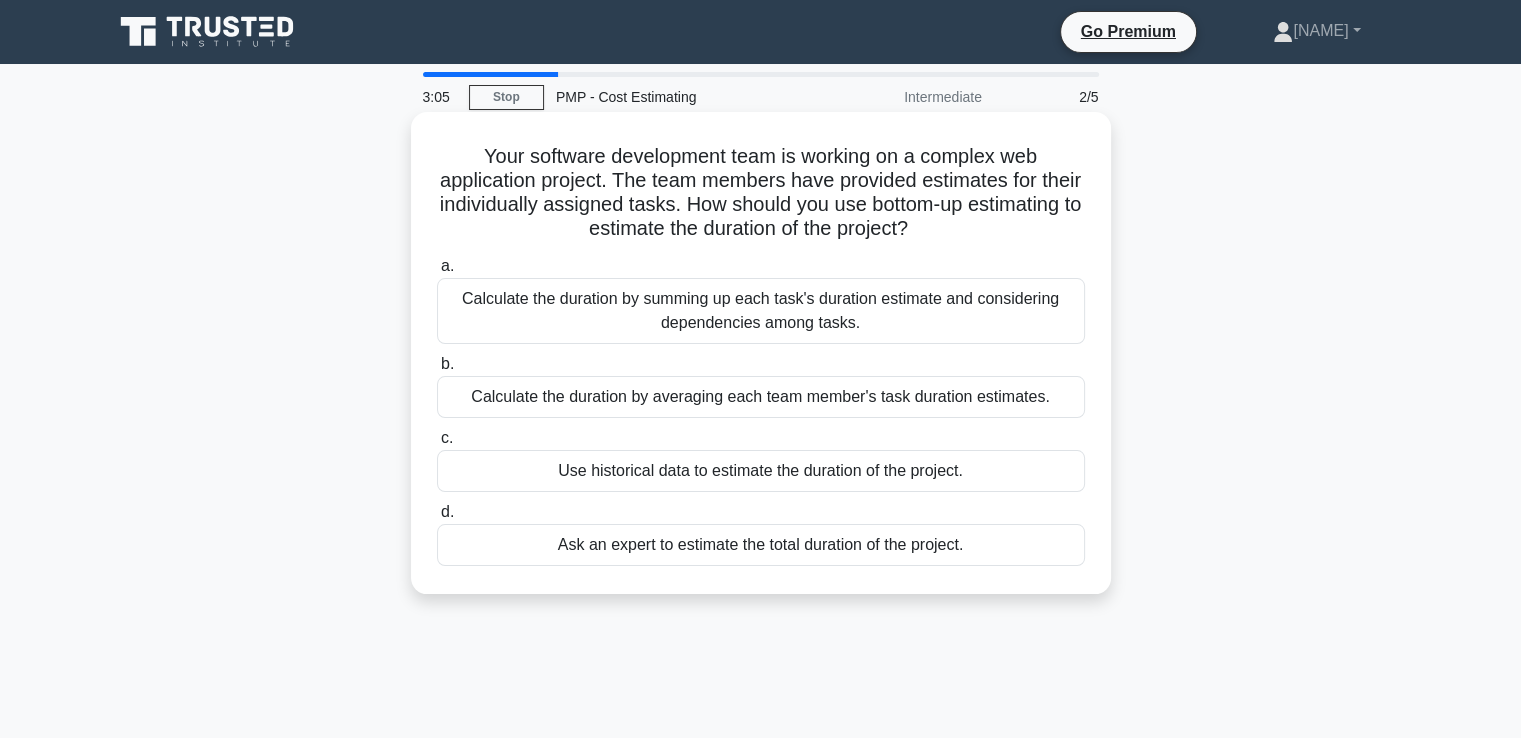 click on "Calculate the duration by summing up each task's duration estimate and considering dependencies among tasks." at bounding box center [761, 311] 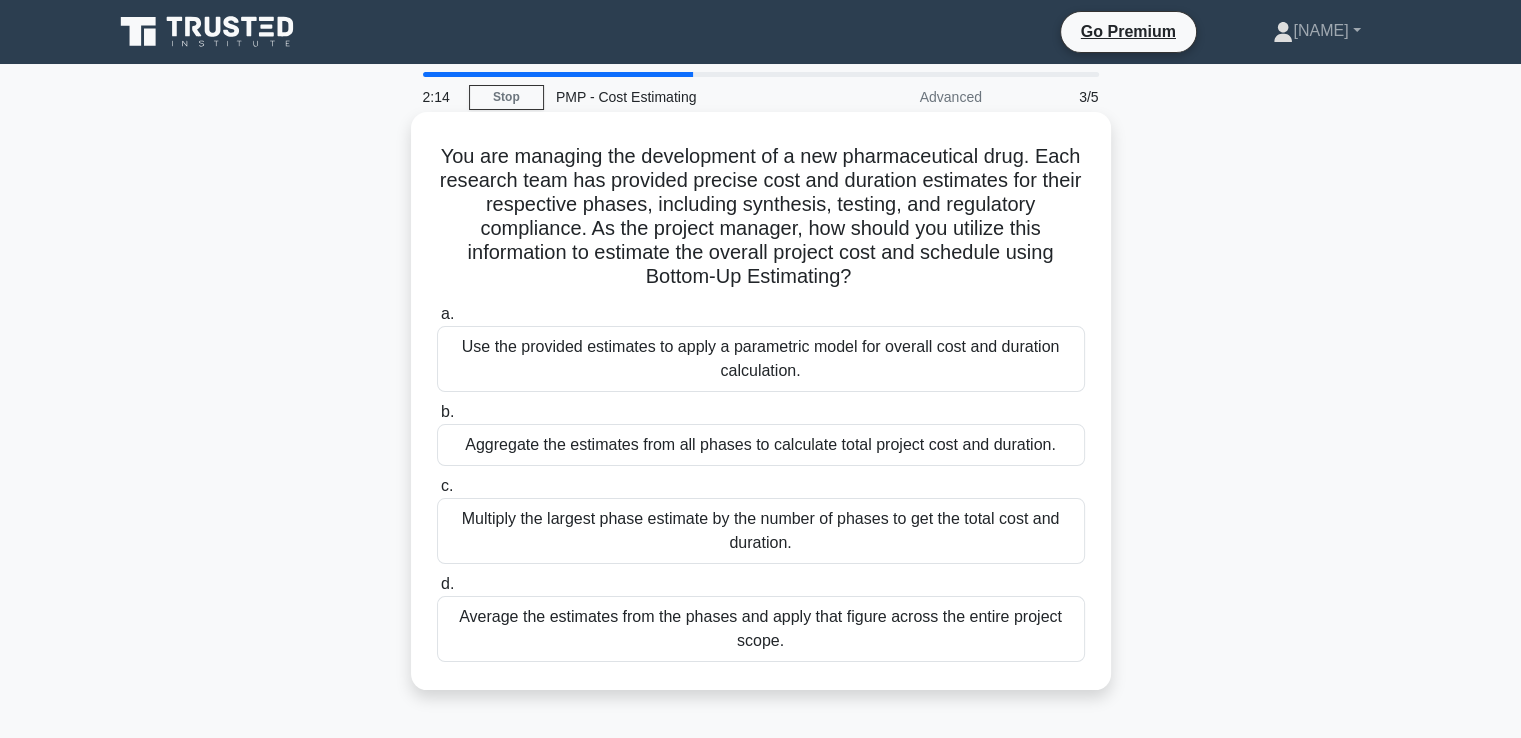click on "Aggregate the estimates from all phases to calculate total project cost and duration." at bounding box center [761, 445] 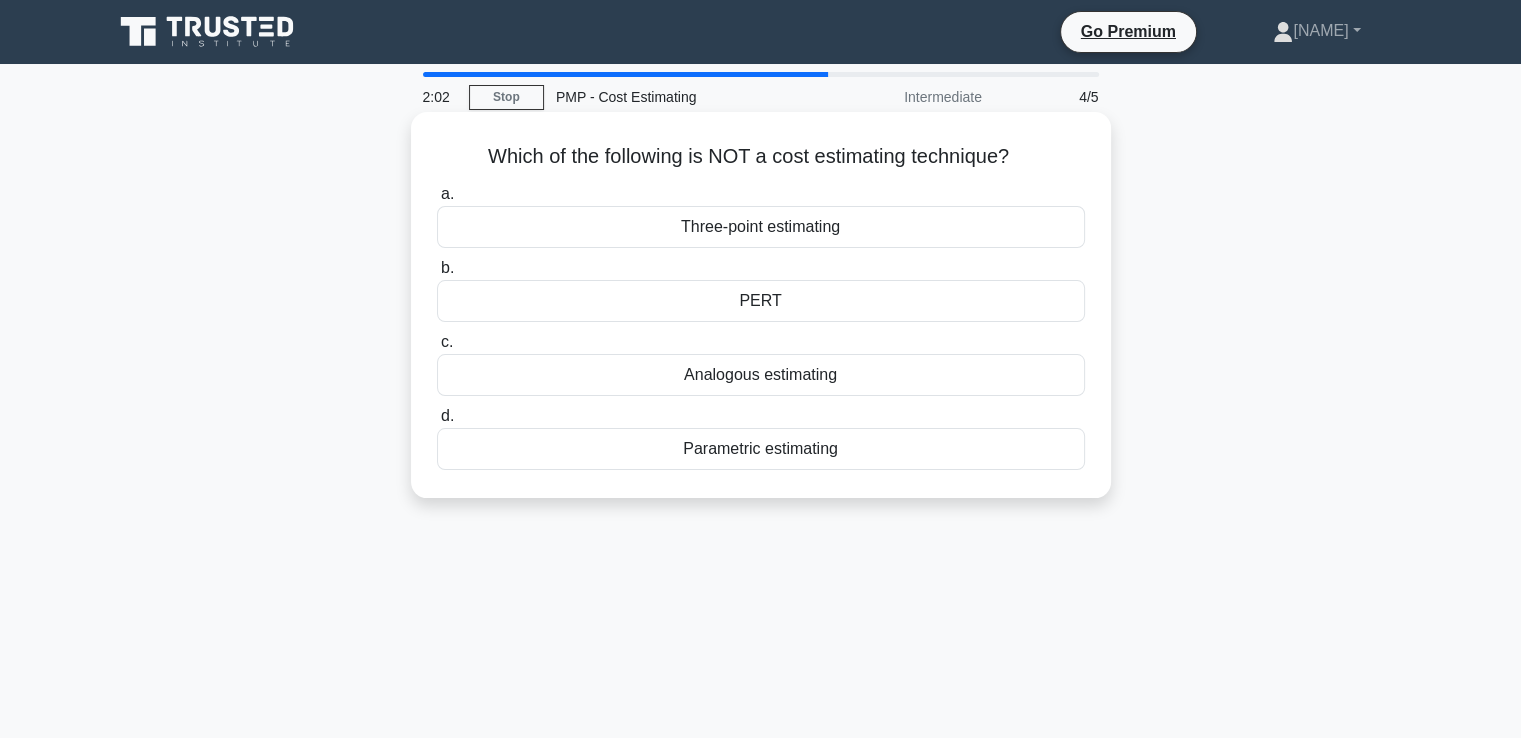 click on "PERT" at bounding box center (761, 301) 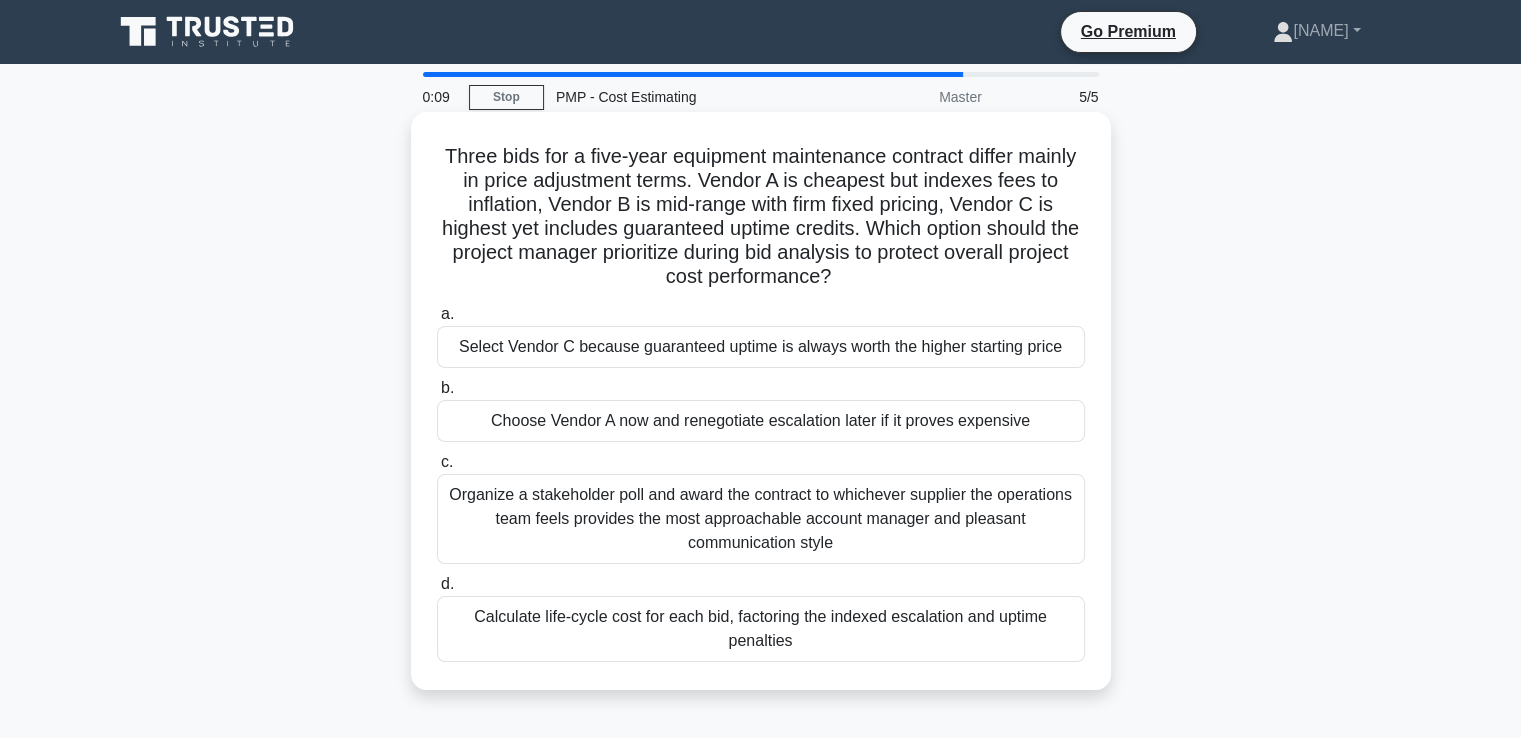 click on "Calculate life-cycle cost for each bid, factoring the indexed escalation and uptime penalties" at bounding box center (761, 629) 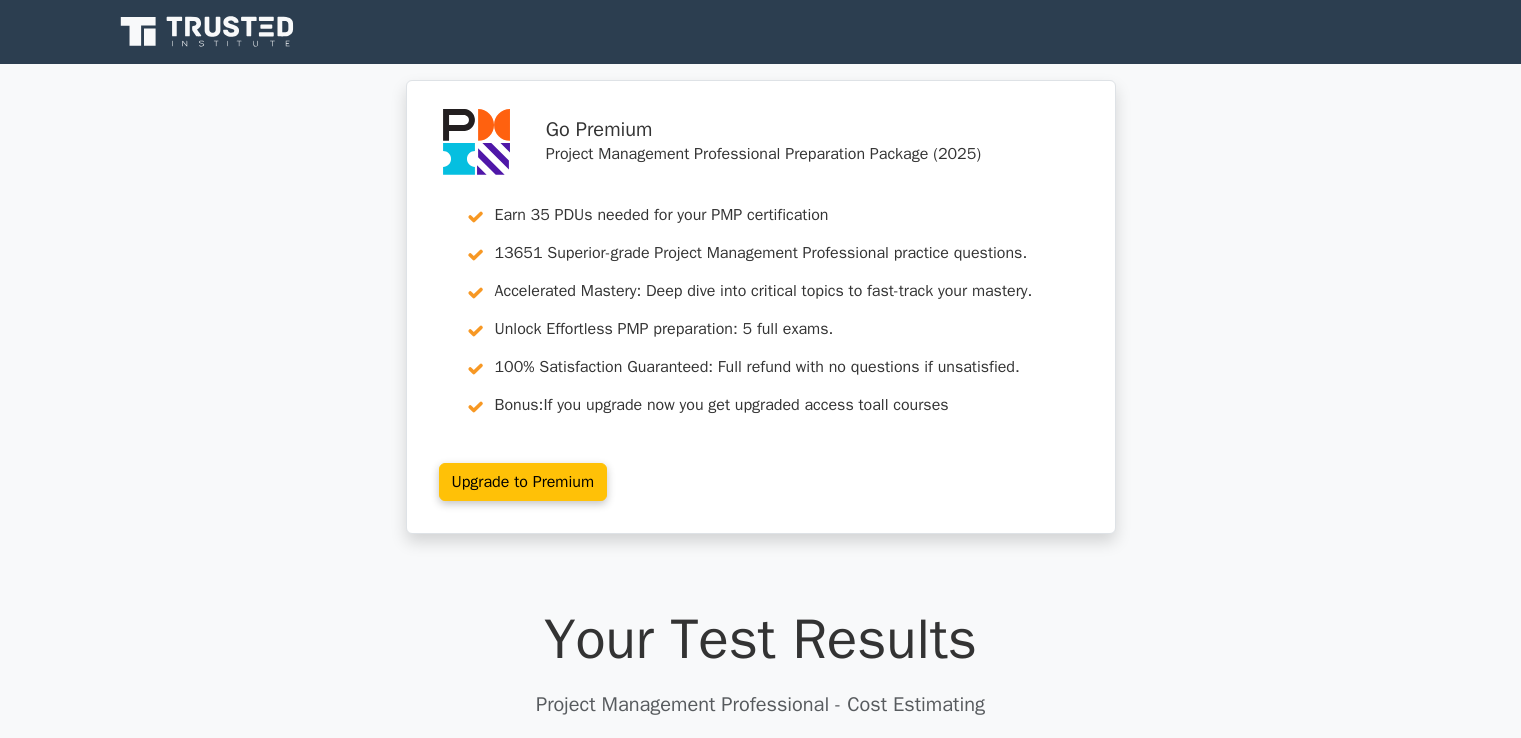 scroll, scrollTop: 0, scrollLeft: 0, axis: both 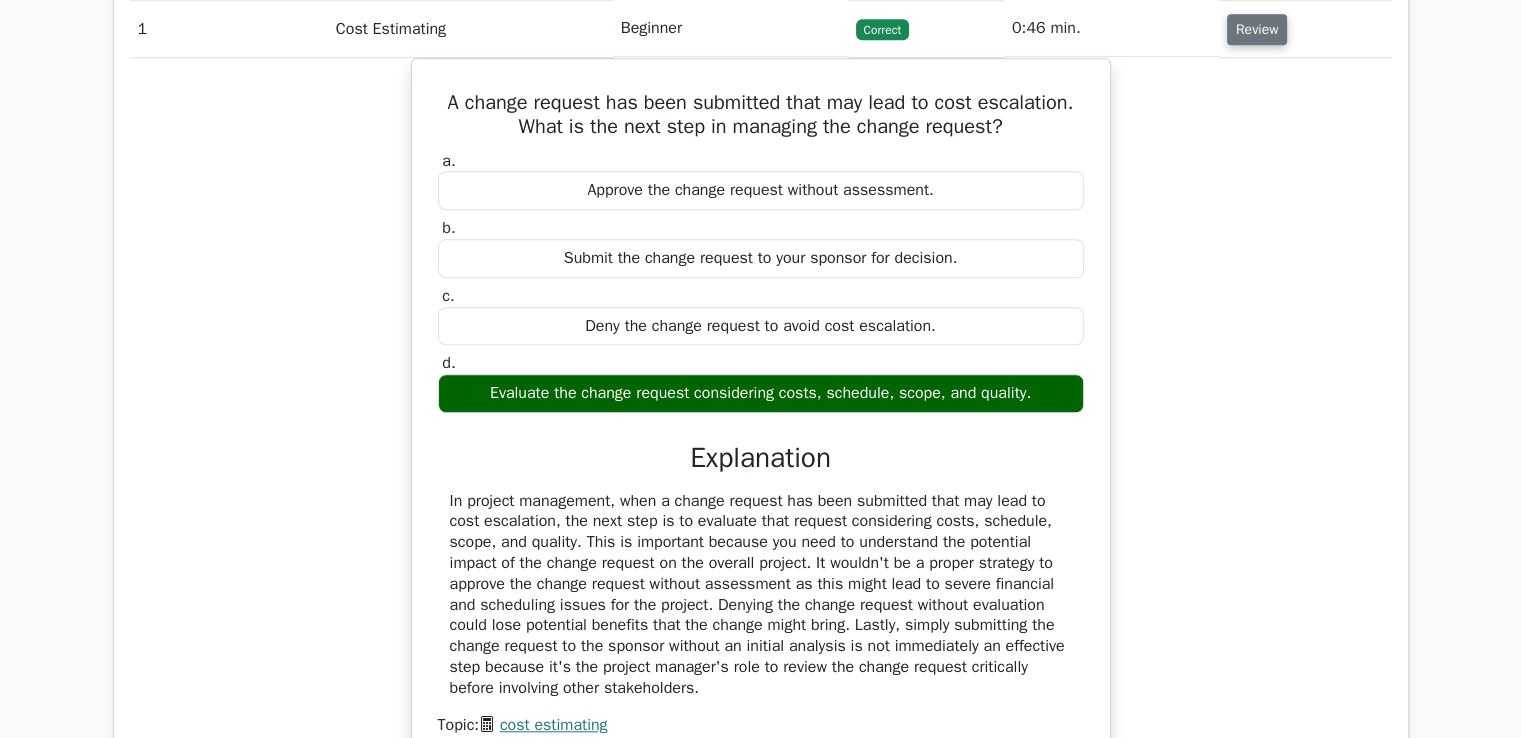 click on "Review" at bounding box center (1257, 29) 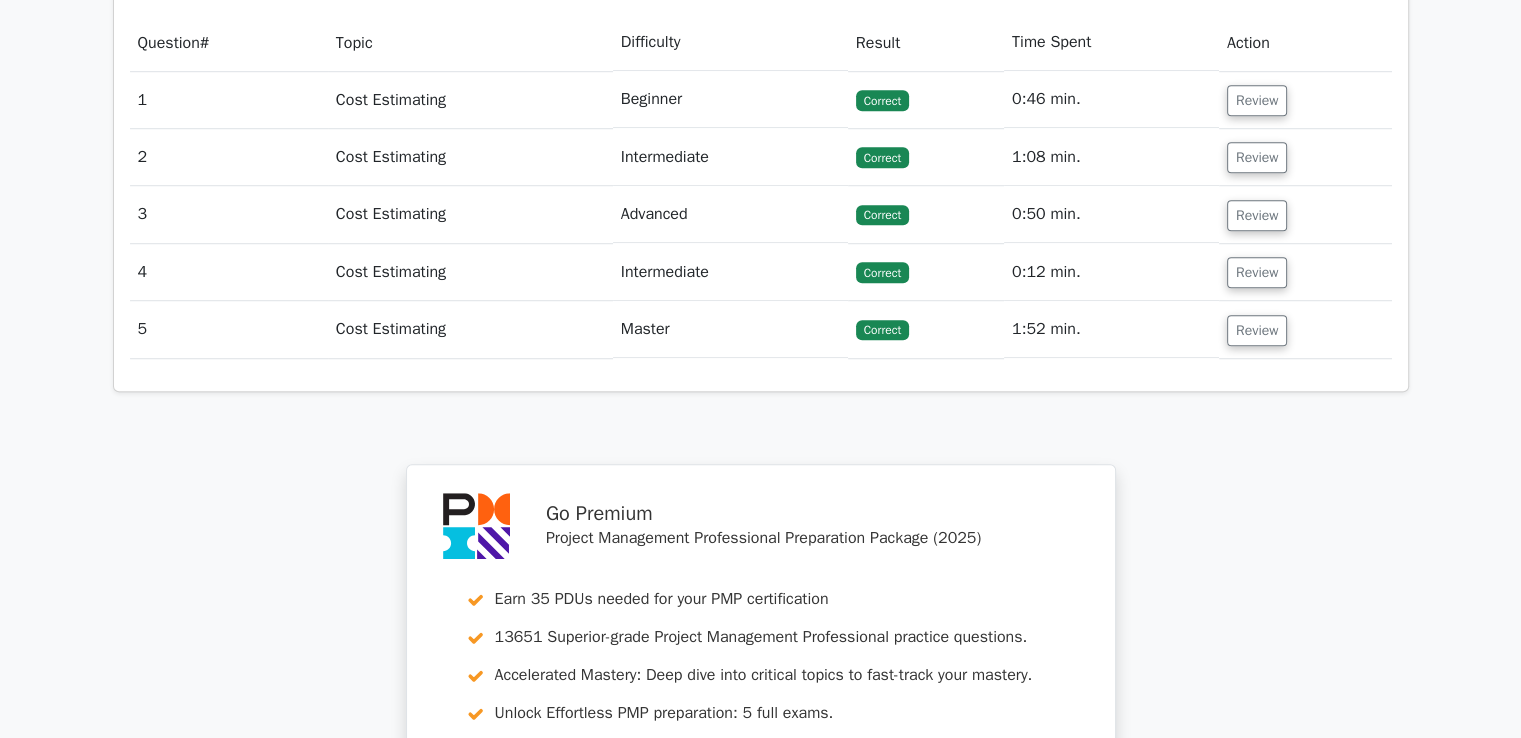 scroll, scrollTop: 1300, scrollLeft: 0, axis: vertical 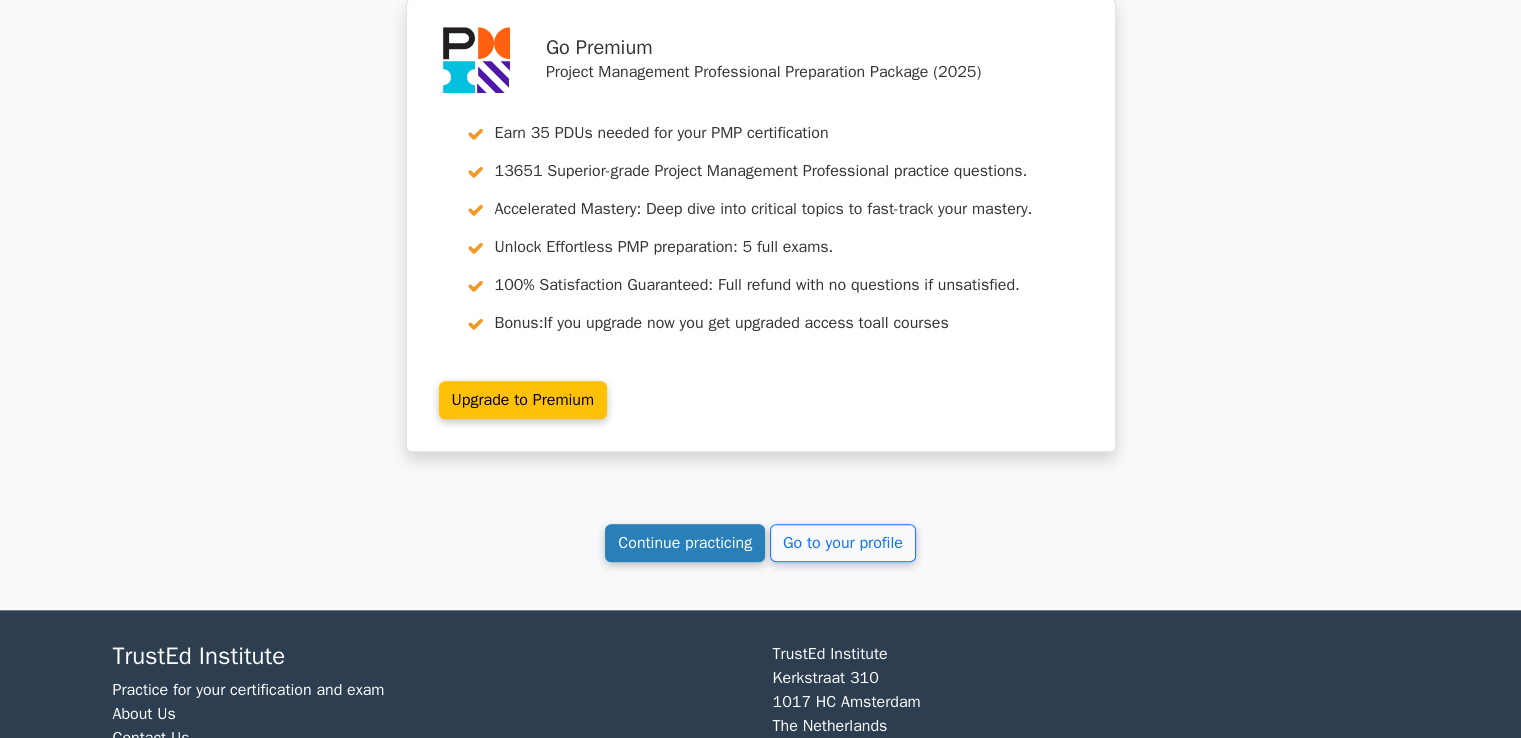 click on "Continue practicing" at bounding box center [685, 543] 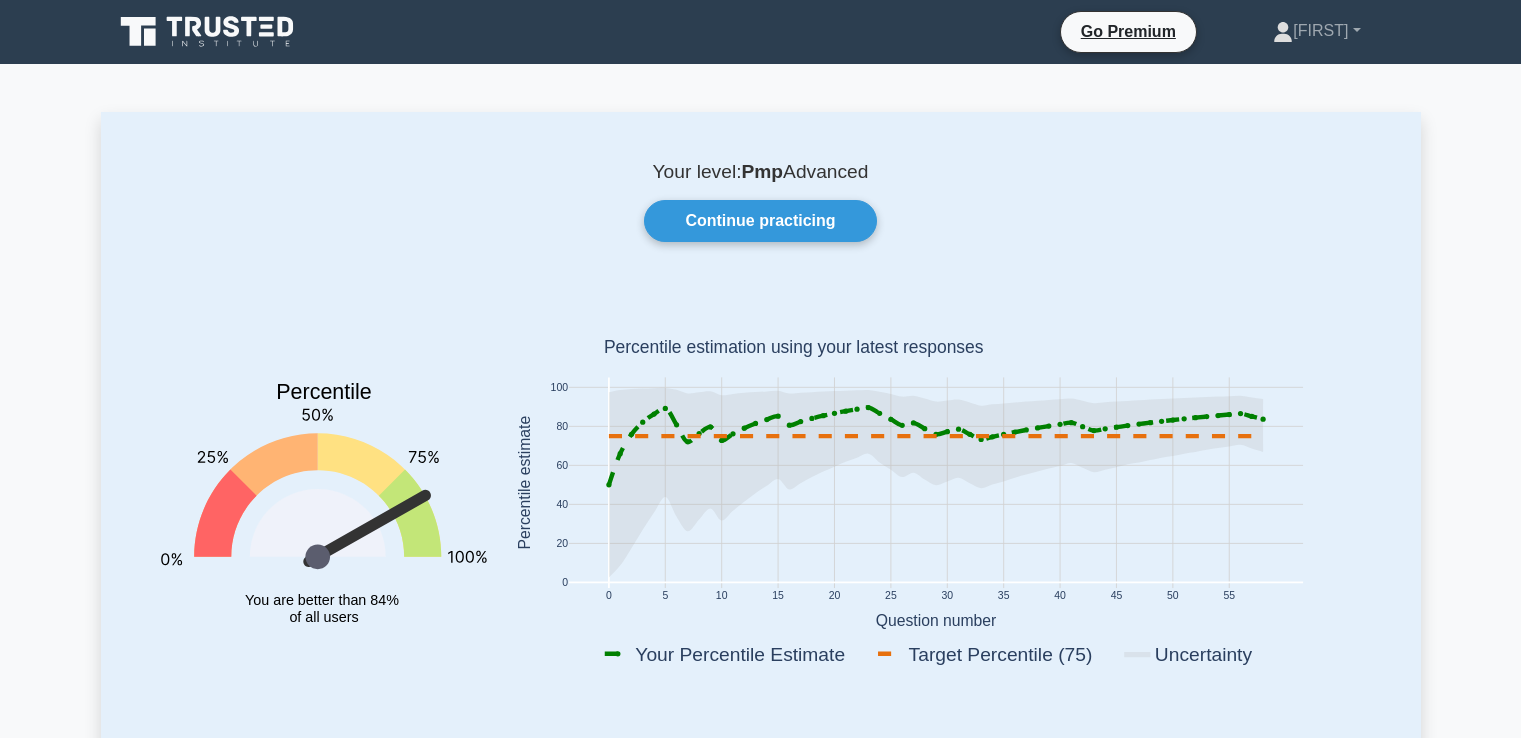 scroll, scrollTop: 0, scrollLeft: 0, axis: both 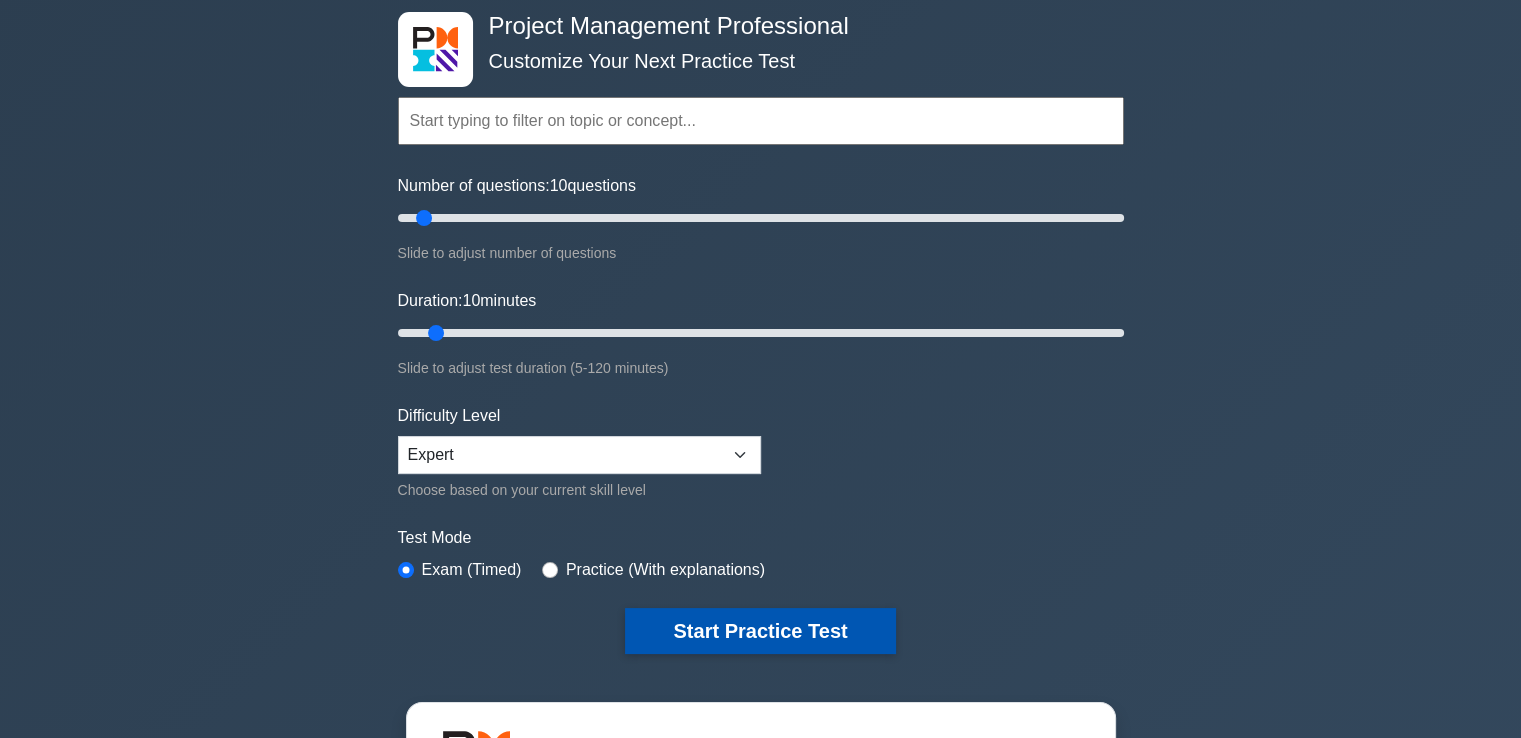 click on "Start Practice Test" at bounding box center (760, 631) 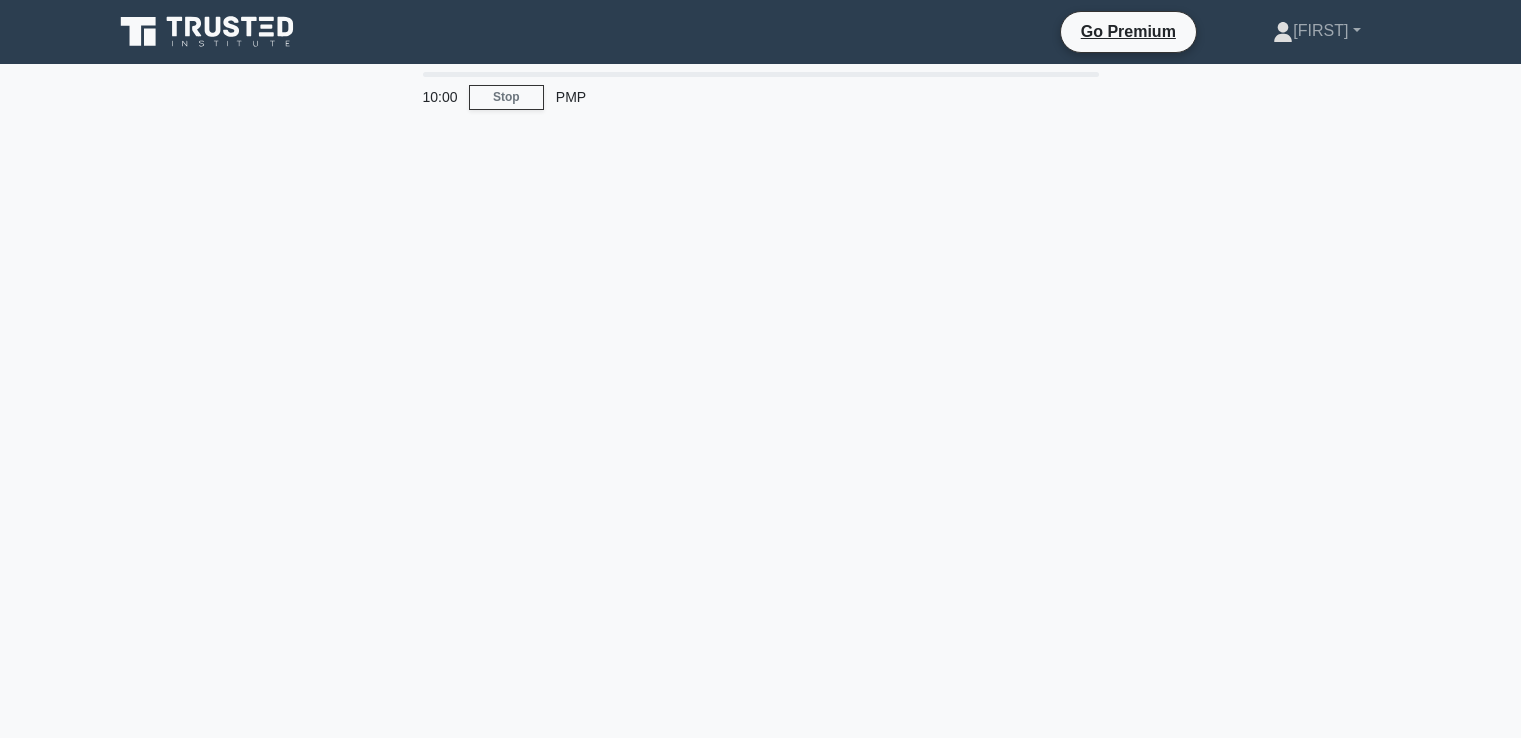 scroll, scrollTop: 0, scrollLeft: 0, axis: both 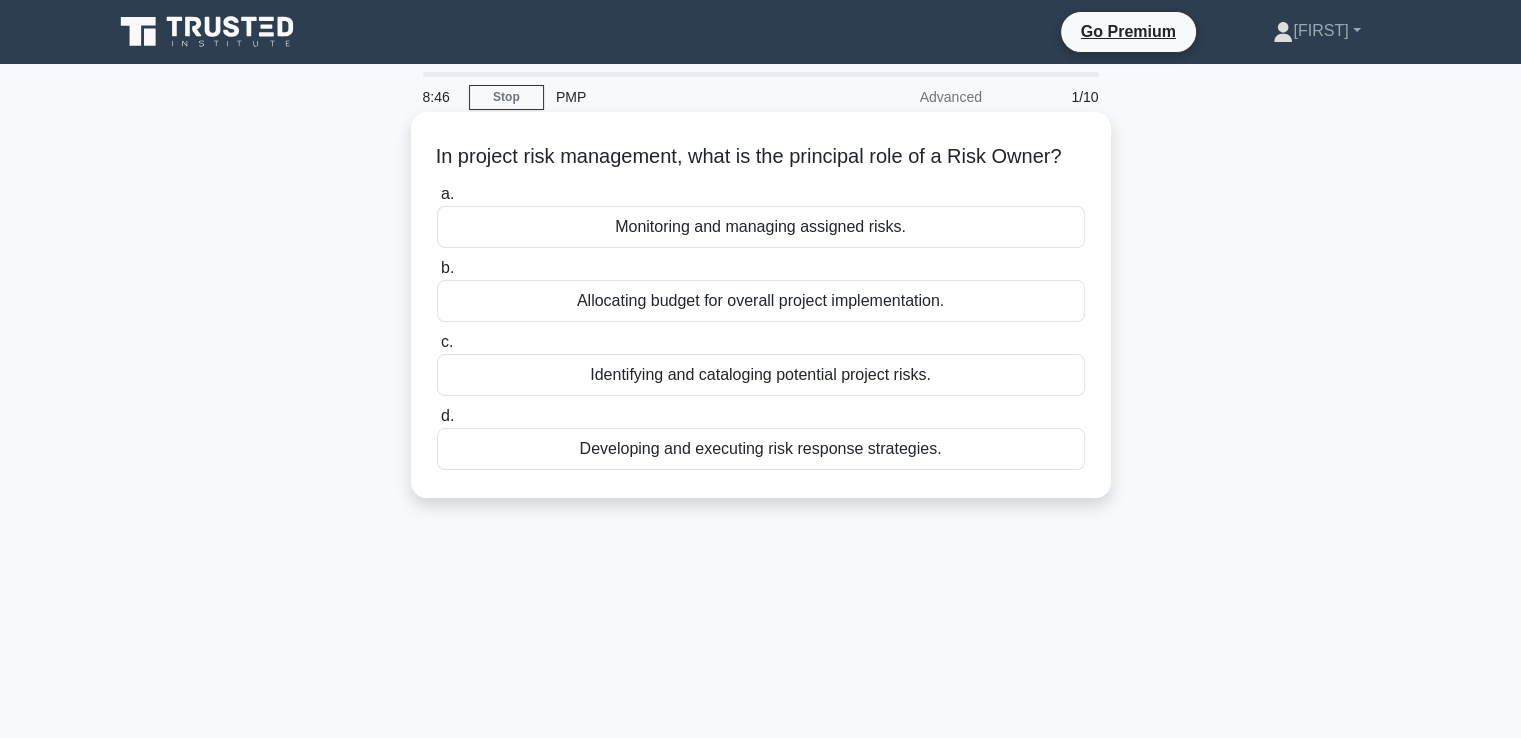 click on "Monitoring and managing assigned risks." at bounding box center (761, 227) 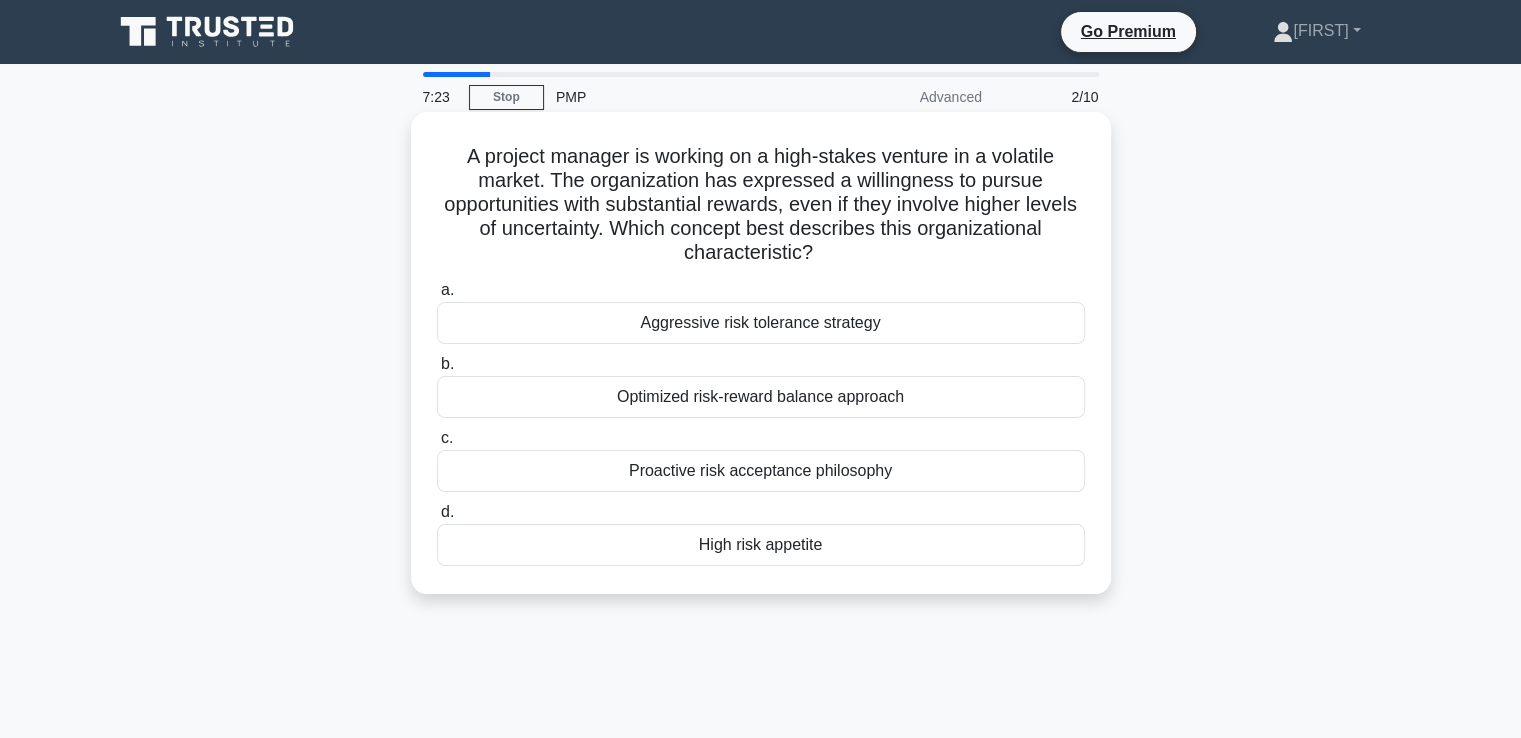 click on "High risk appetite" at bounding box center [761, 545] 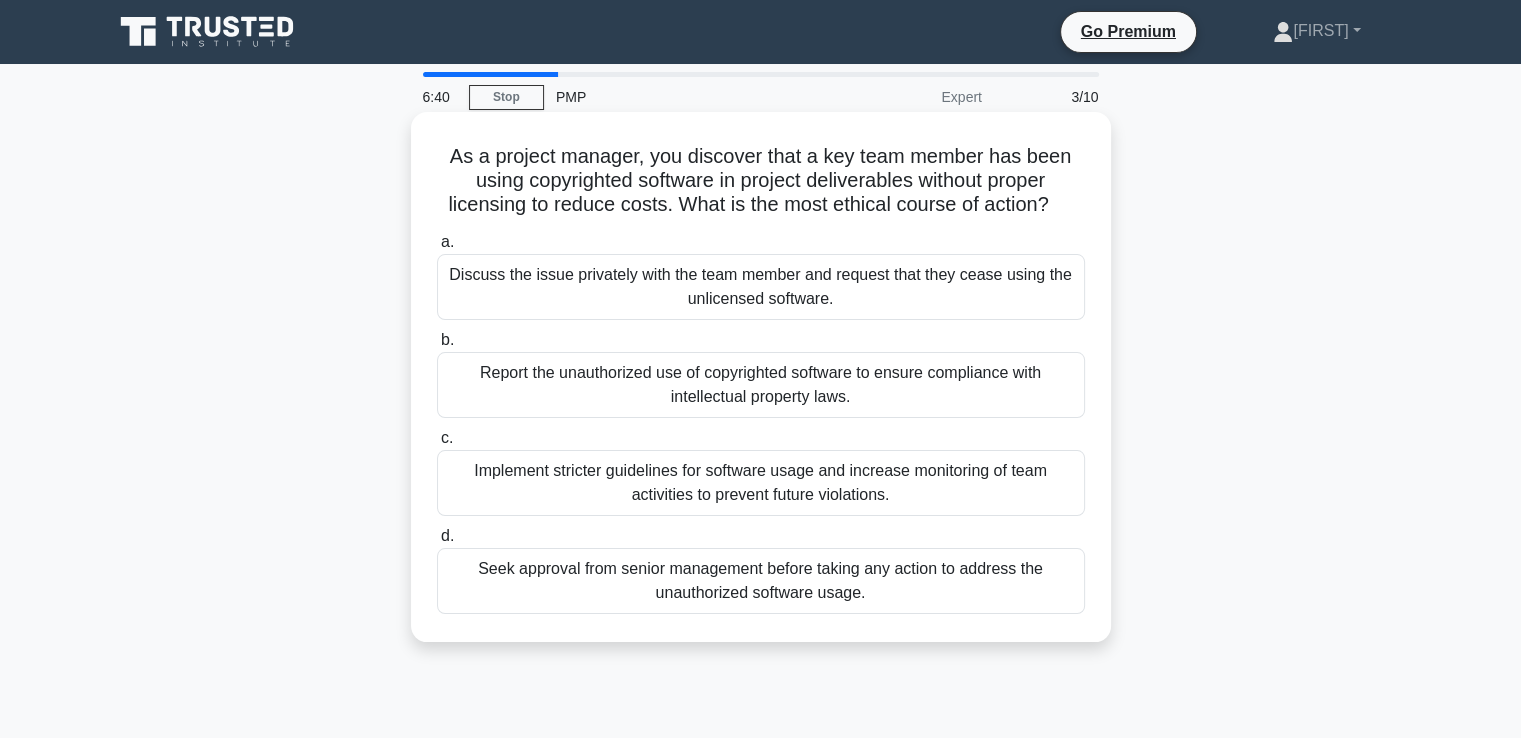 click on "Discuss the issue privately with the team member and request that they cease using the unlicensed software." at bounding box center (761, 287) 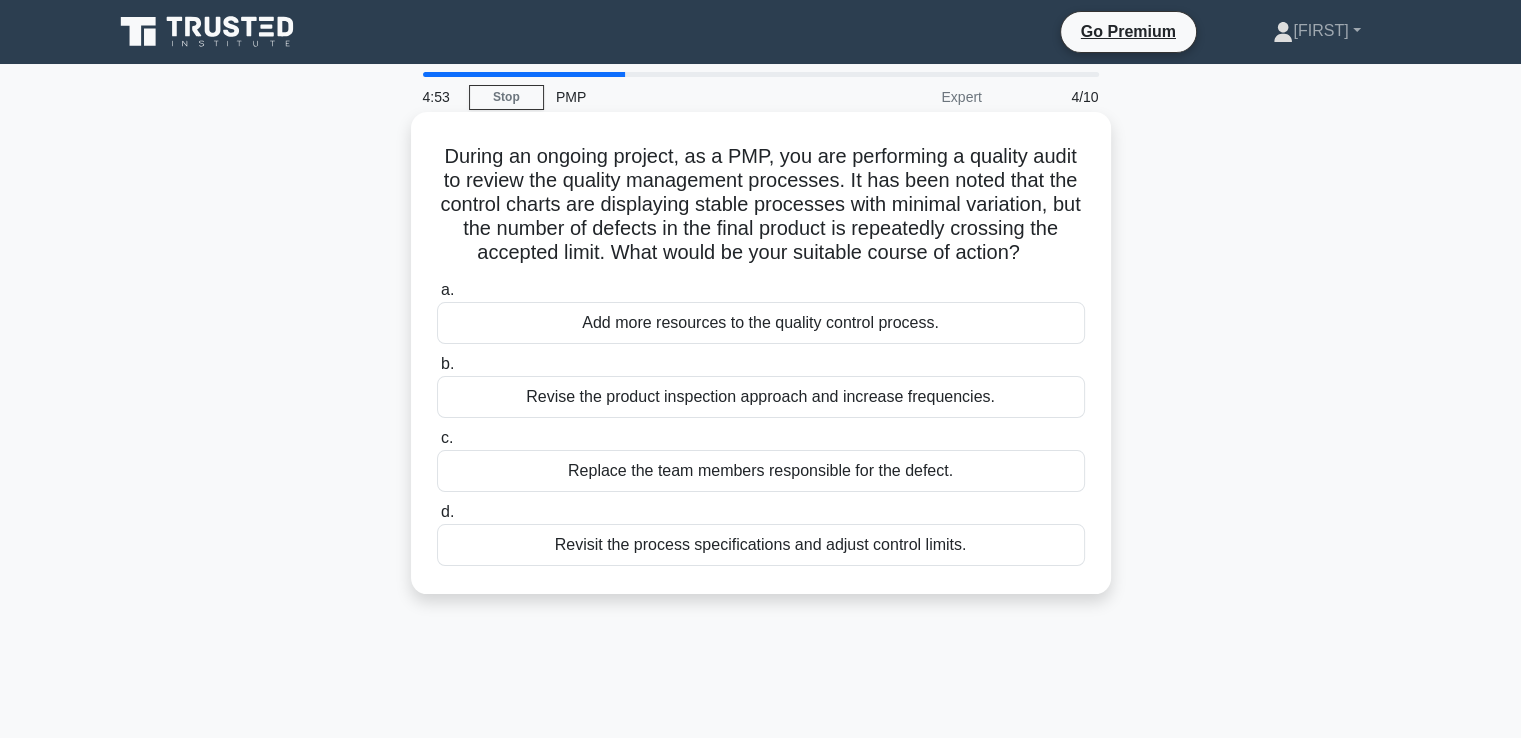 click on "Revisit the process specifications and adjust control limits." at bounding box center (761, 545) 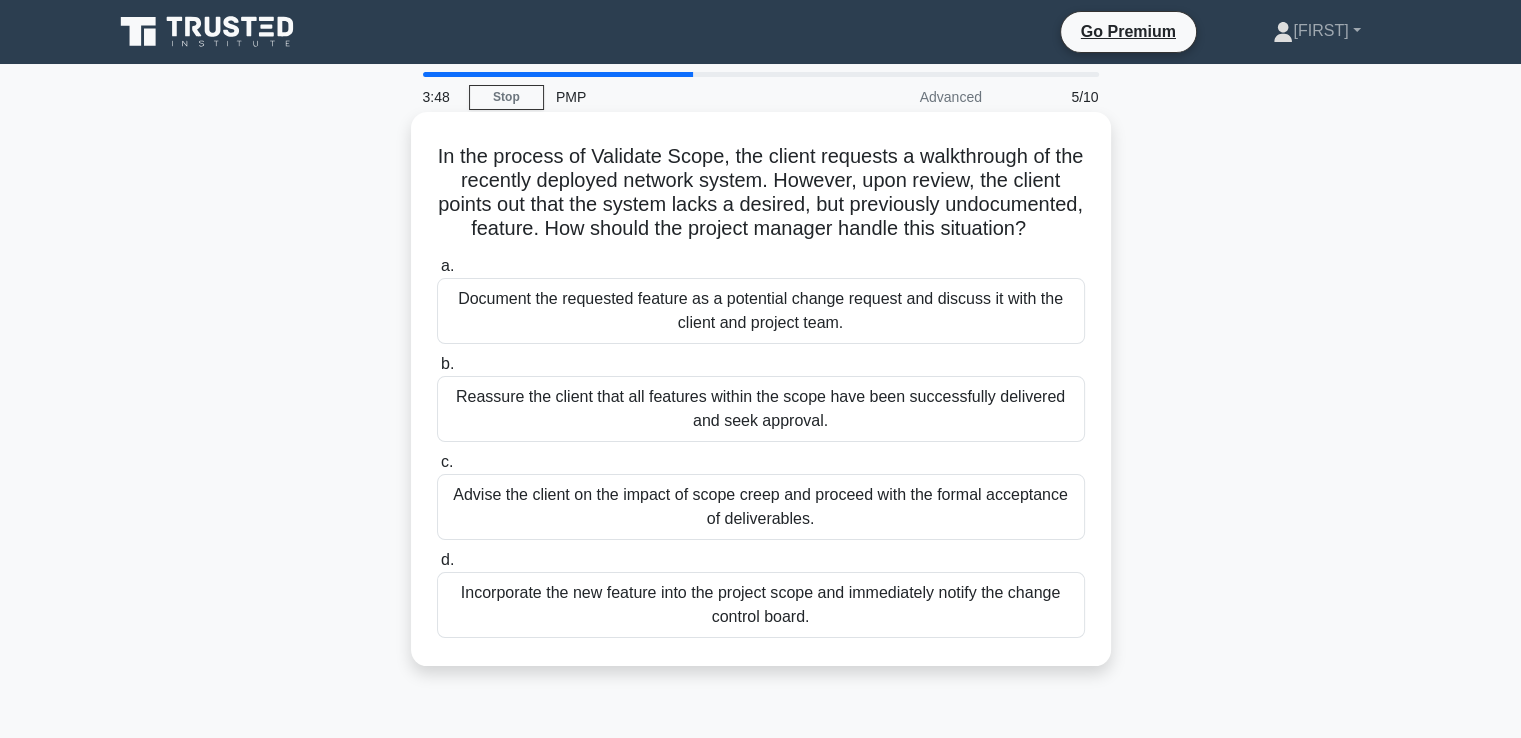 click on "Document the requested feature as a potential change request and discuss it with the client and project team." at bounding box center (761, 311) 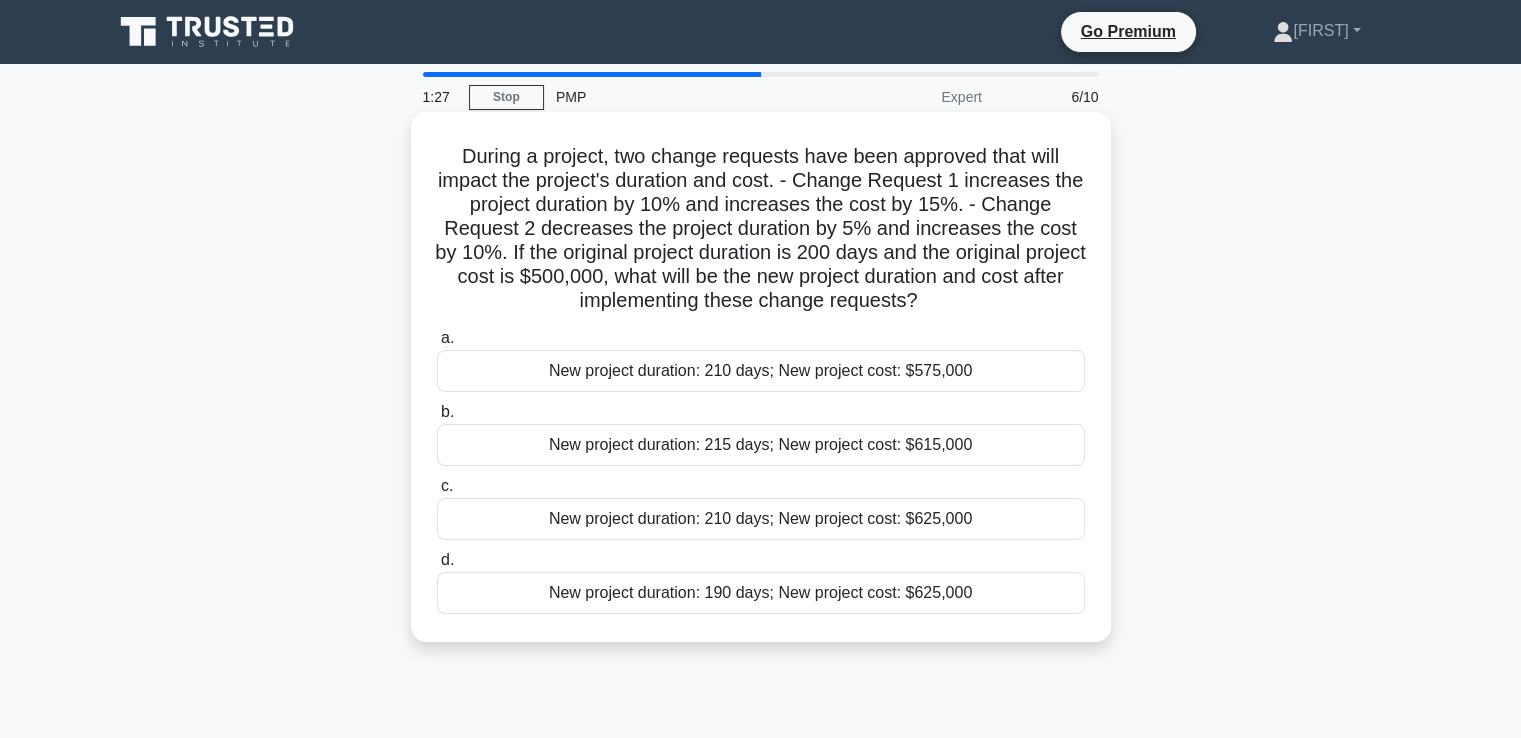 click on "New project duration: 210 days; New project cost: $625,000" at bounding box center [761, 519] 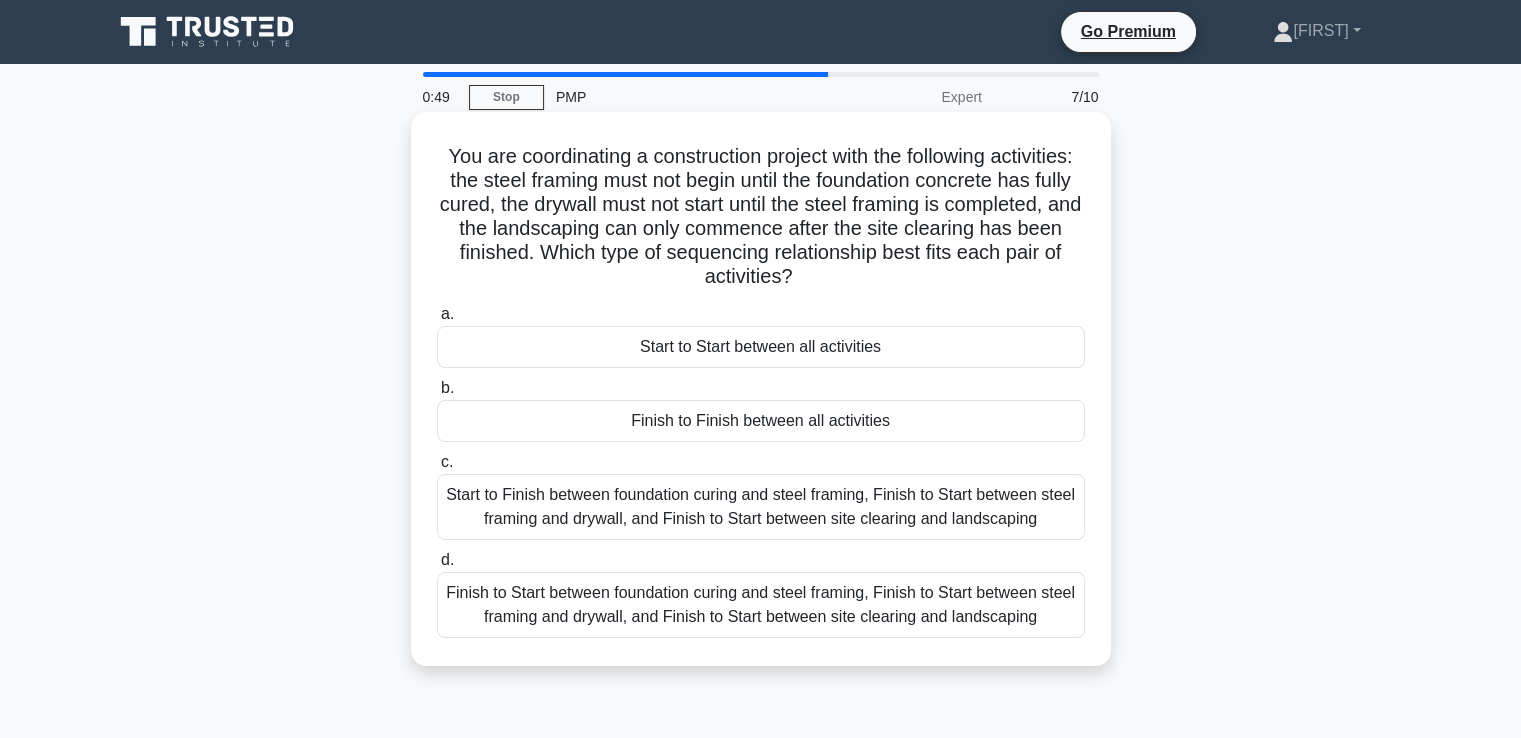 click on "Finish to Start between foundation curing and steel framing, Finish to Start between steel framing and drywall, and Finish to Start between site clearing and landscaping" at bounding box center [761, 605] 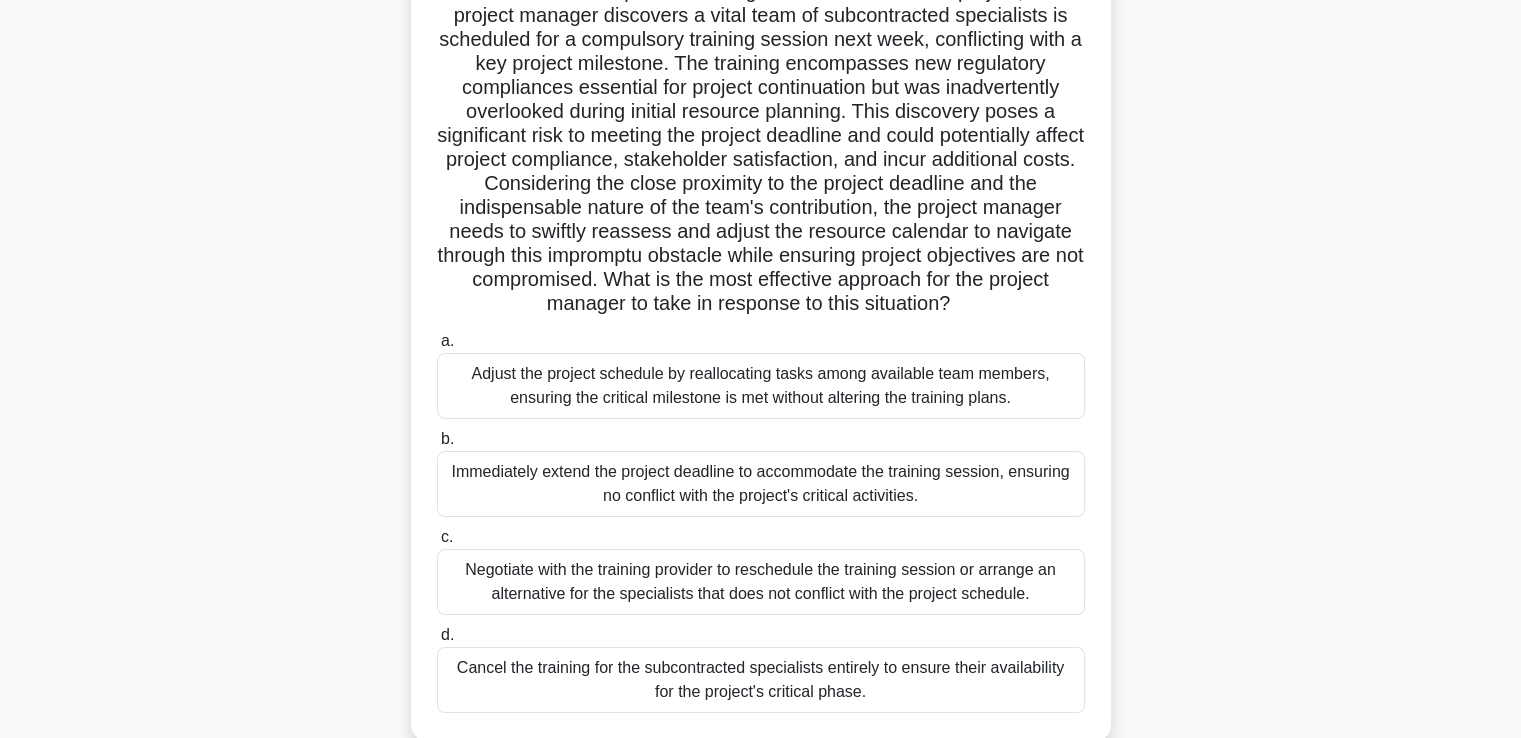scroll, scrollTop: 200, scrollLeft: 0, axis: vertical 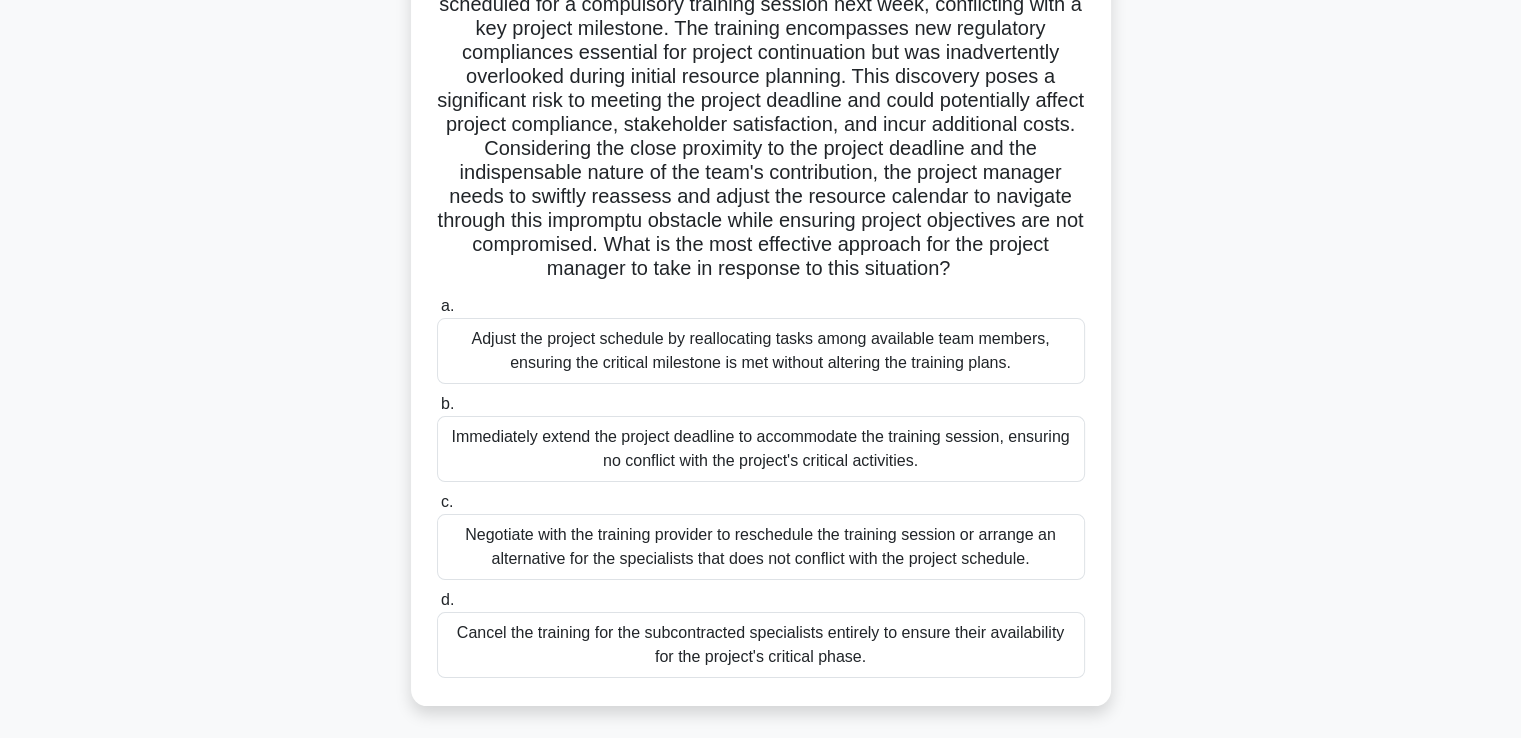 click on "Negotiate with the training provider to reschedule the training session or arrange an alternative for the specialists that does not conflict with the project schedule." at bounding box center [761, 547] 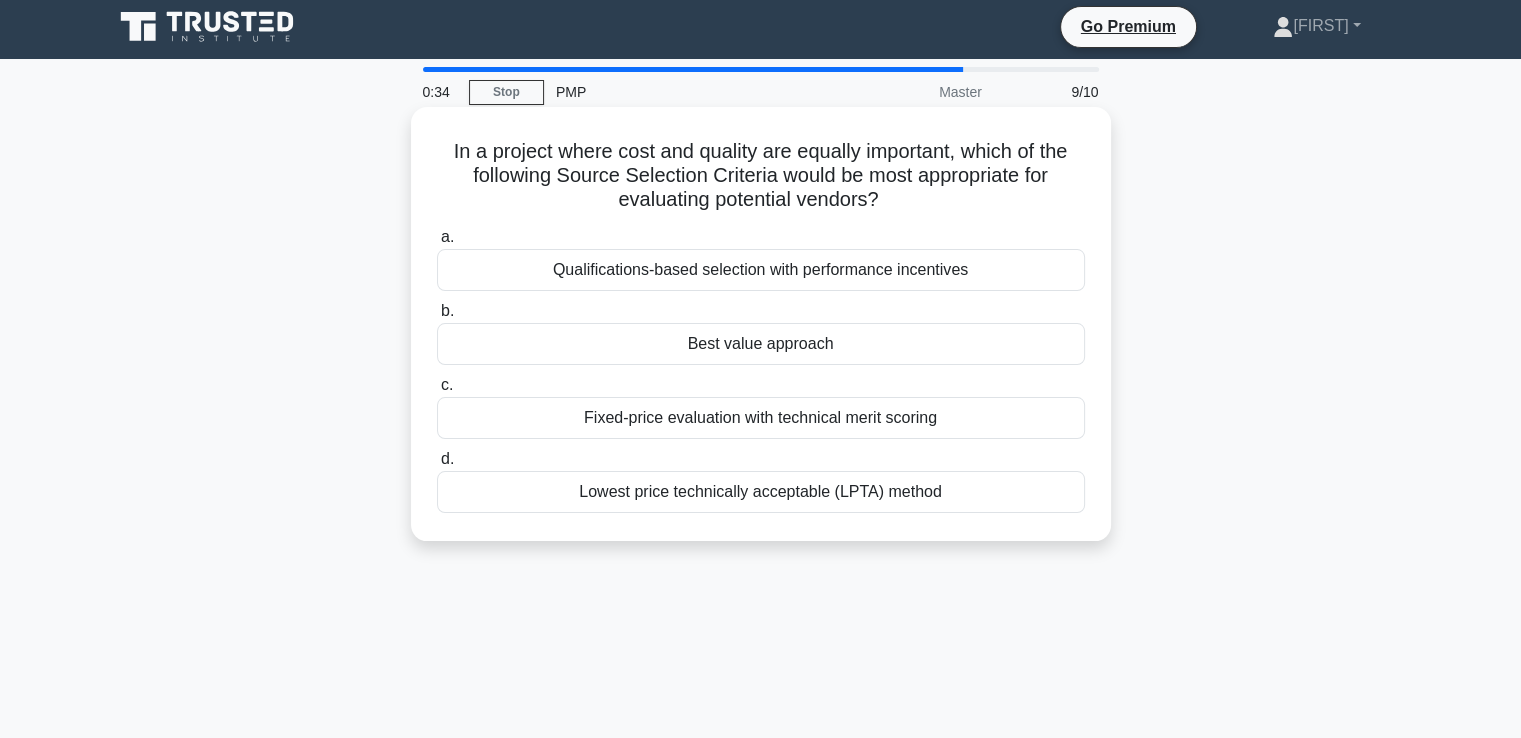 scroll, scrollTop: 0, scrollLeft: 0, axis: both 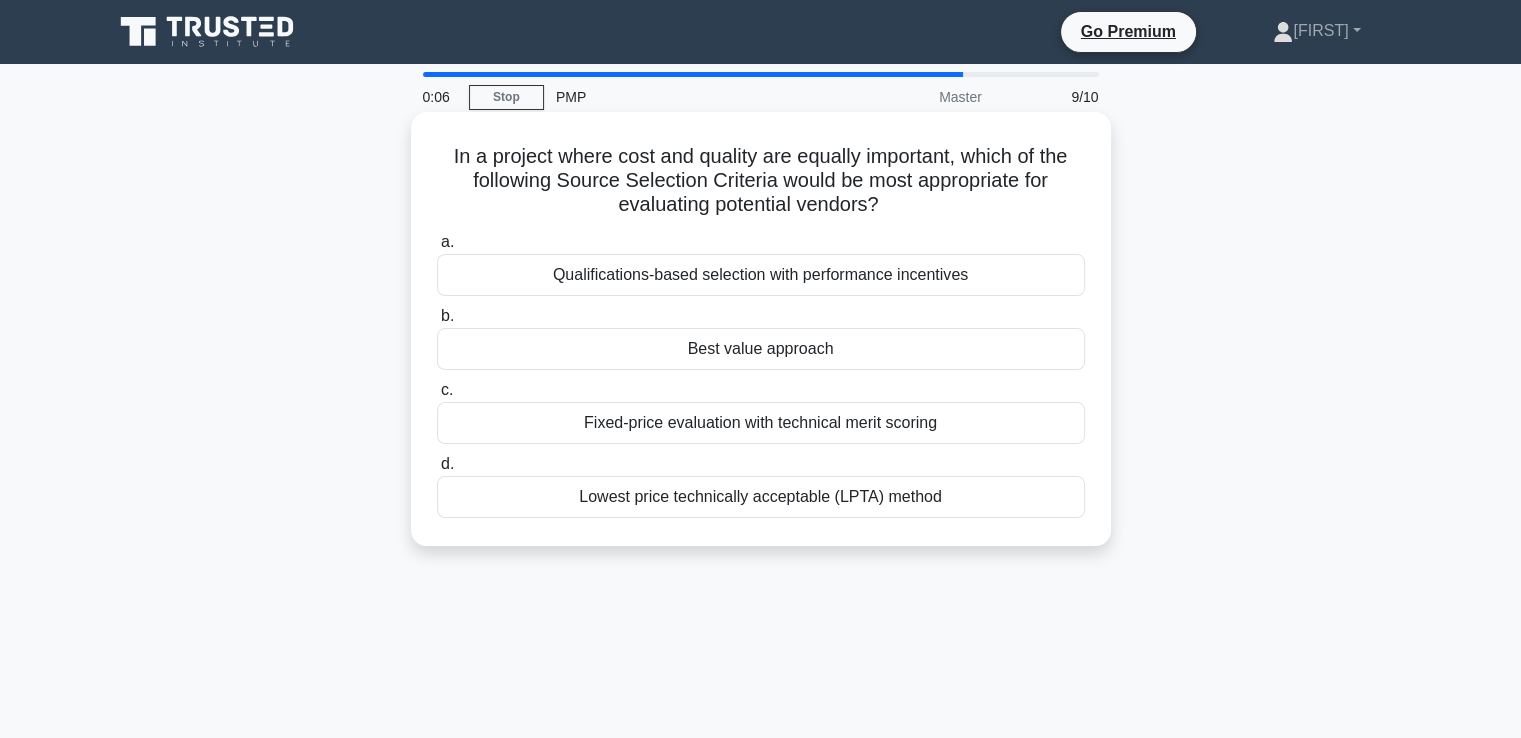 click on "Best value approach" at bounding box center (761, 349) 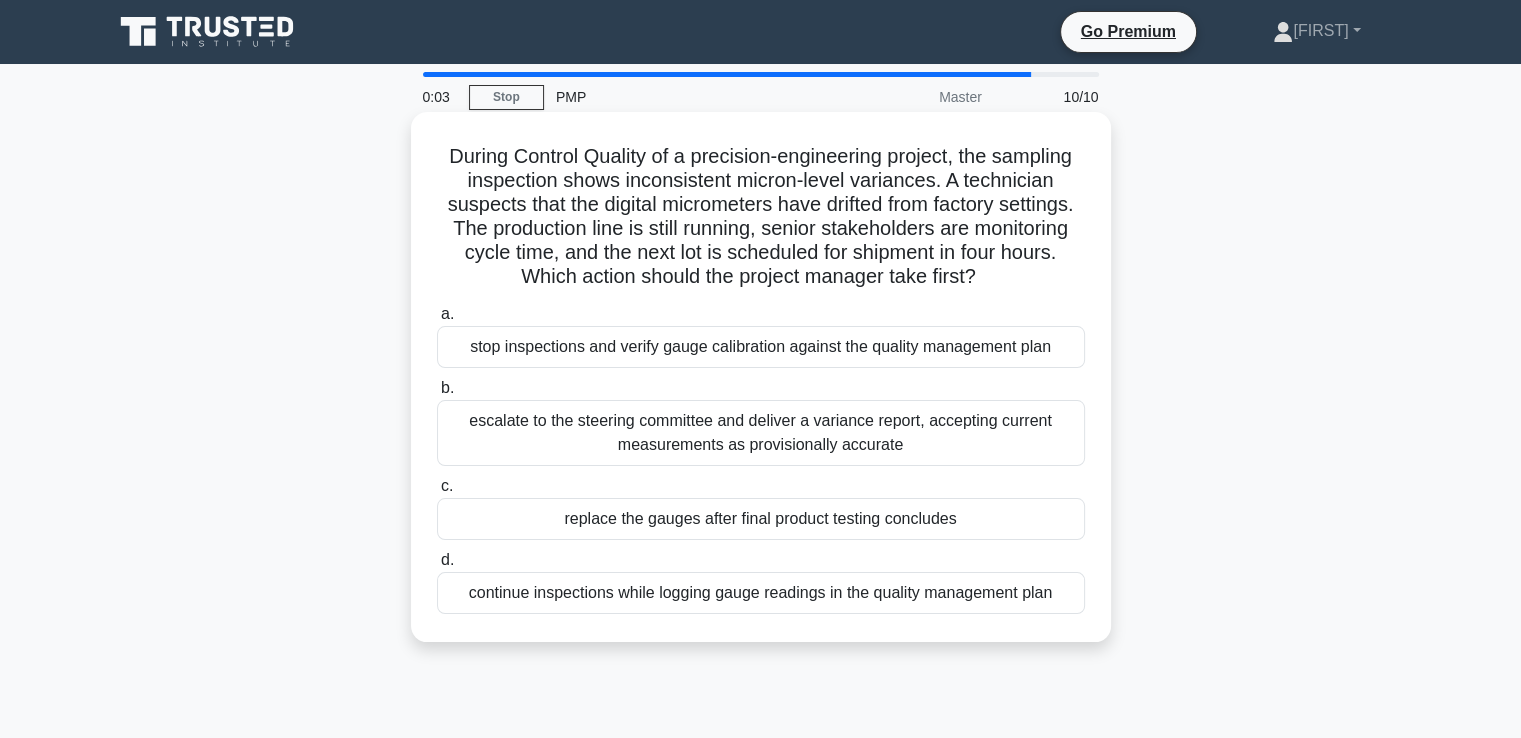 click on "continue inspections while logging gauge readings in the quality management plan" at bounding box center [761, 593] 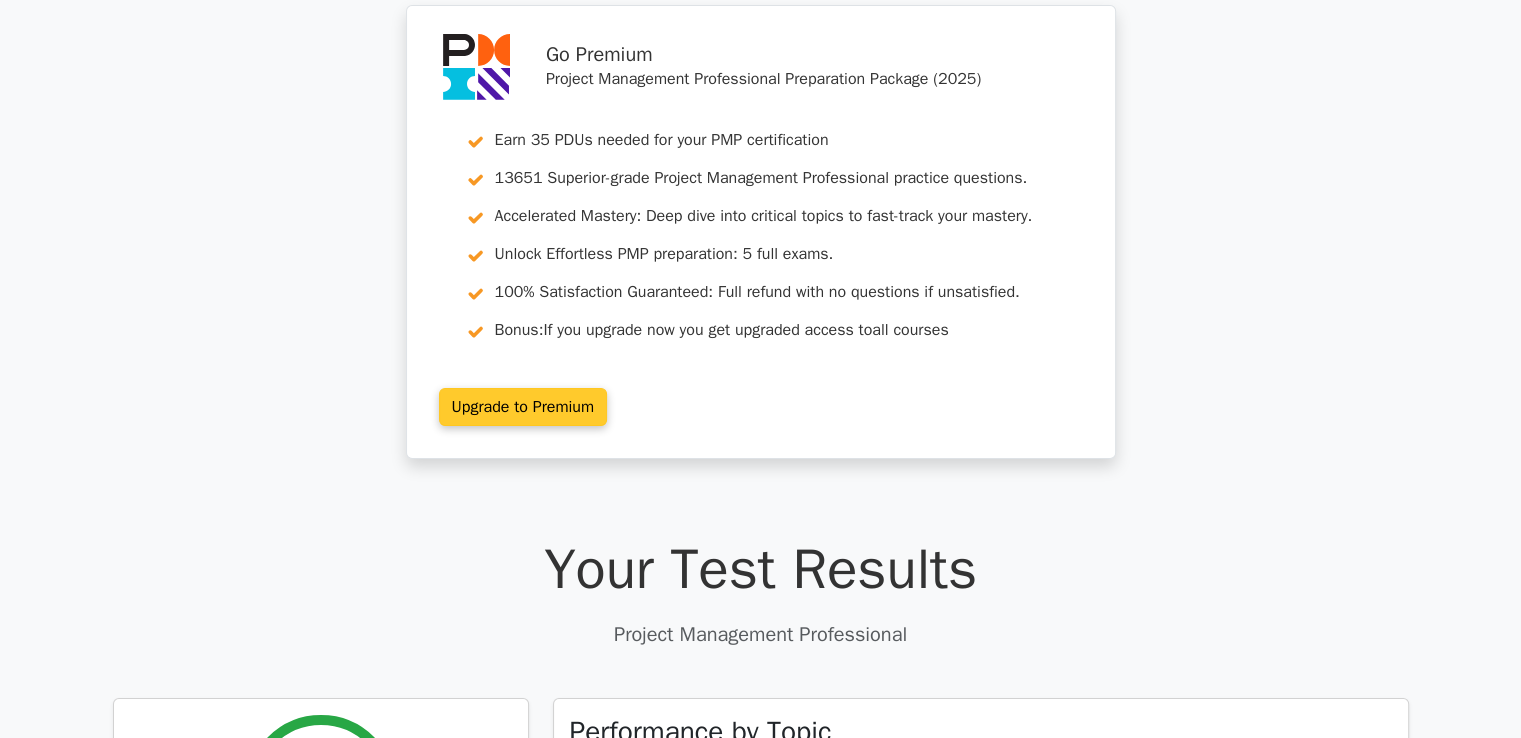 scroll, scrollTop: 300, scrollLeft: 0, axis: vertical 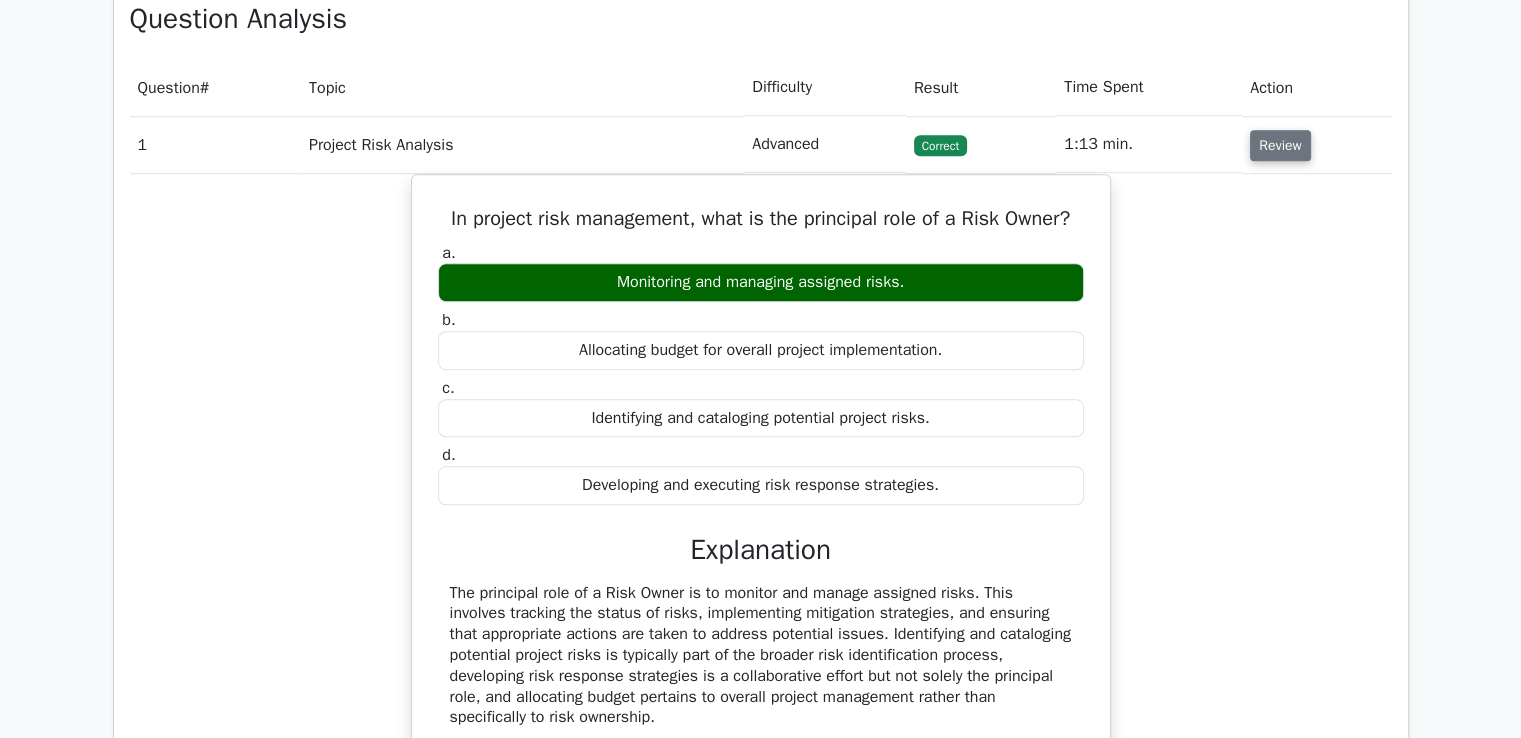 click on "Review" at bounding box center (1280, 145) 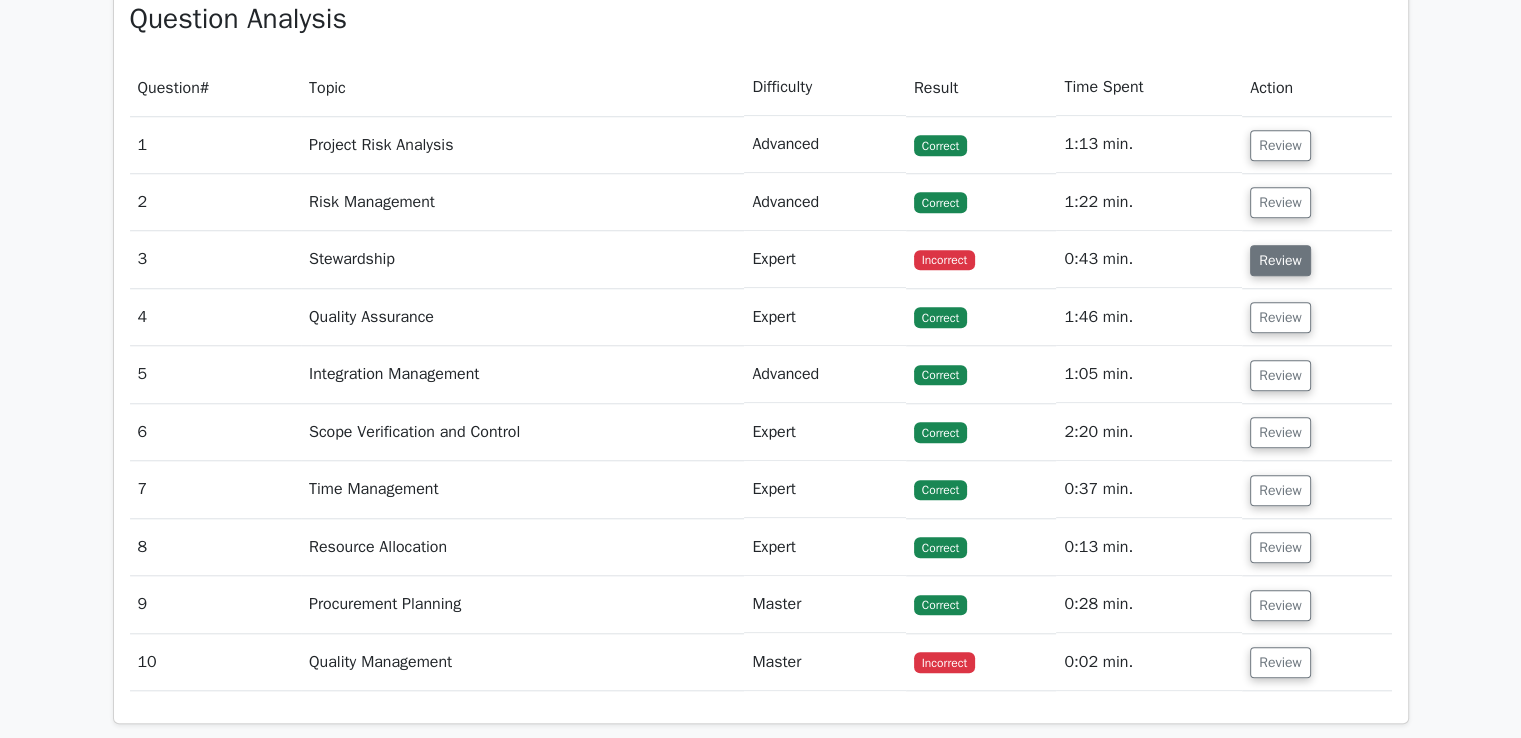 click on "Review" at bounding box center (1280, 260) 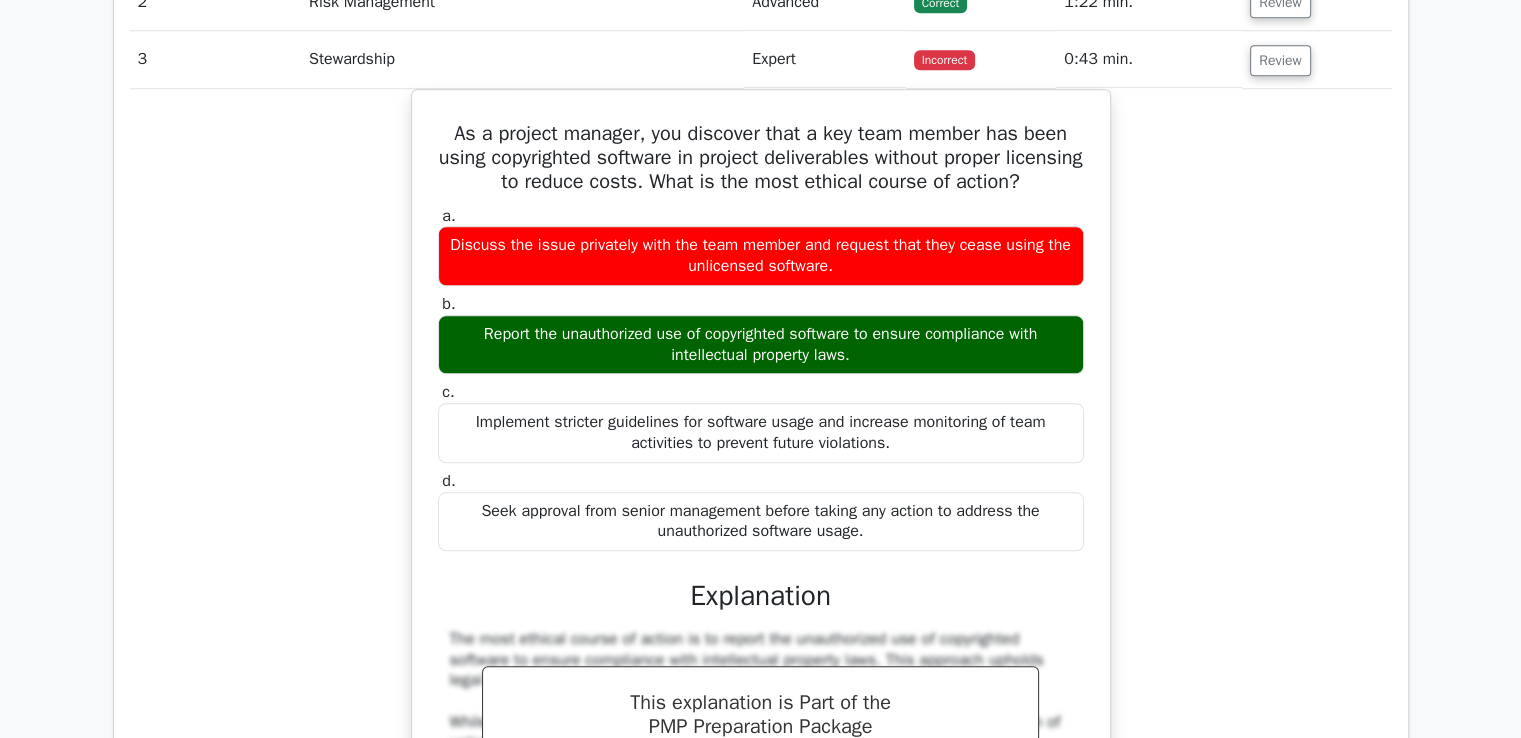 scroll, scrollTop: 1500, scrollLeft: 0, axis: vertical 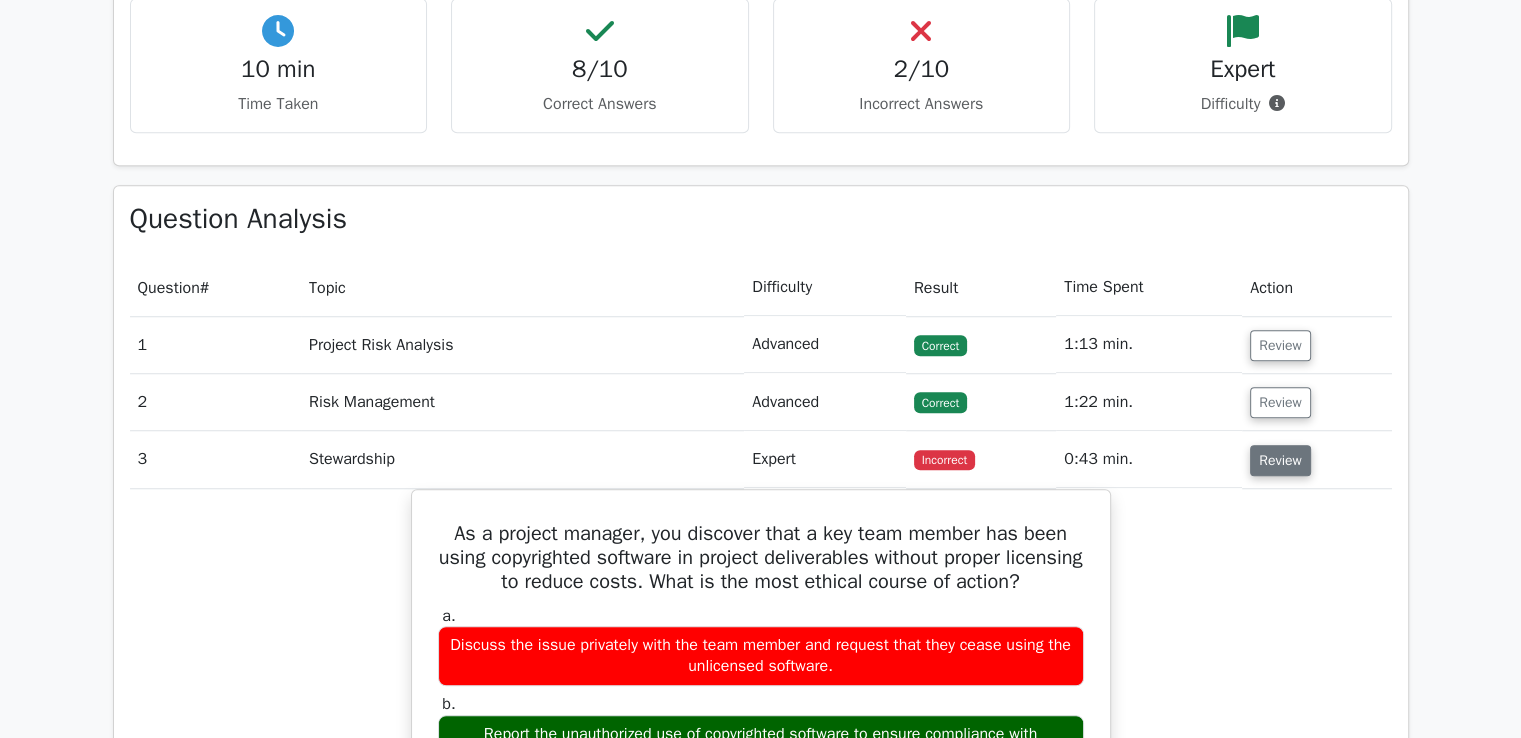 click on "Review" at bounding box center (1280, 460) 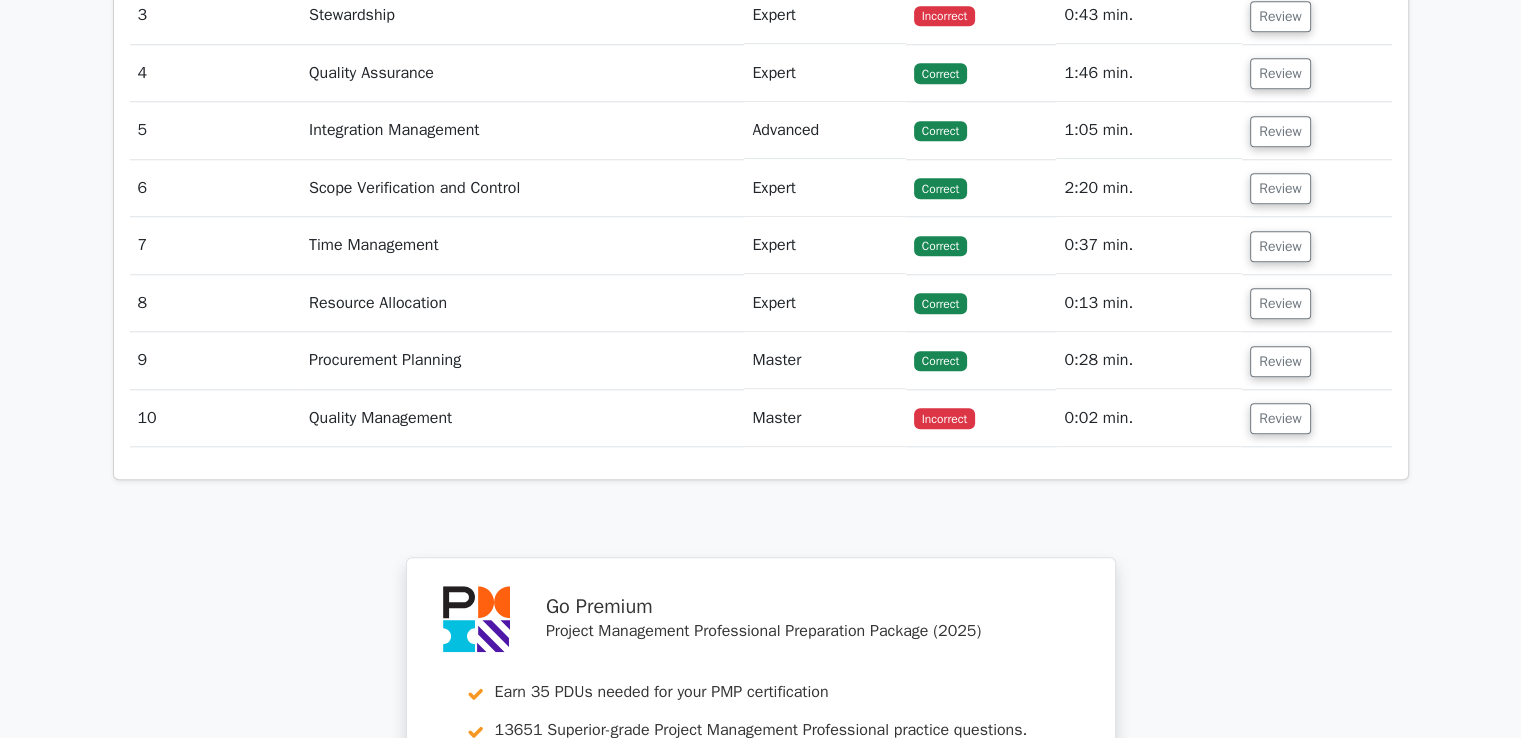 scroll, scrollTop: 2000, scrollLeft: 0, axis: vertical 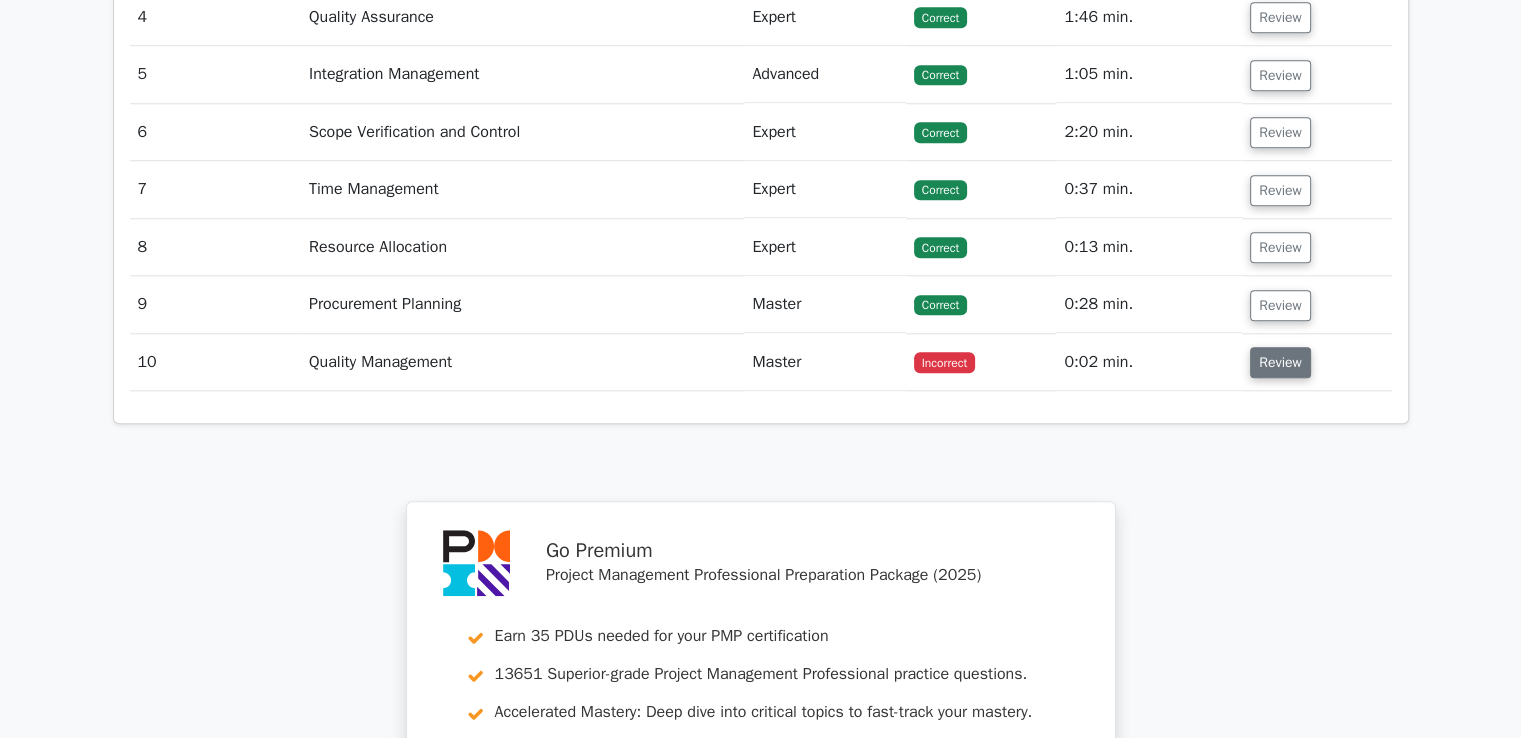 click on "Review" at bounding box center (1280, 362) 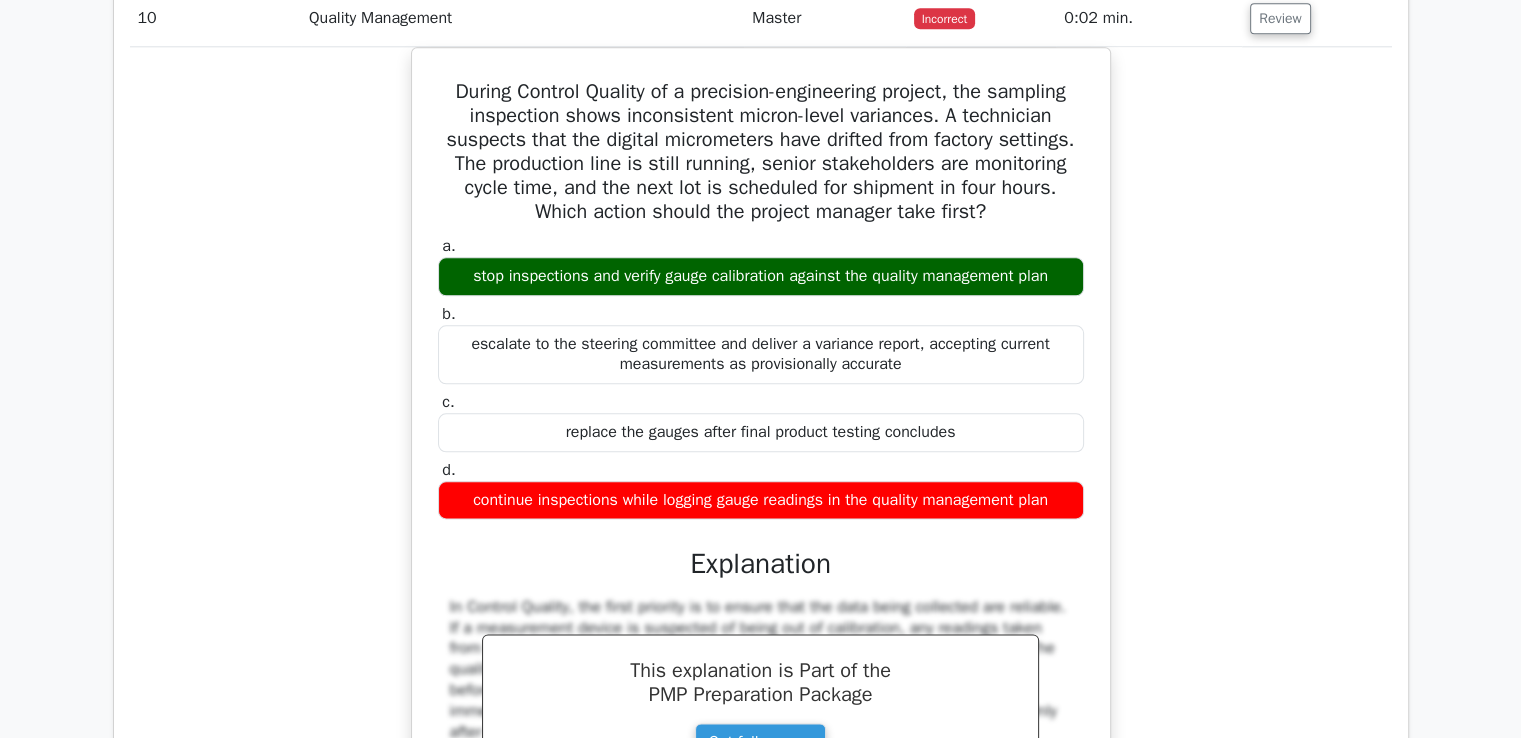 scroll, scrollTop: 2300, scrollLeft: 0, axis: vertical 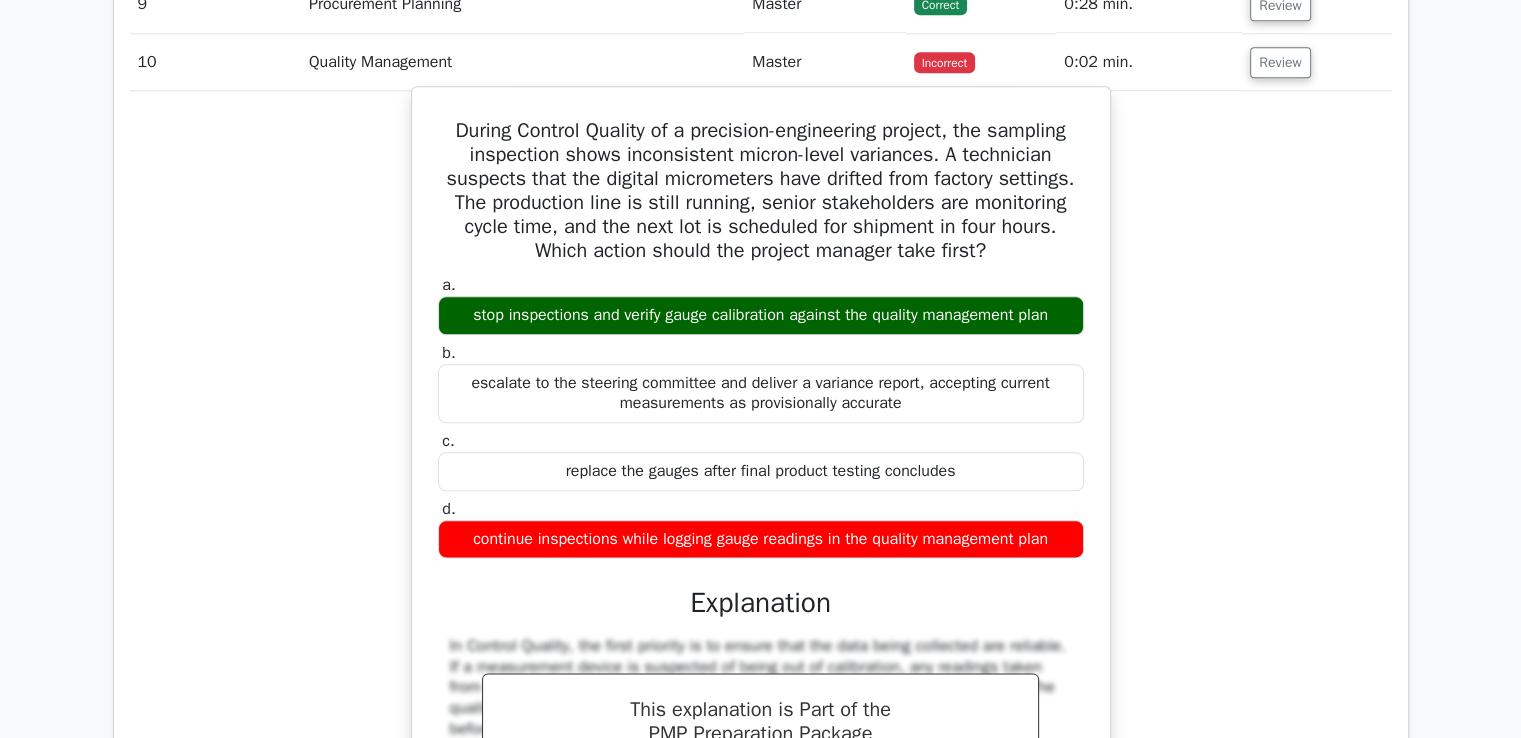 click on "escalate to the steering committee and deliver a variance report, accepting current measurements as provisionally accurate" at bounding box center [761, 394] 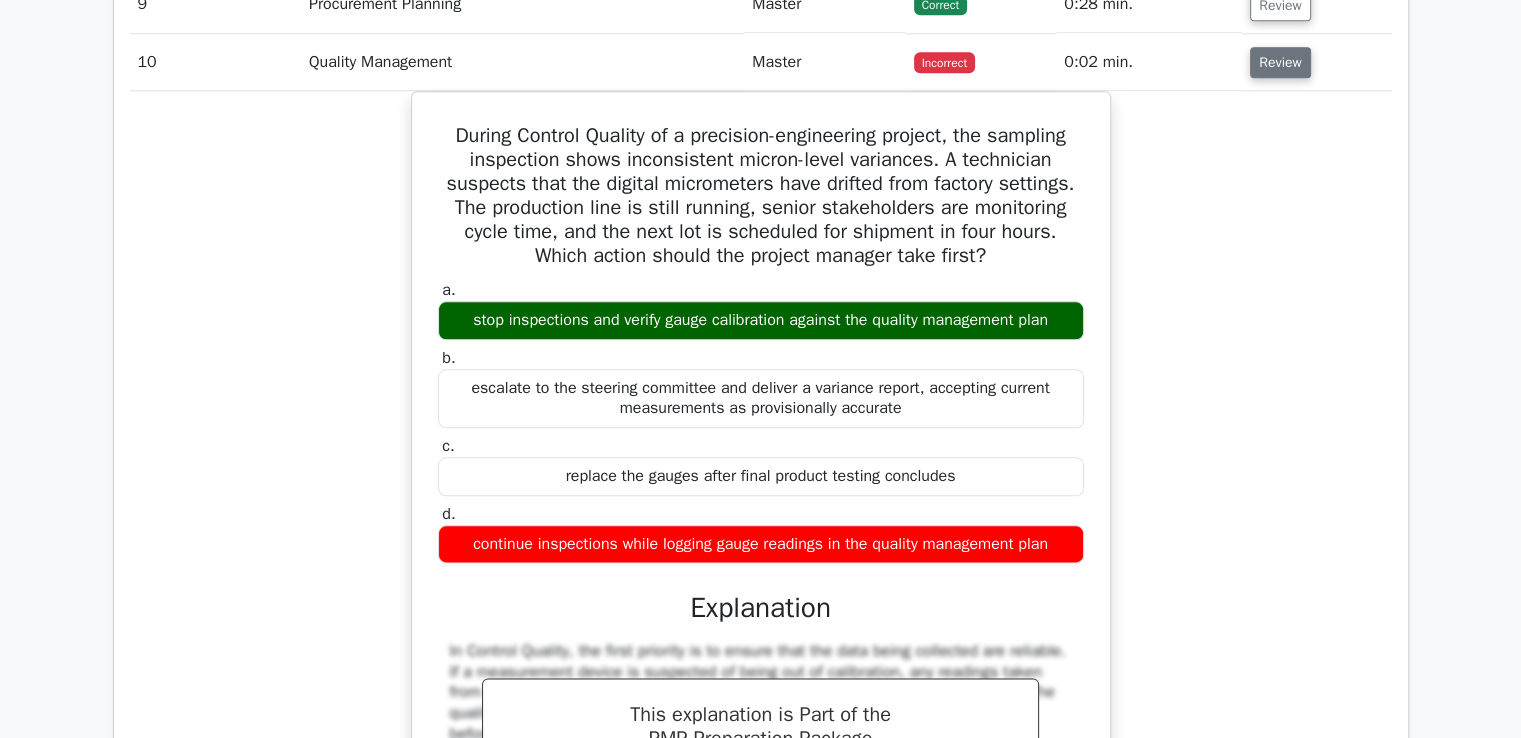 click on "Review" at bounding box center (1280, 62) 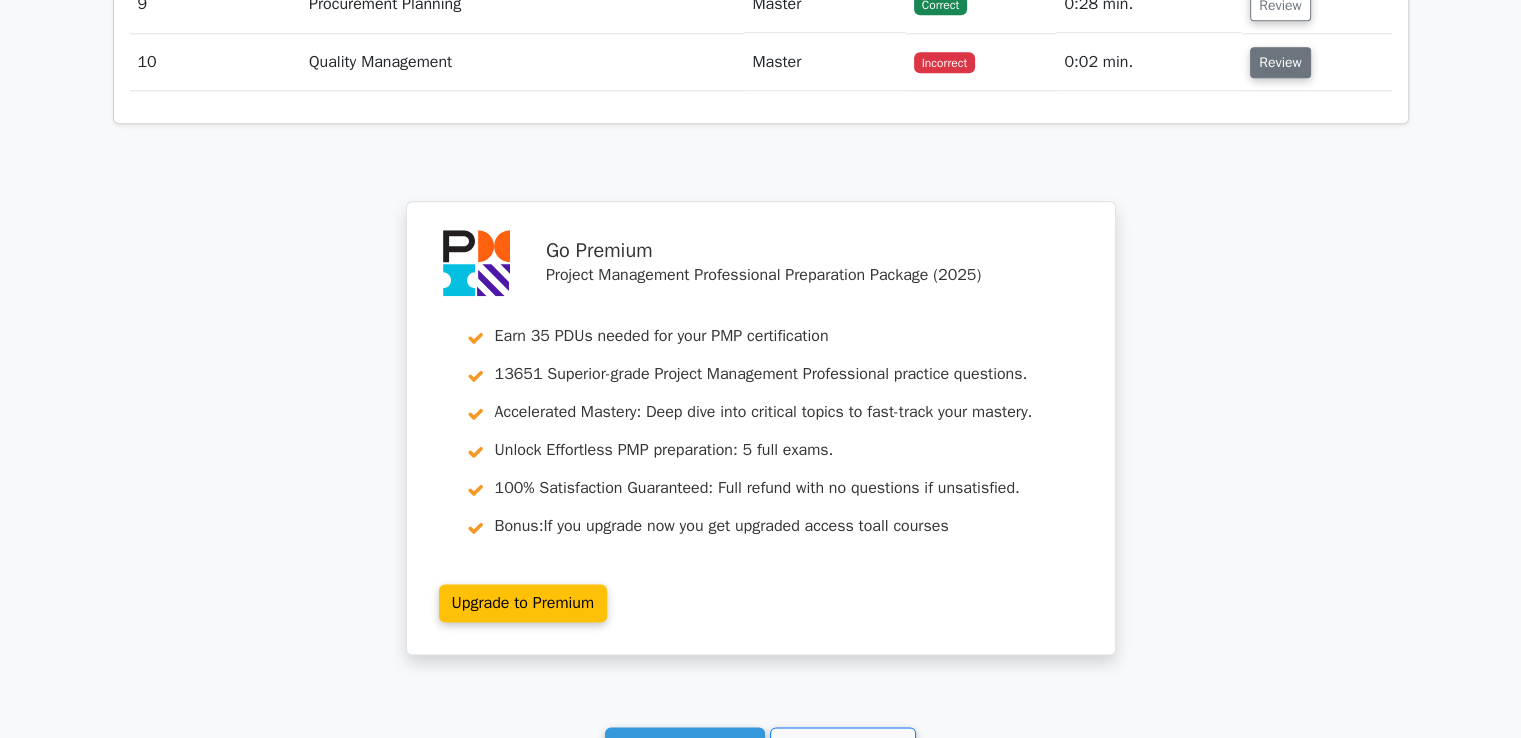 click on "Review" at bounding box center [1280, 62] 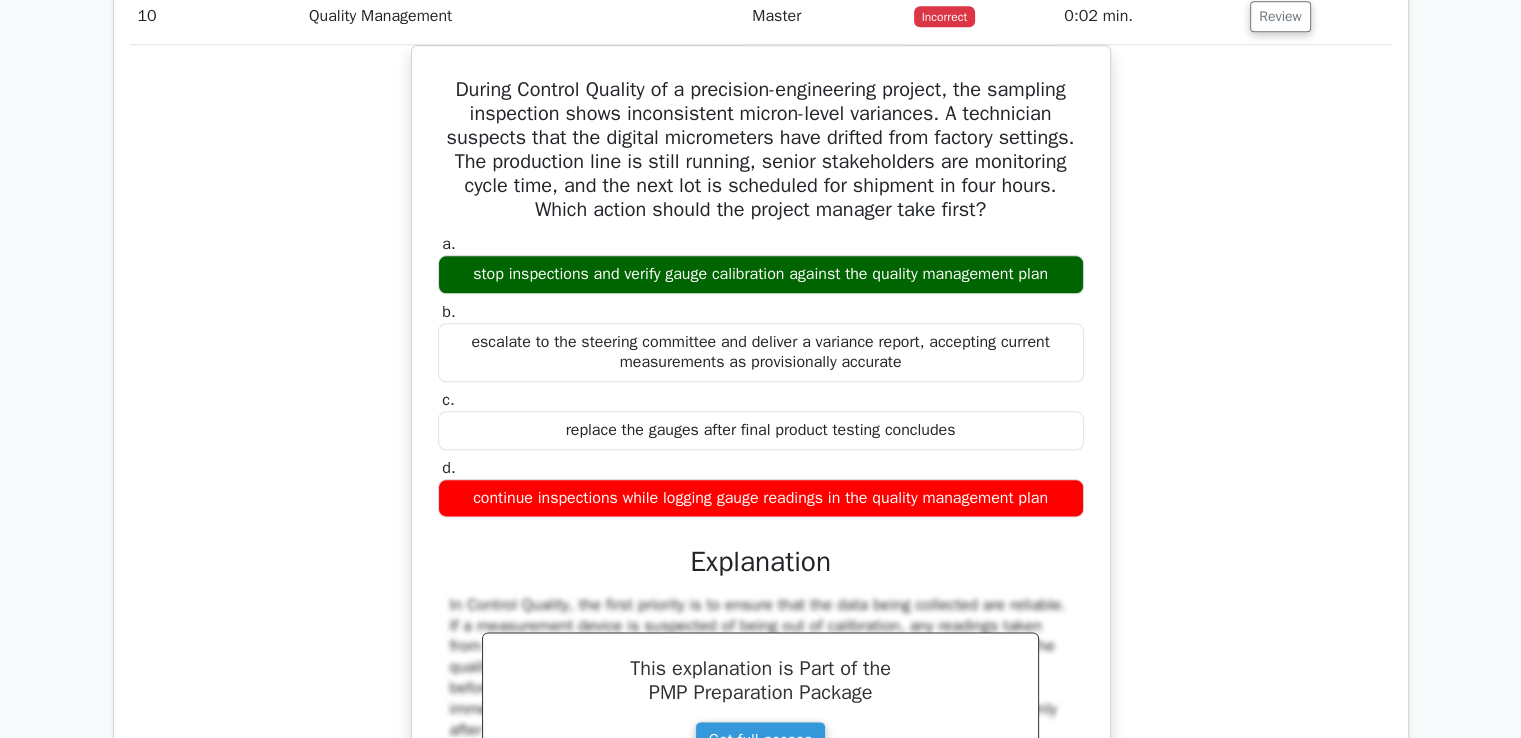 scroll, scrollTop: 2000, scrollLeft: 0, axis: vertical 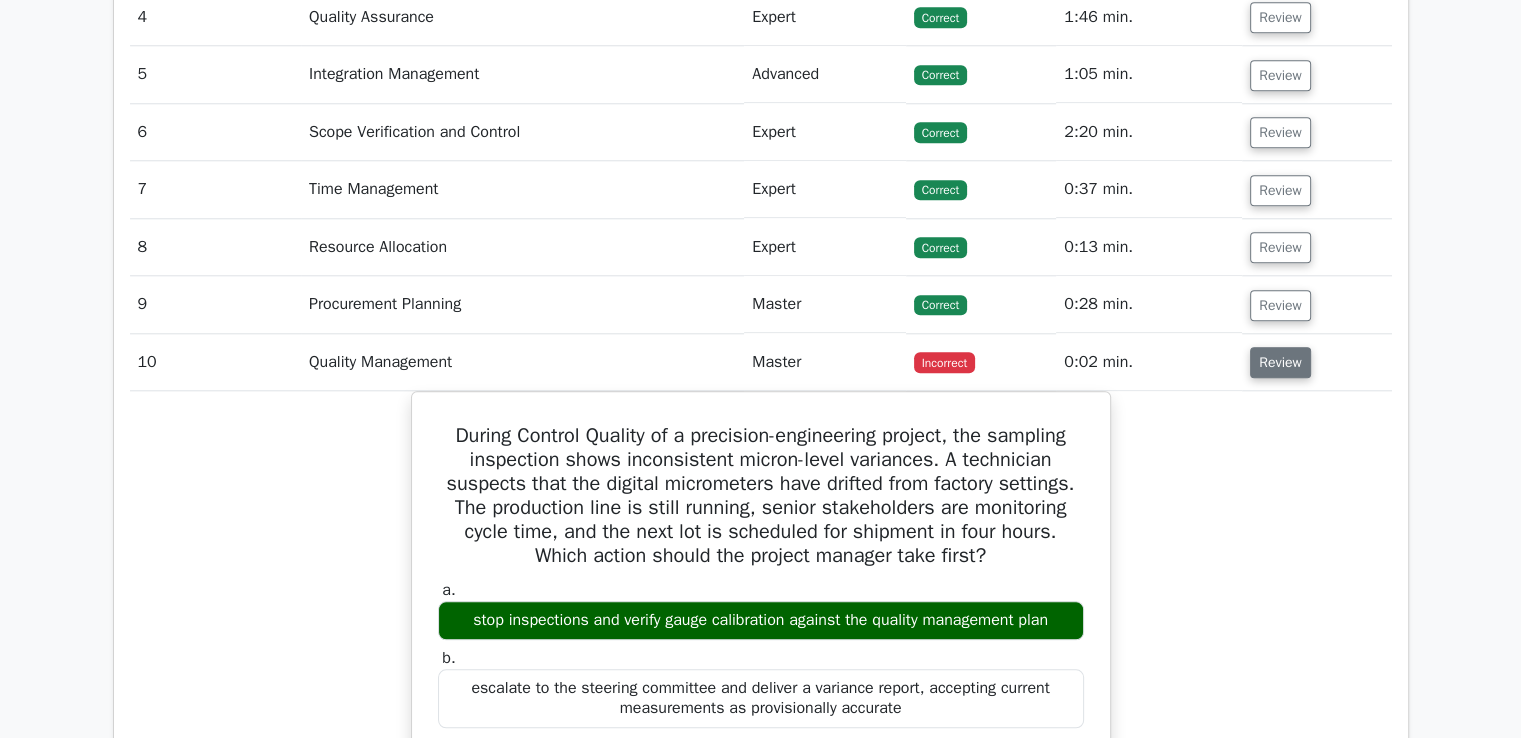 click on "Review" at bounding box center [1280, 362] 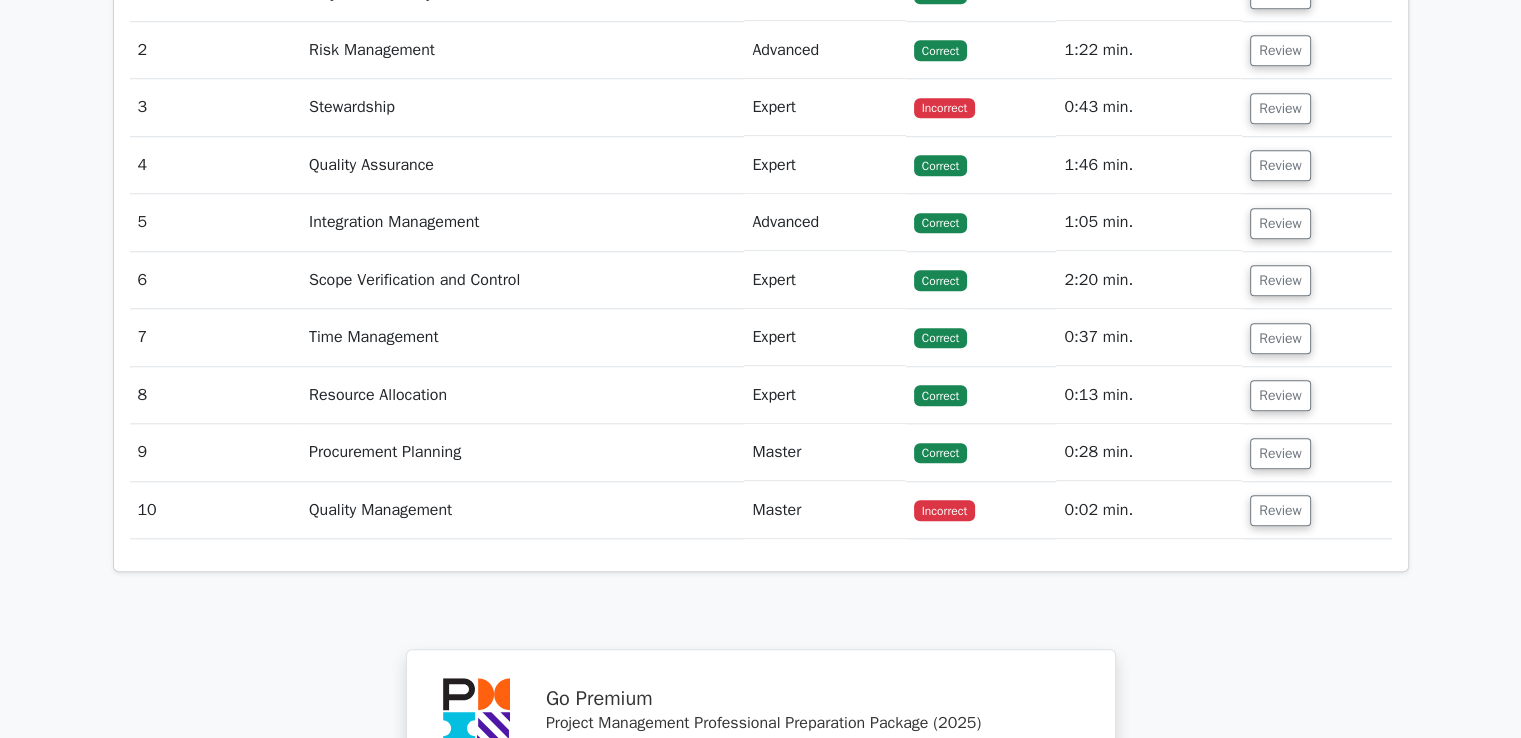 scroll, scrollTop: 2000, scrollLeft: 0, axis: vertical 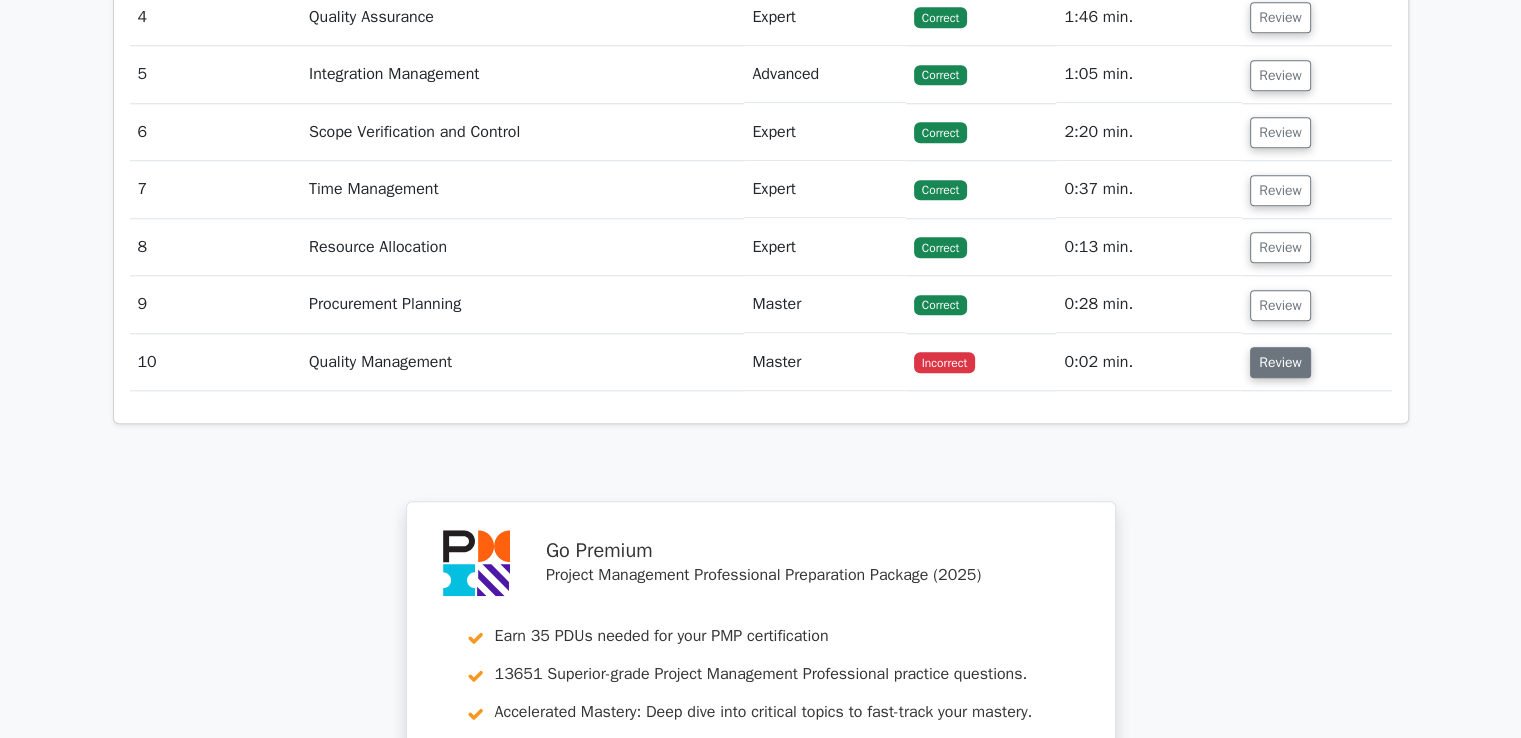 click on "Review" at bounding box center [1280, 362] 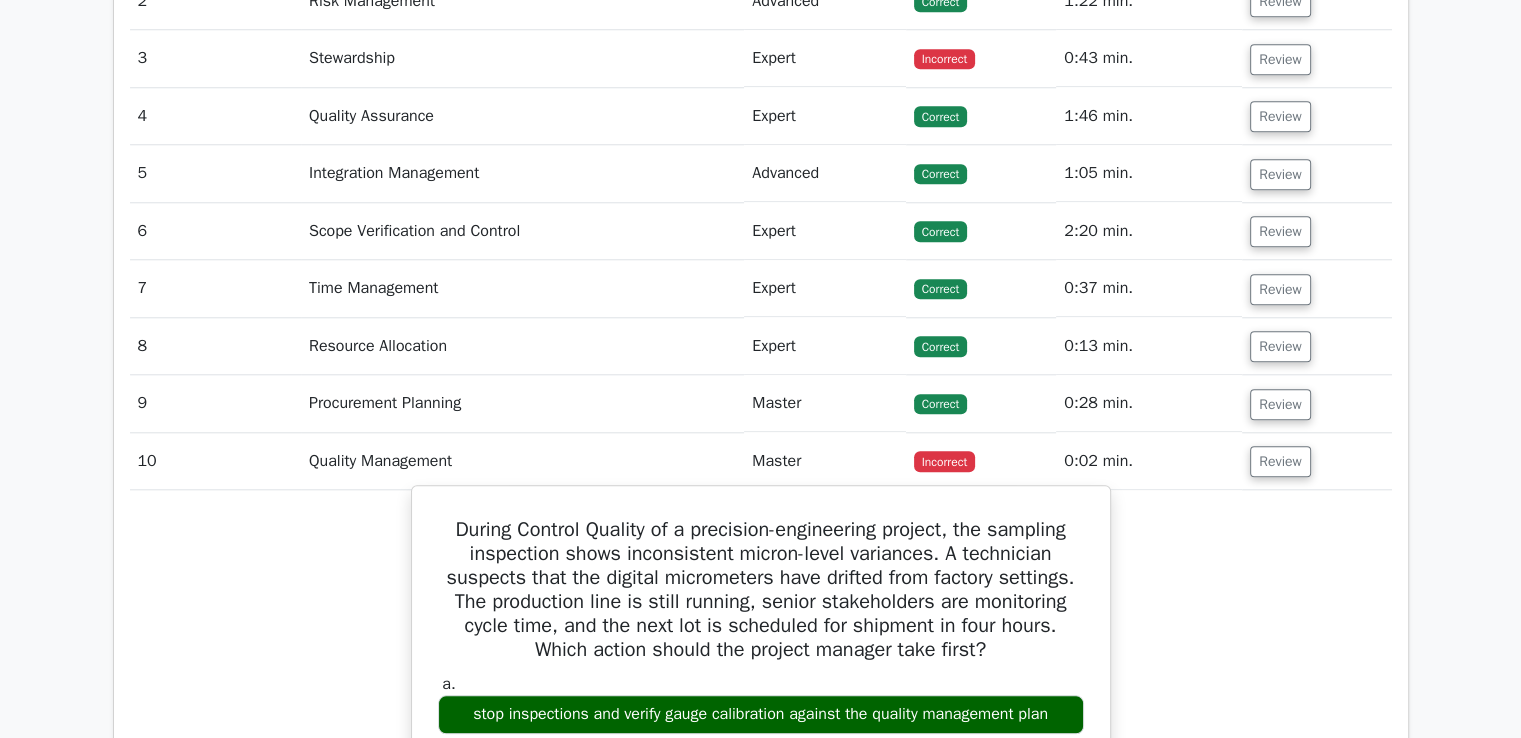 scroll, scrollTop: 1900, scrollLeft: 0, axis: vertical 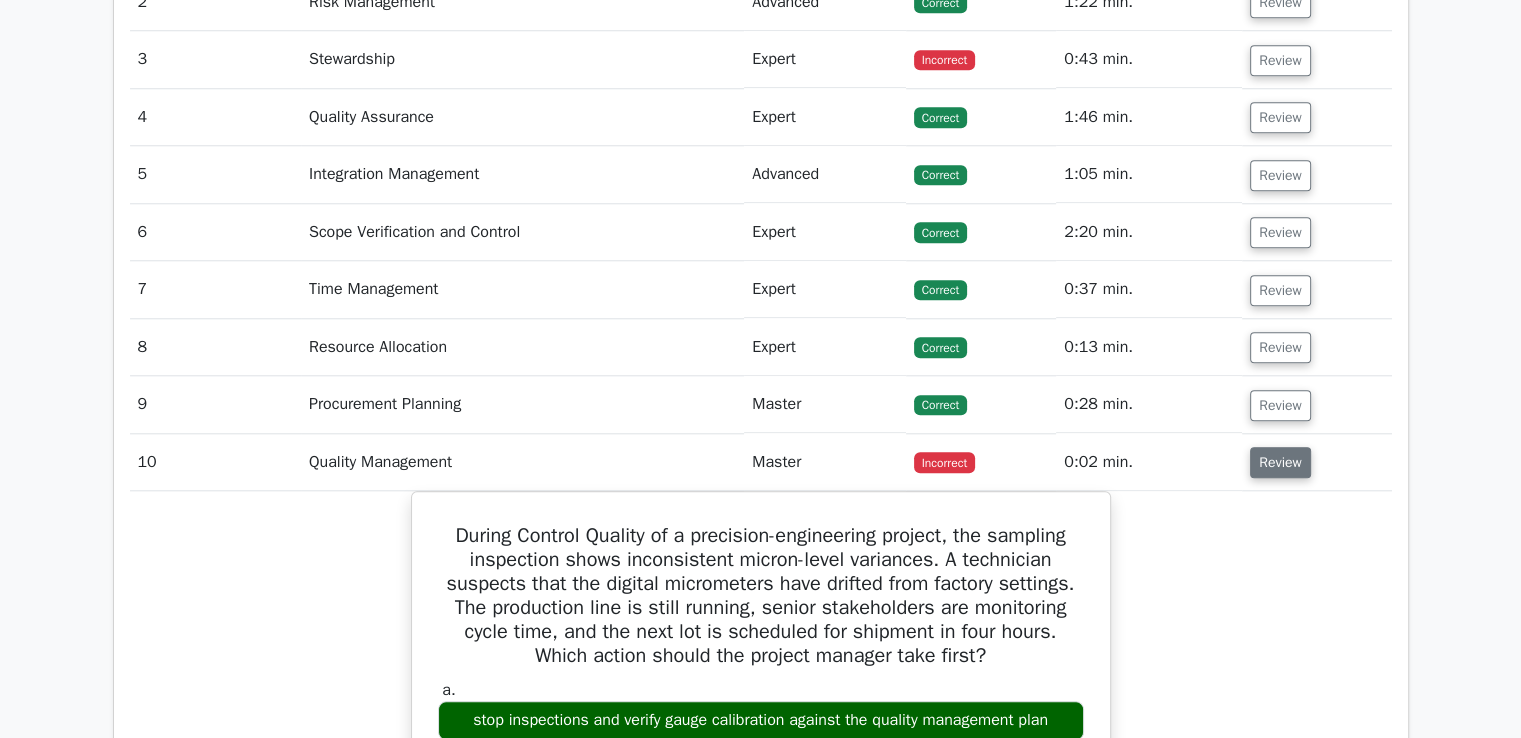 click on "Review" at bounding box center [1280, 462] 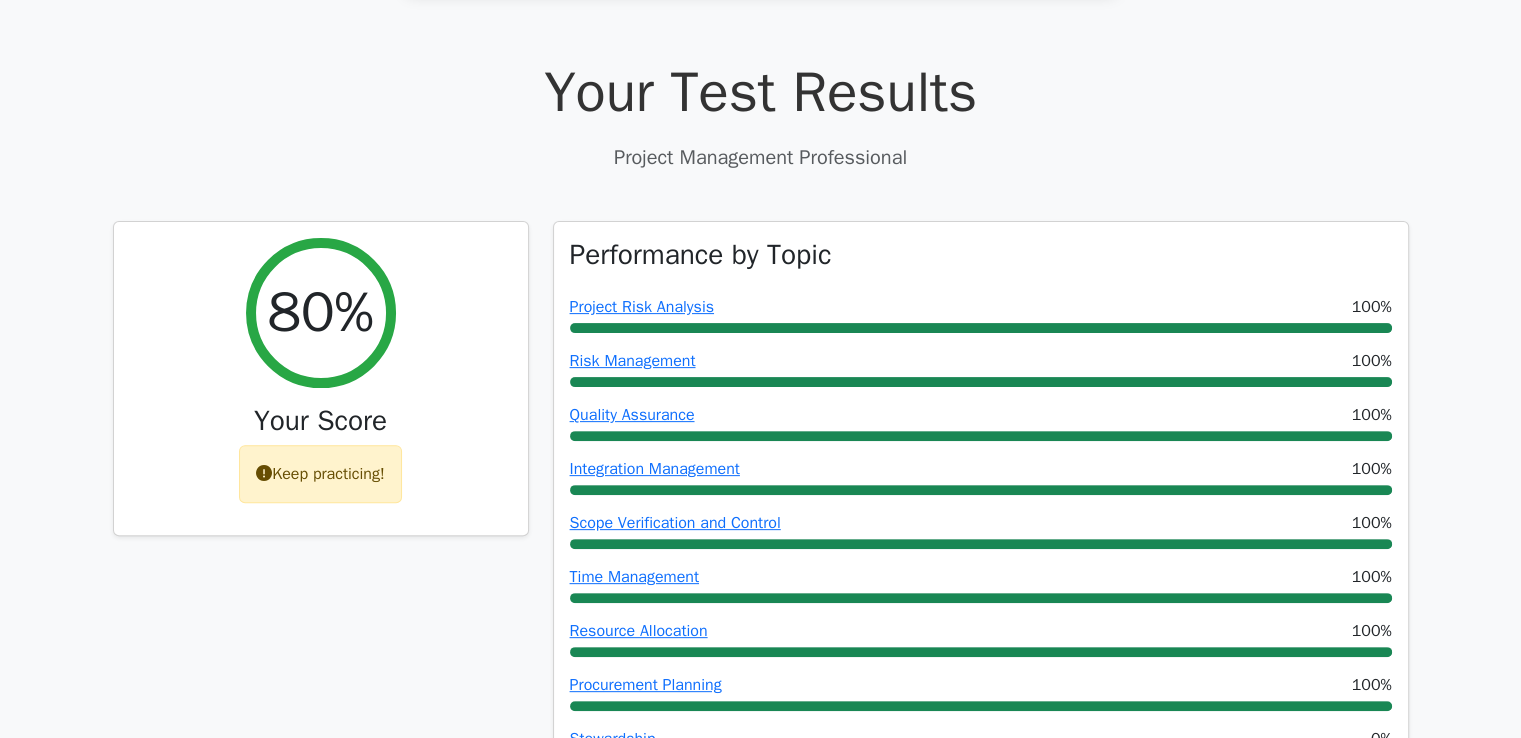 scroll, scrollTop: 900, scrollLeft: 0, axis: vertical 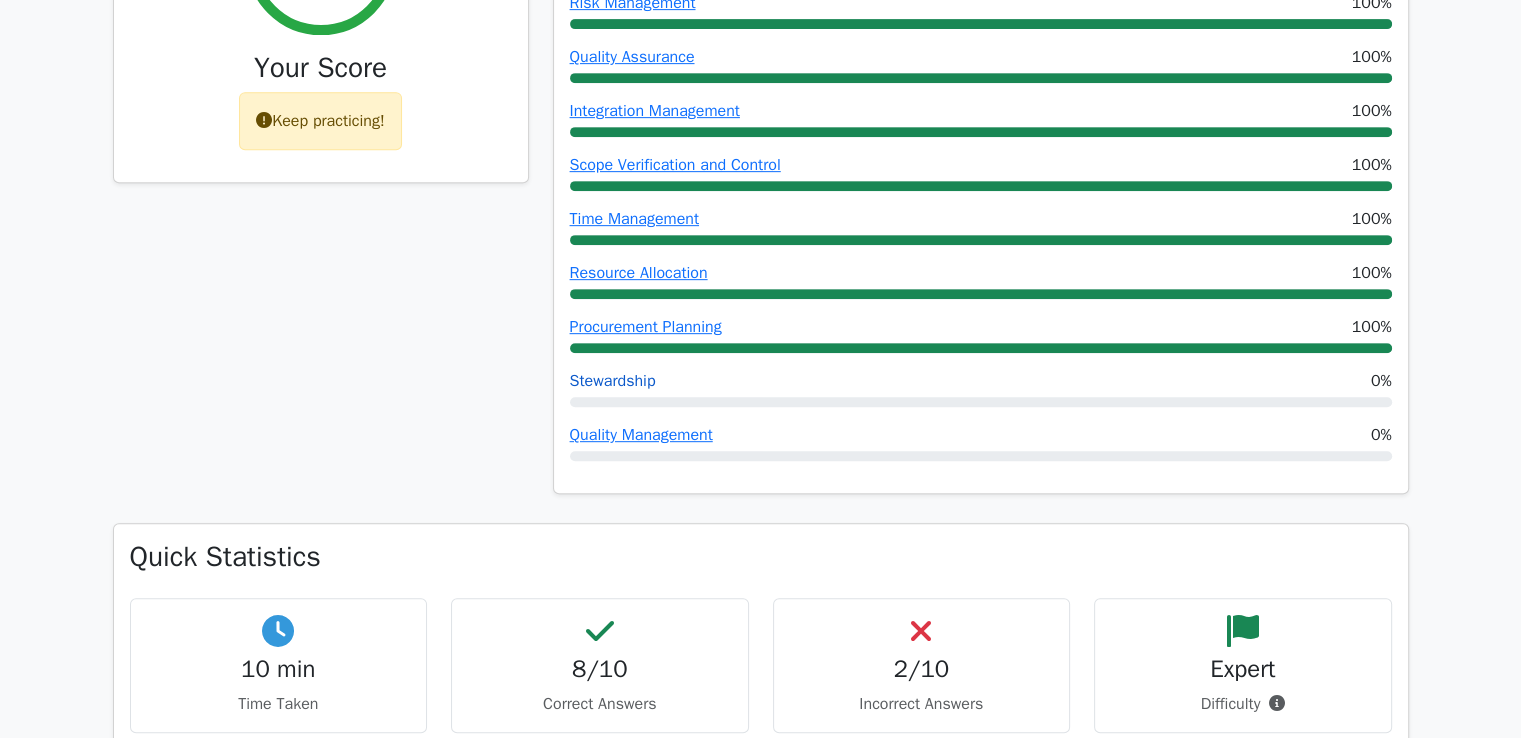 click on "Stewardship" at bounding box center (613, 381) 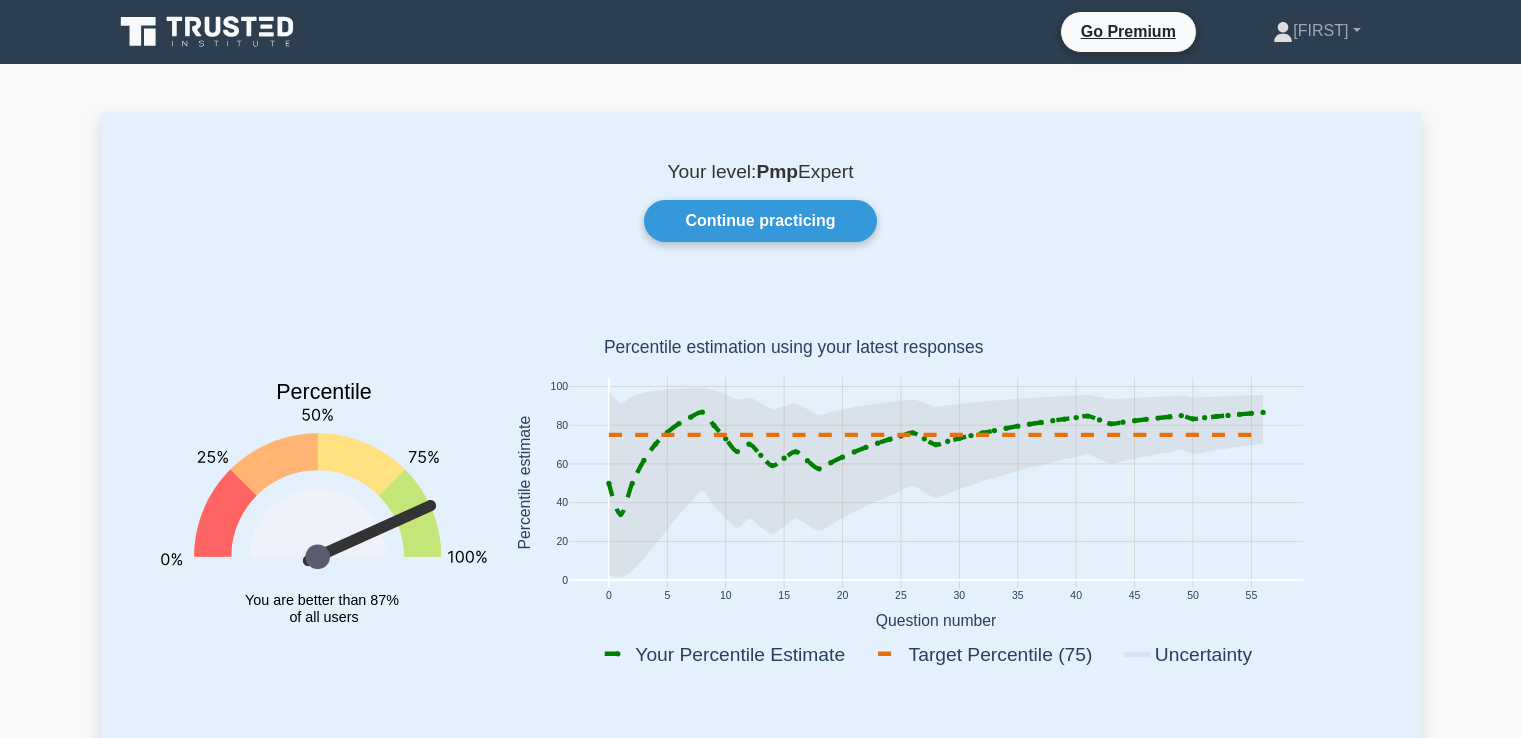 scroll, scrollTop: 0, scrollLeft: 0, axis: both 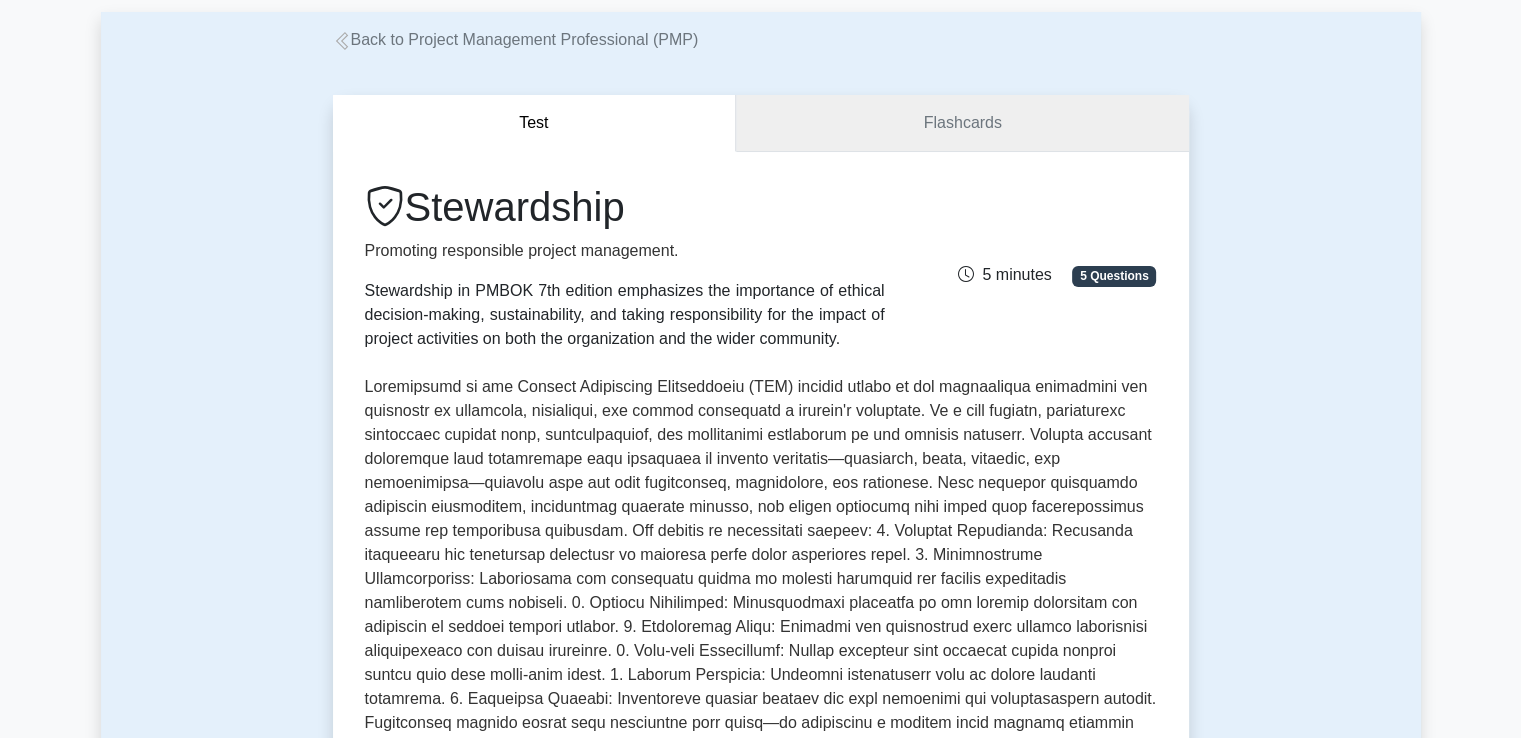 click on "Flashcards" at bounding box center [962, 123] 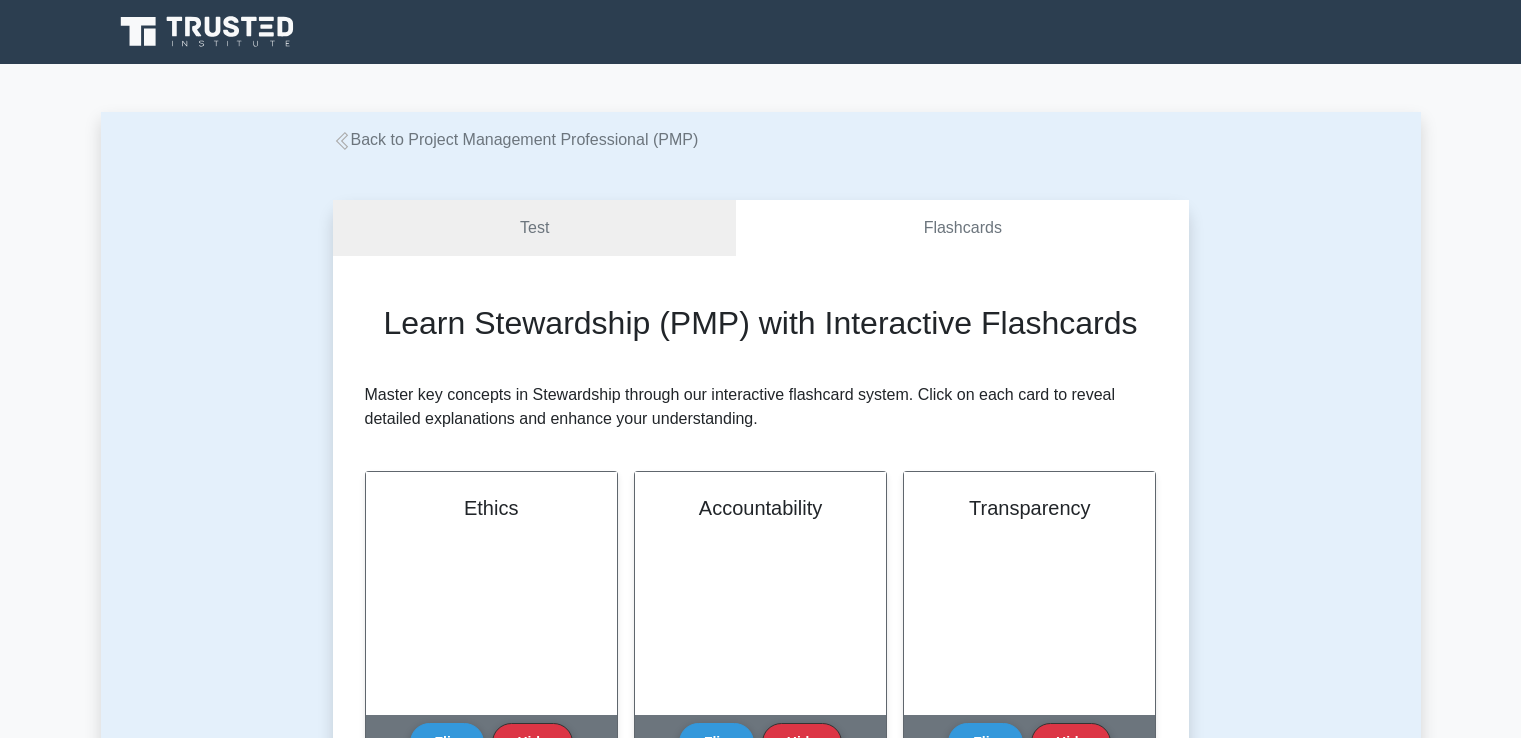 scroll, scrollTop: 0, scrollLeft: 0, axis: both 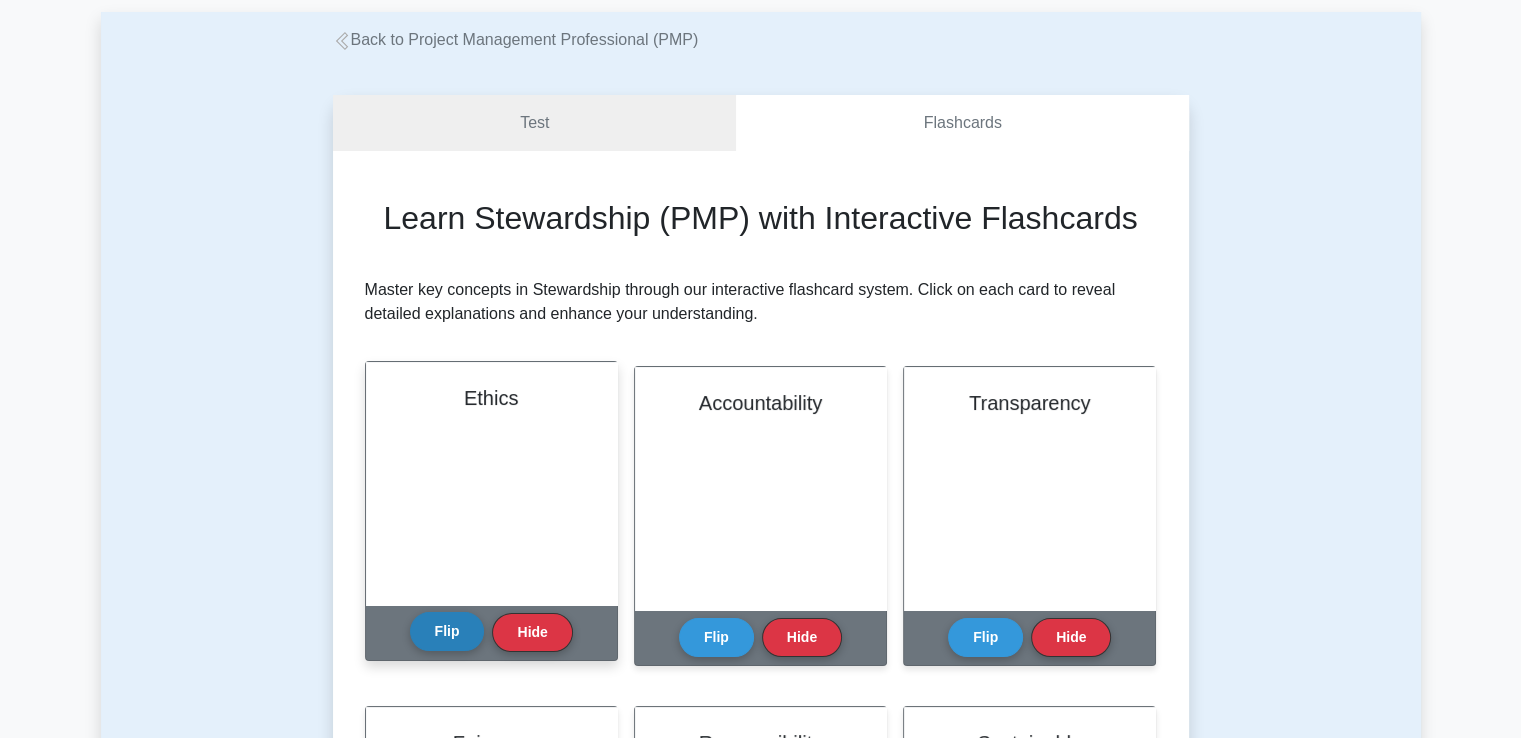click on "Flip" at bounding box center [447, 631] 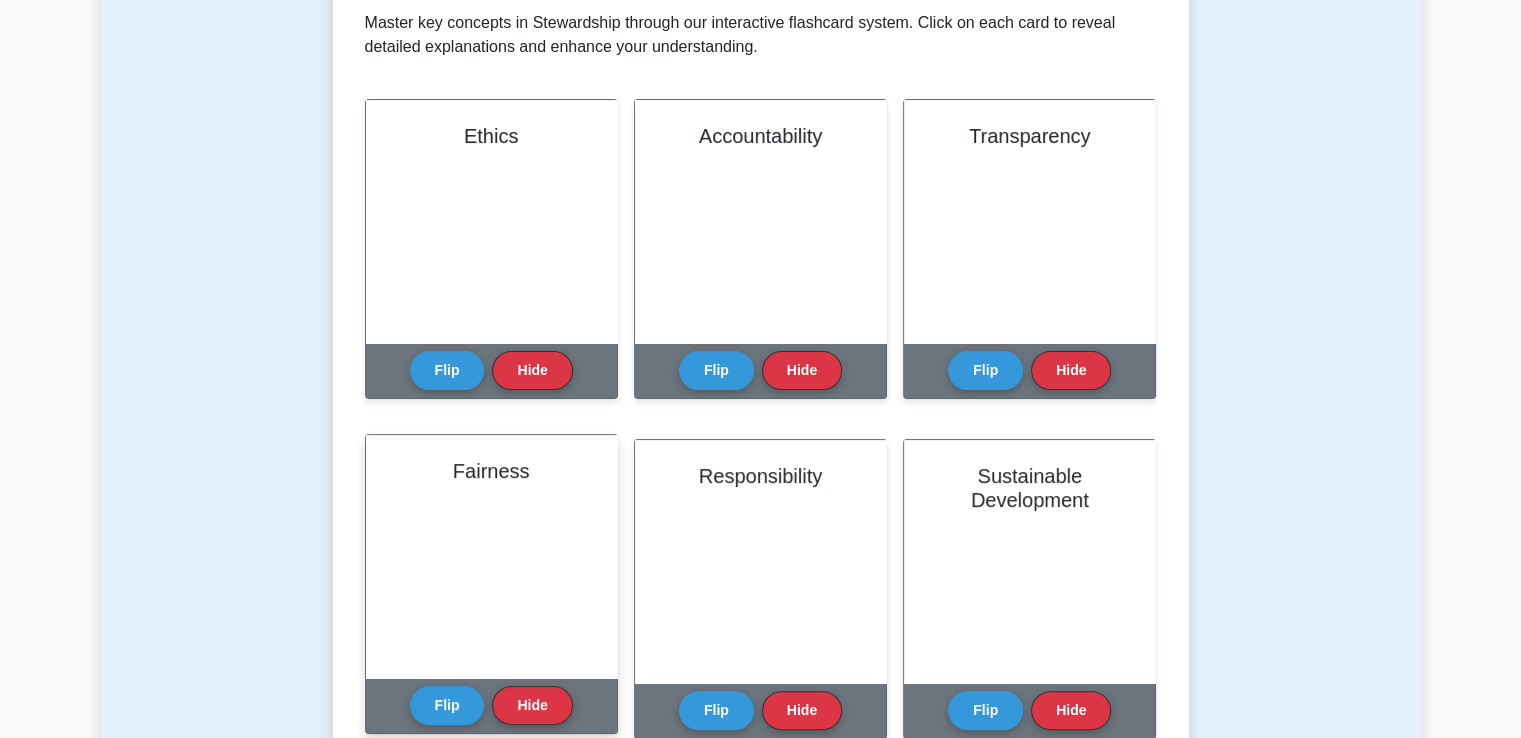 scroll, scrollTop: 200, scrollLeft: 0, axis: vertical 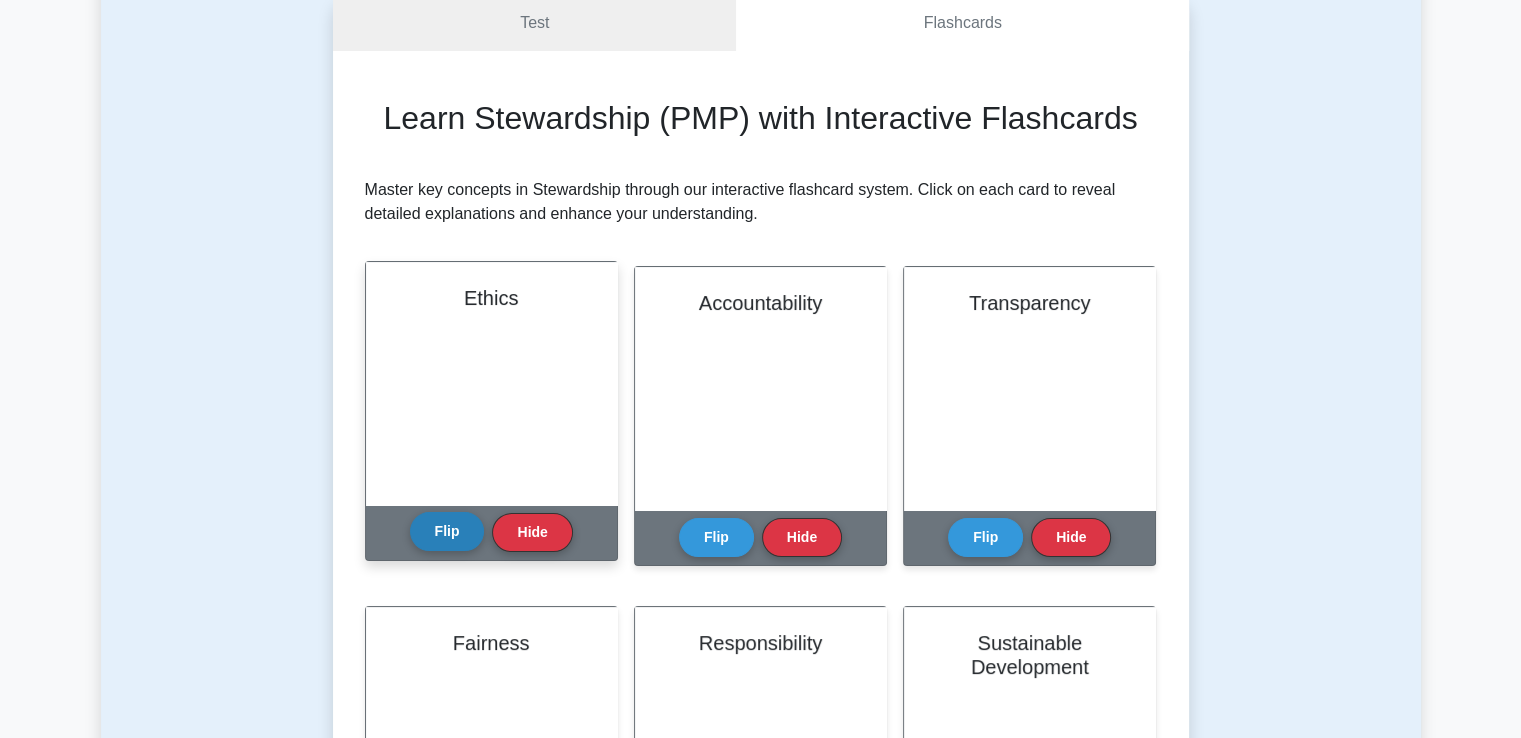 click on "Flip" at bounding box center (447, 531) 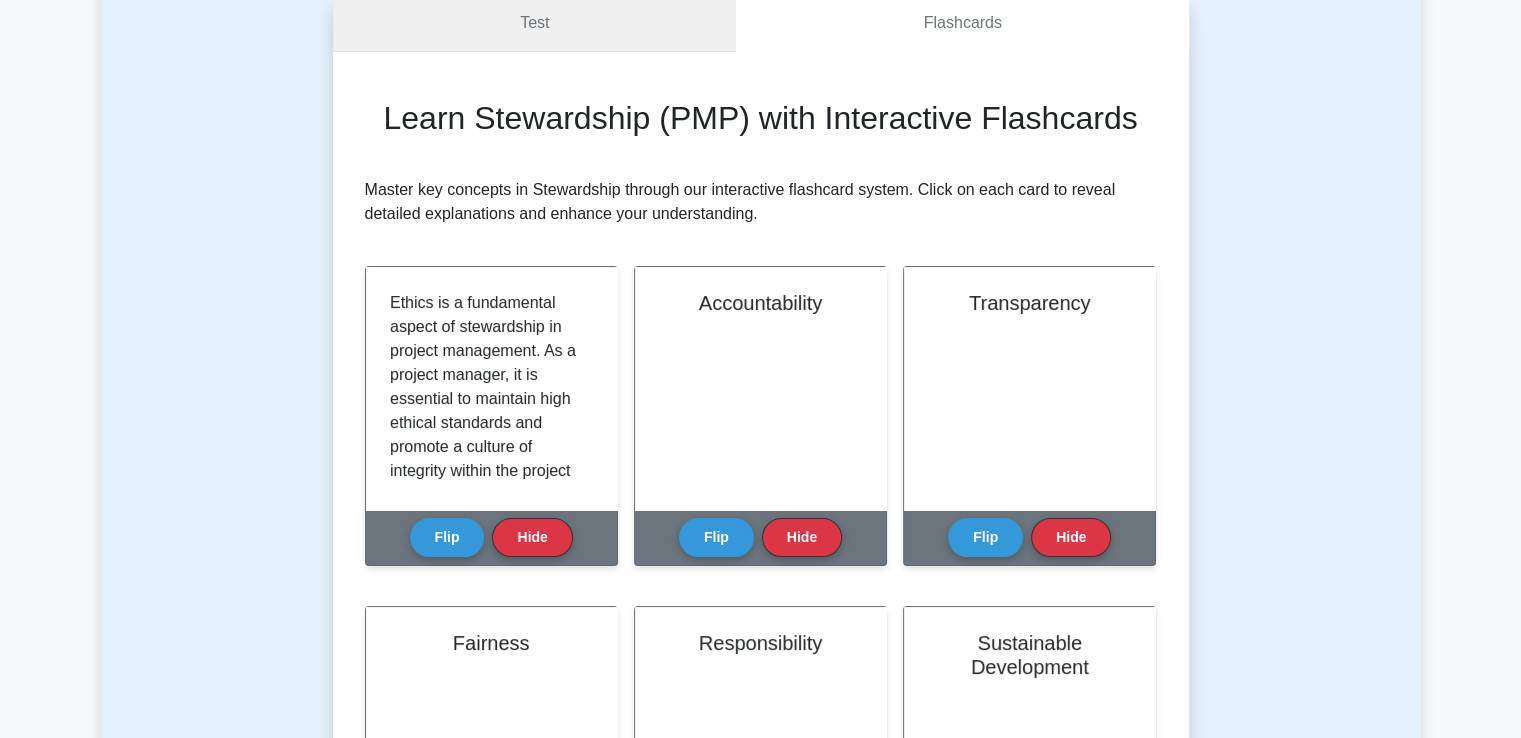 click on "Test" at bounding box center [535, 23] 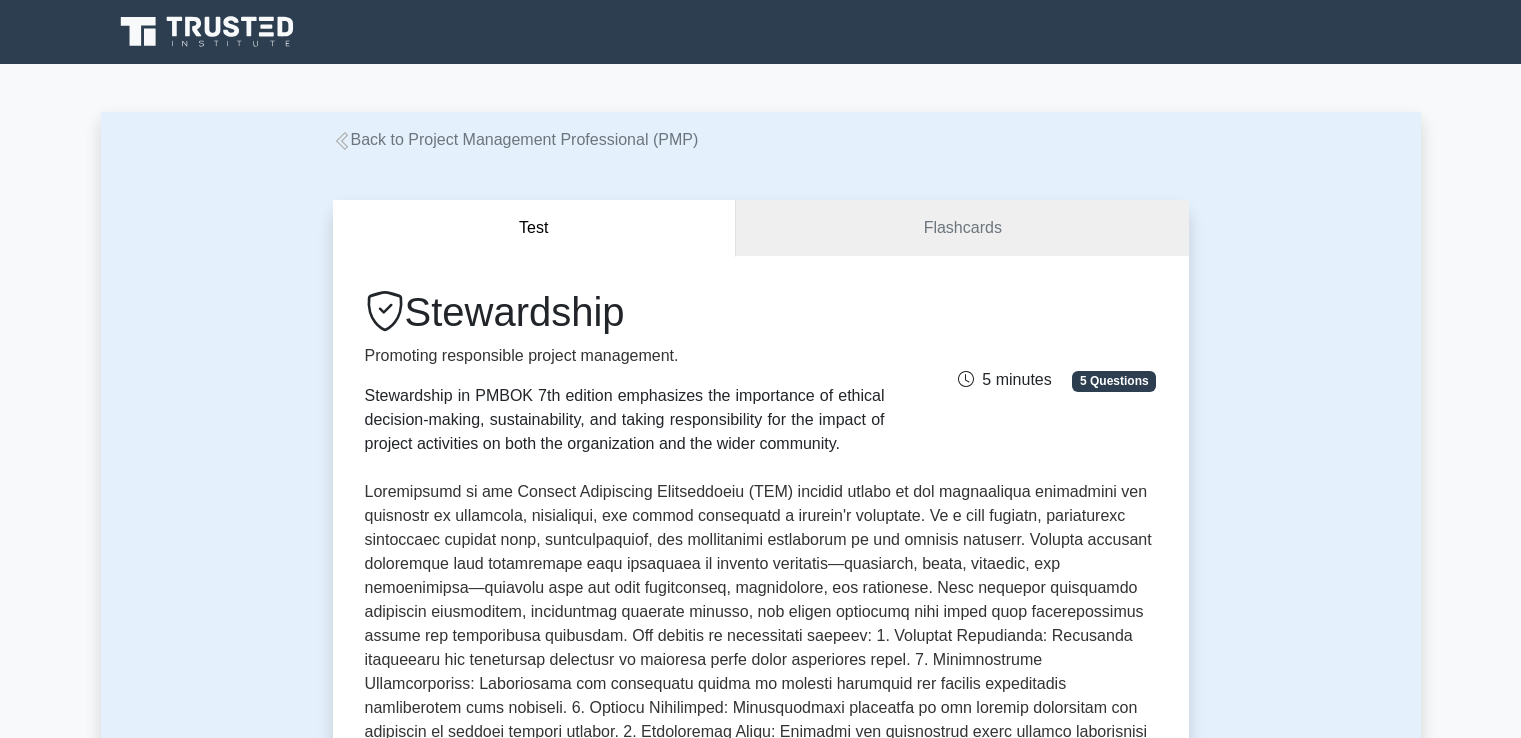 scroll, scrollTop: 0, scrollLeft: 0, axis: both 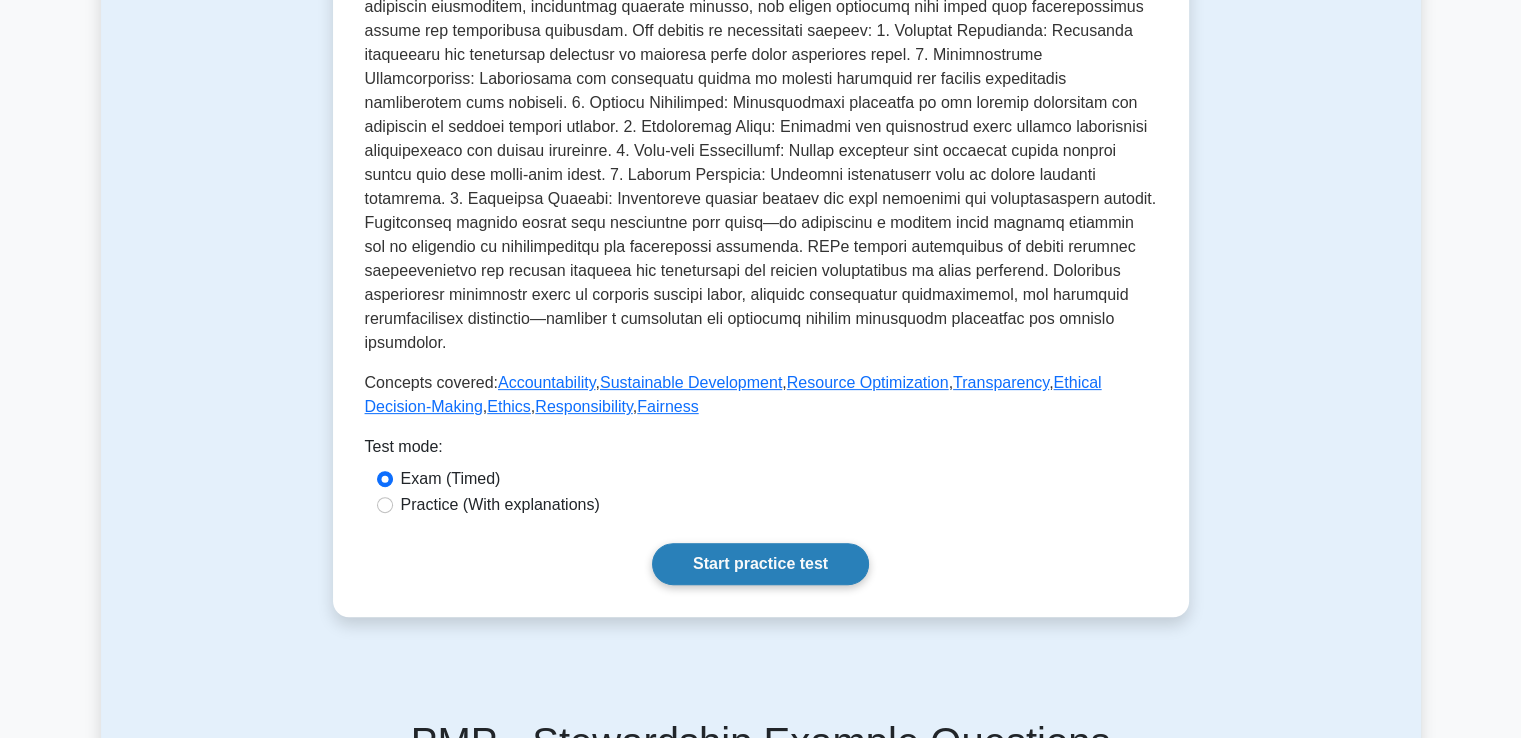 click on "Start practice test" at bounding box center [760, 564] 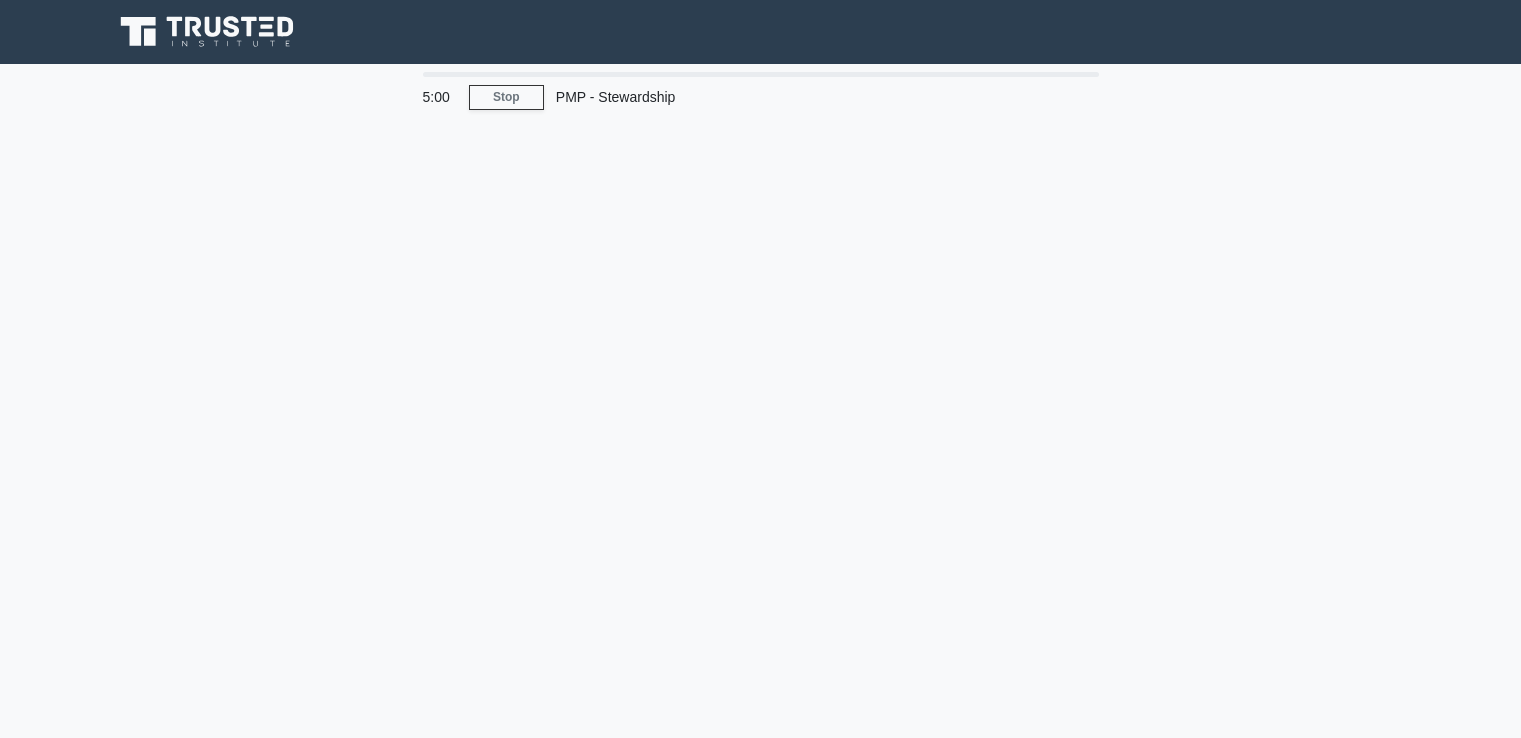 scroll, scrollTop: 0, scrollLeft: 0, axis: both 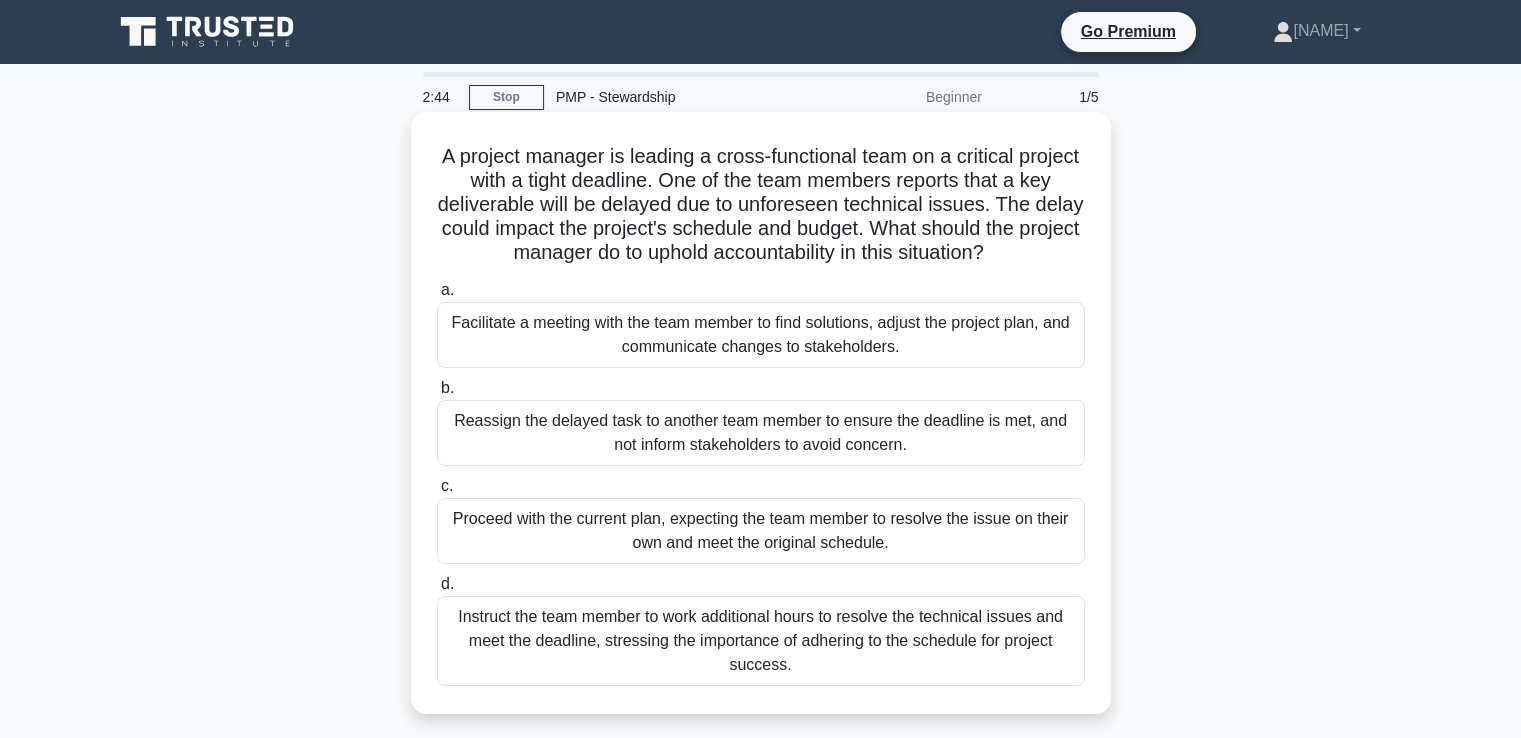 click on "Facilitate a meeting with the team member to find solutions, adjust the project plan, and communicate changes to stakeholders." at bounding box center (761, 335) 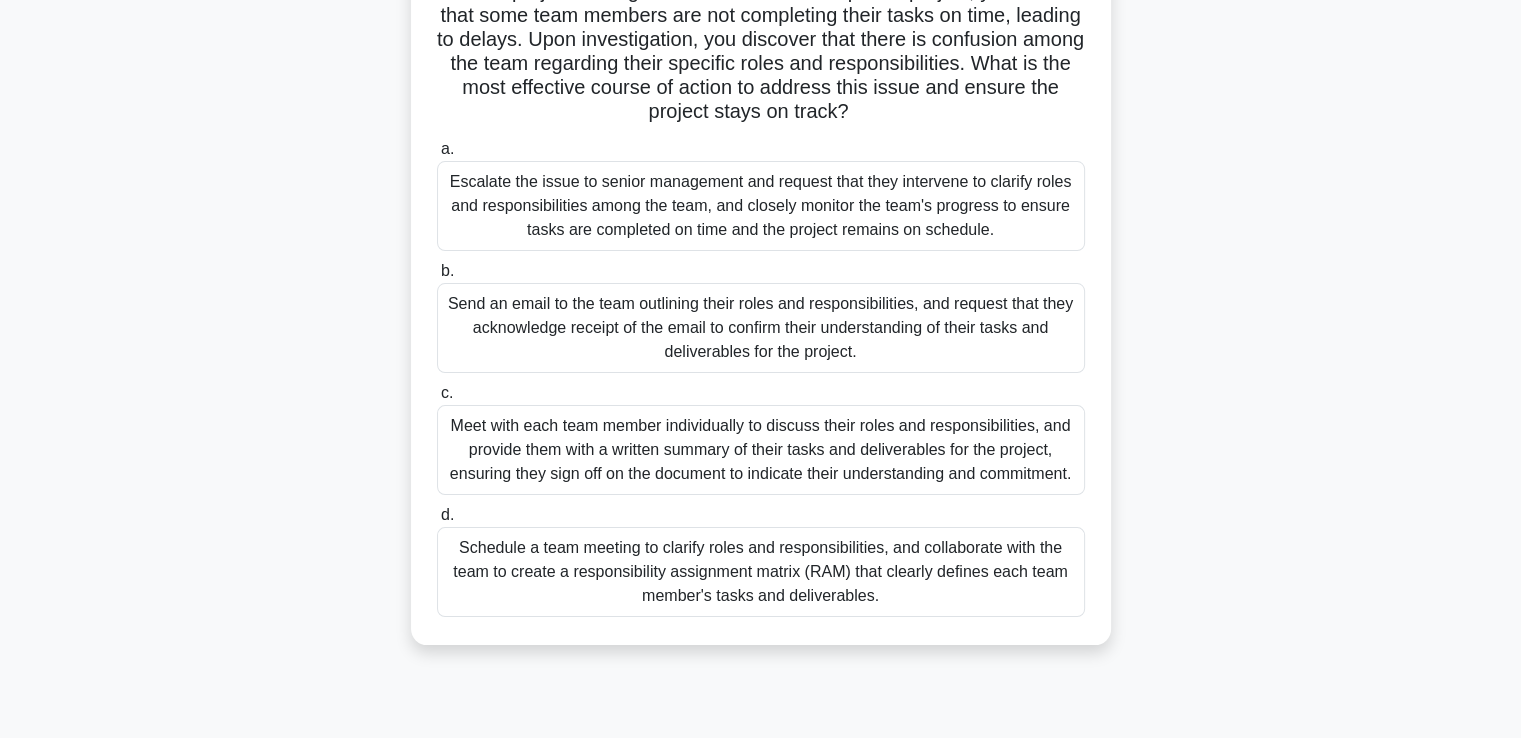scroll, scrollTop: 200, scrollLeft: 0, axis: vertical 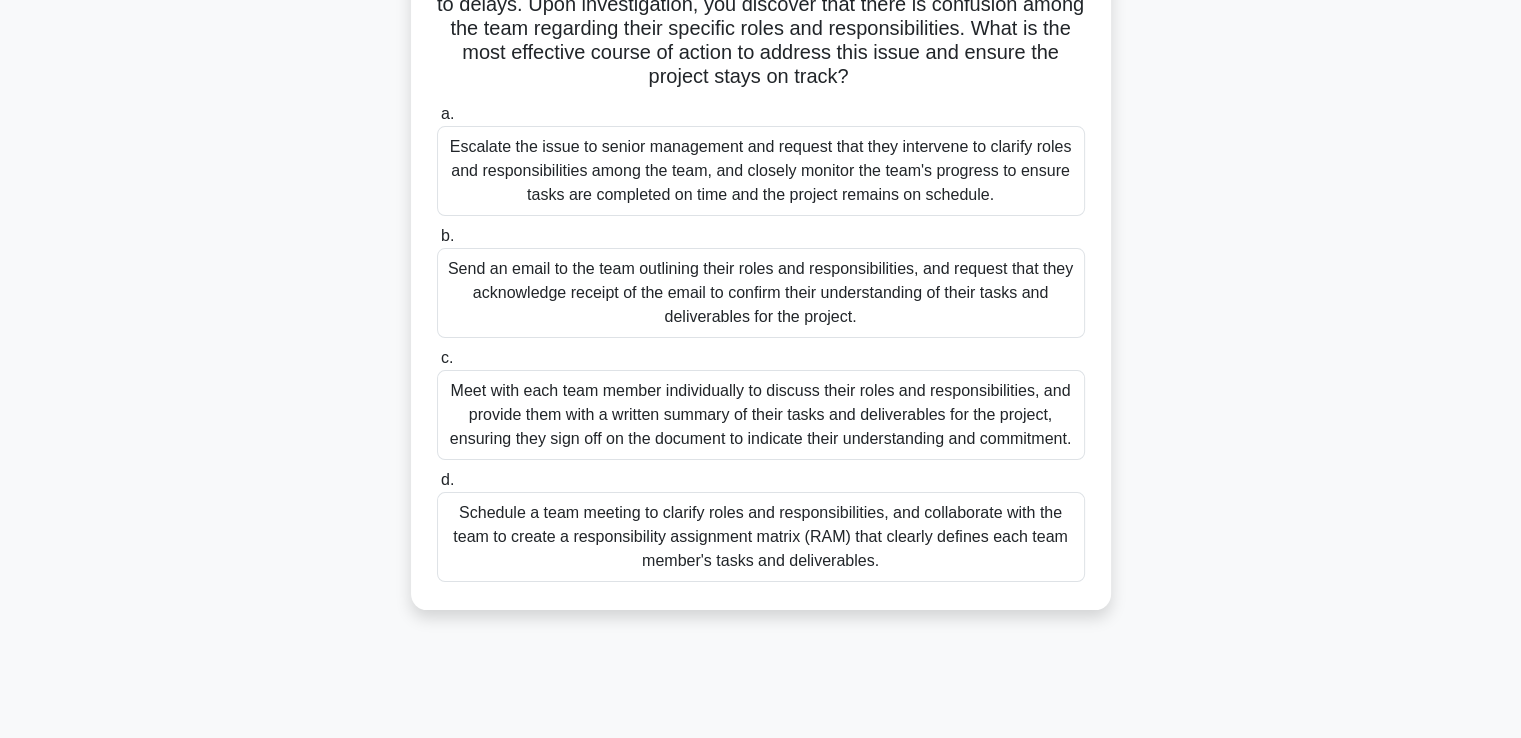 click on "Schedule a team meeting to clarify roles and responsibilities, and collaborate with the team to create a responsibility assignment matrix (RAM) that clearly defines each team member's tasks and deliverables." at bounding box center [761, 537] 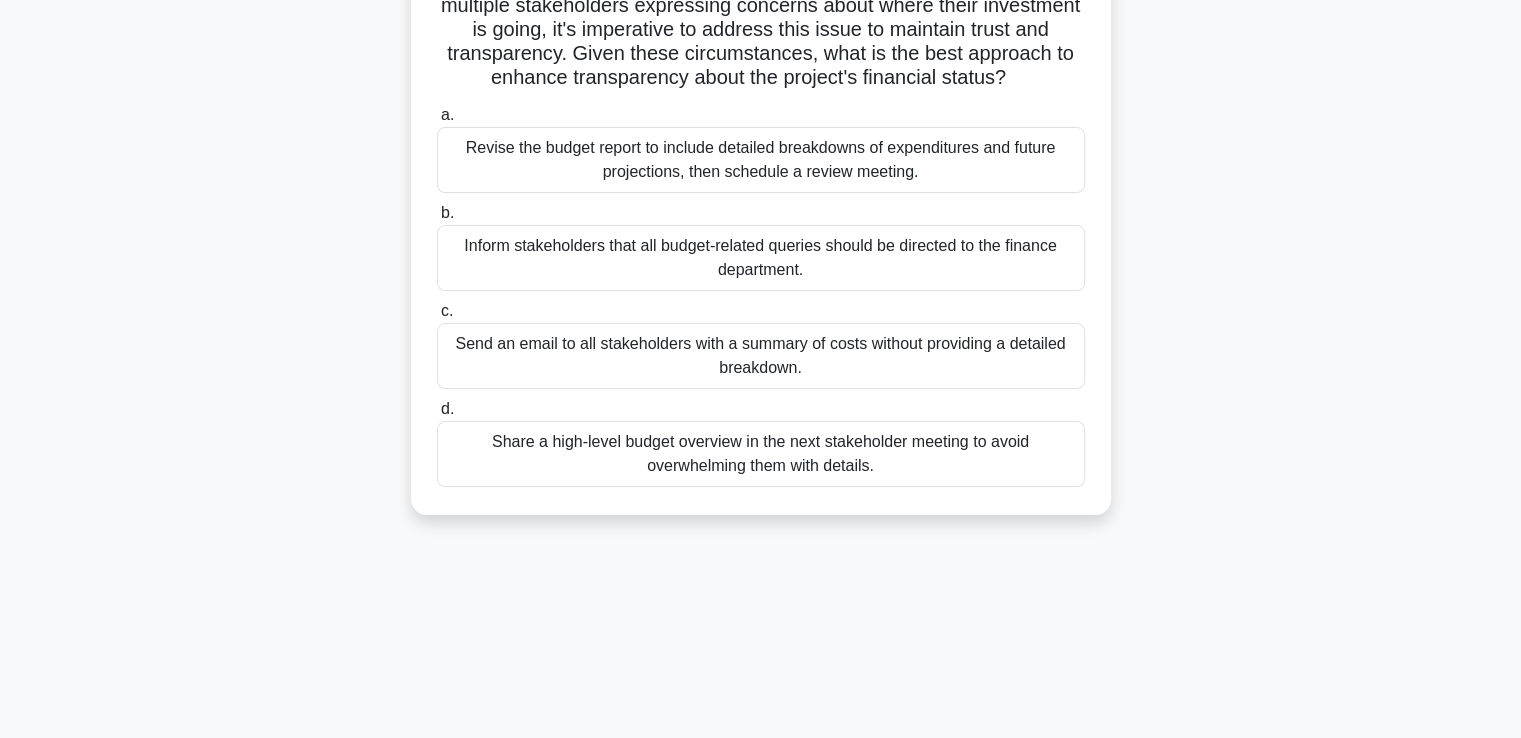 scroll, scrollTop: 200, scrollLeft: 0, axis: vertical 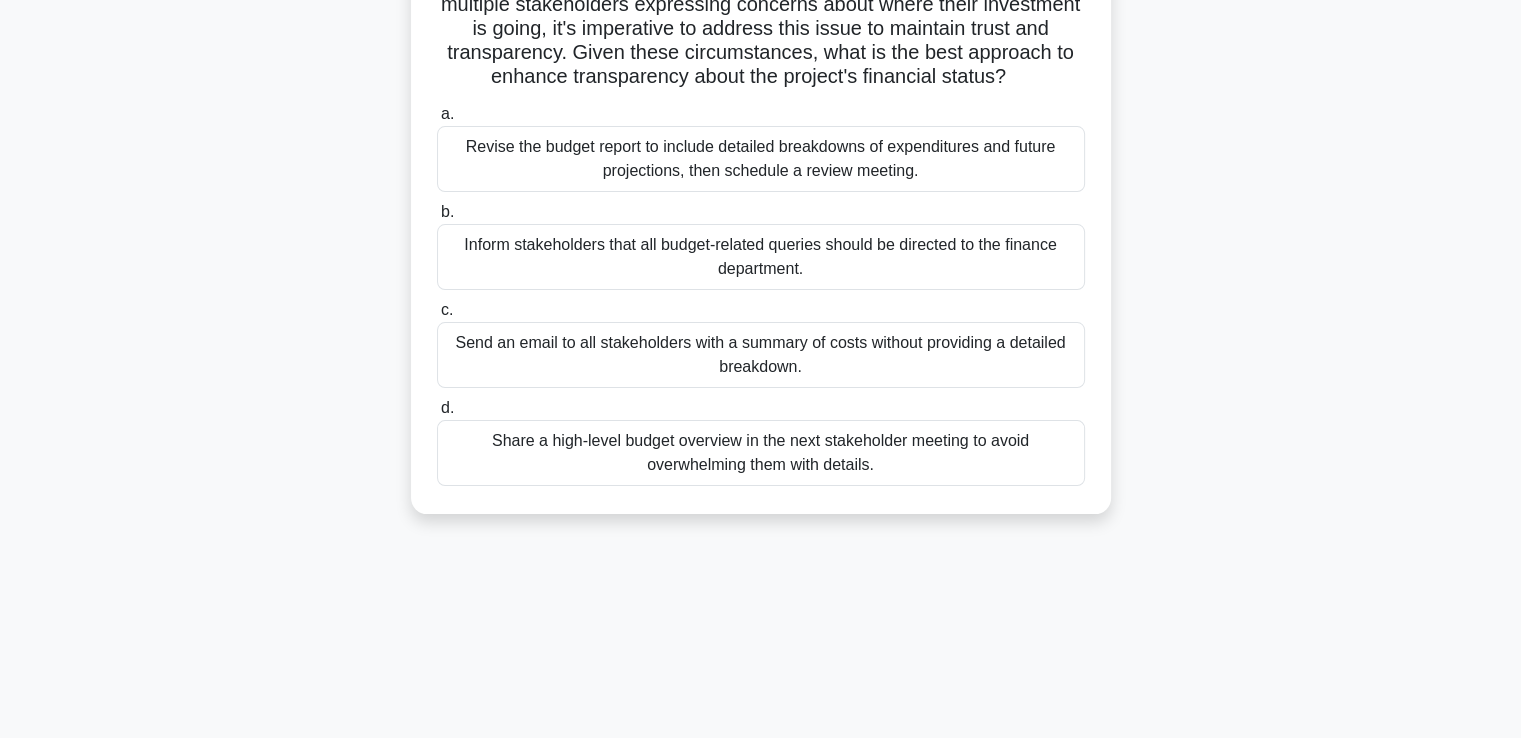 click on "Revise the budget report to include detailed breakdowns of expenditures and future projections, then schedule a review meeting." at bounding box center (761, 159) 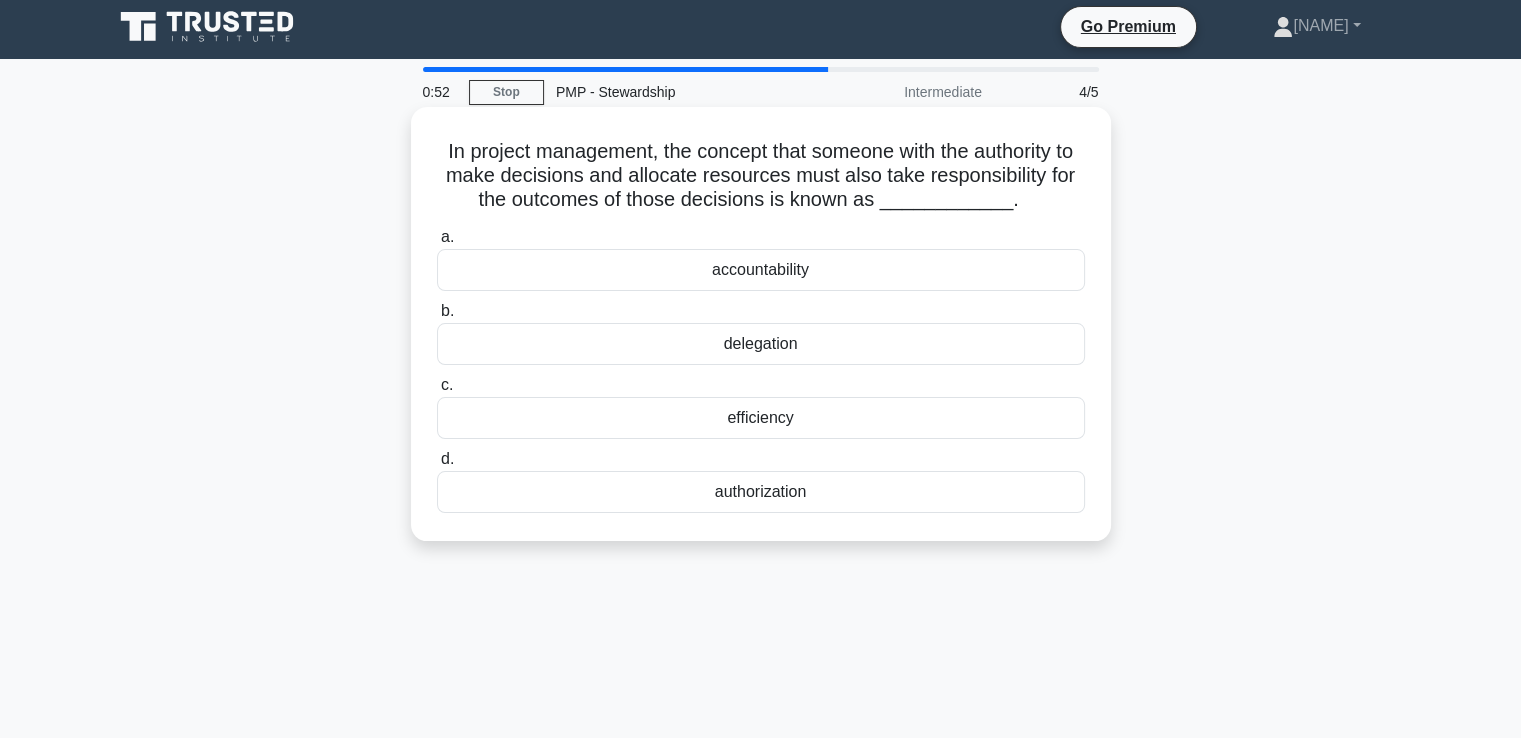 scroll, scrollTop: 0, scrollLeft: 0, axis: both 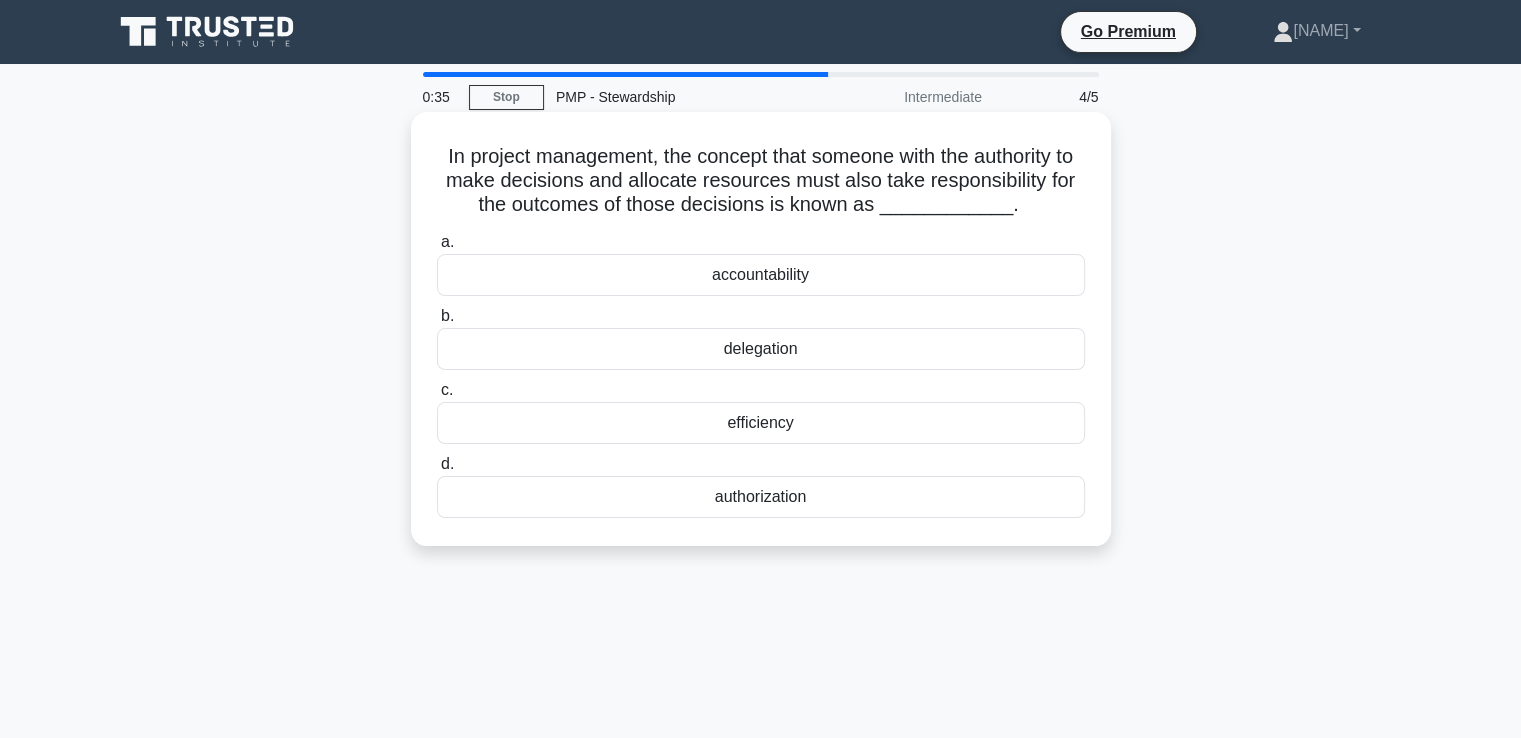 click on "accountability" at bounding box center [761, 275] 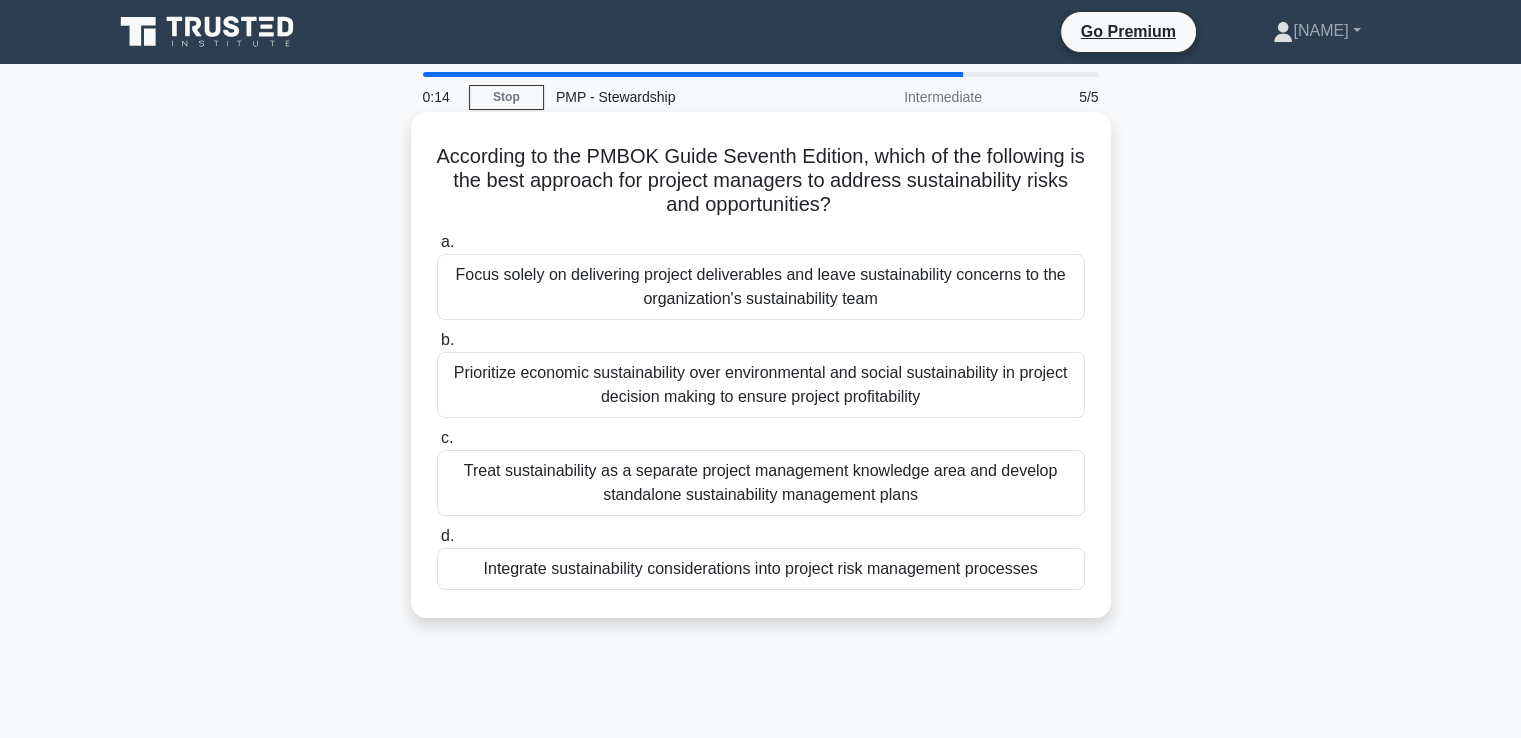 click on "Integrate sustainability considerations into project risk management processes" at bounding box center [761, 569] 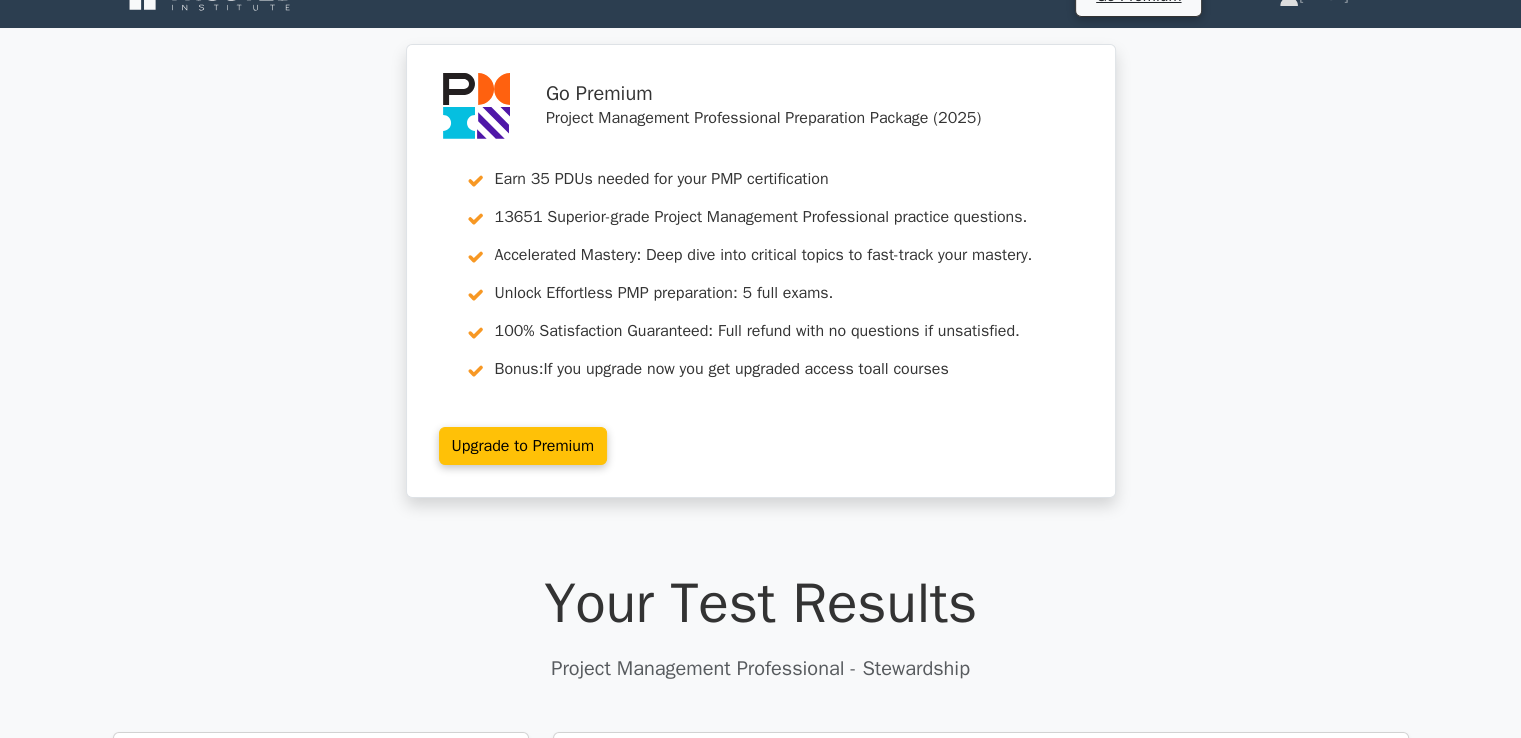 scroll, scrollTop: 100, scrollLeft: 0, axis: vertical 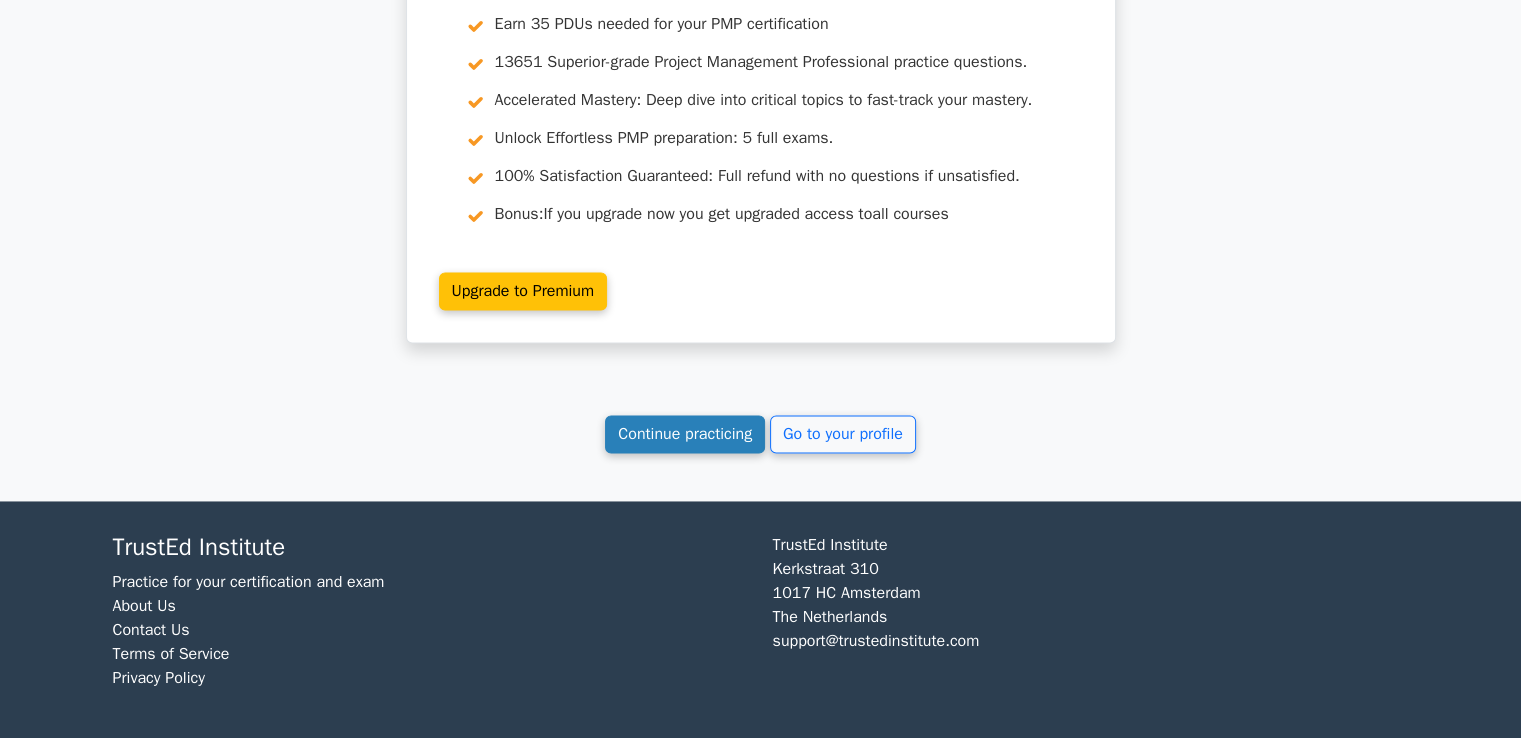 click on "Continue practicing" at bounding box center [685, 434] 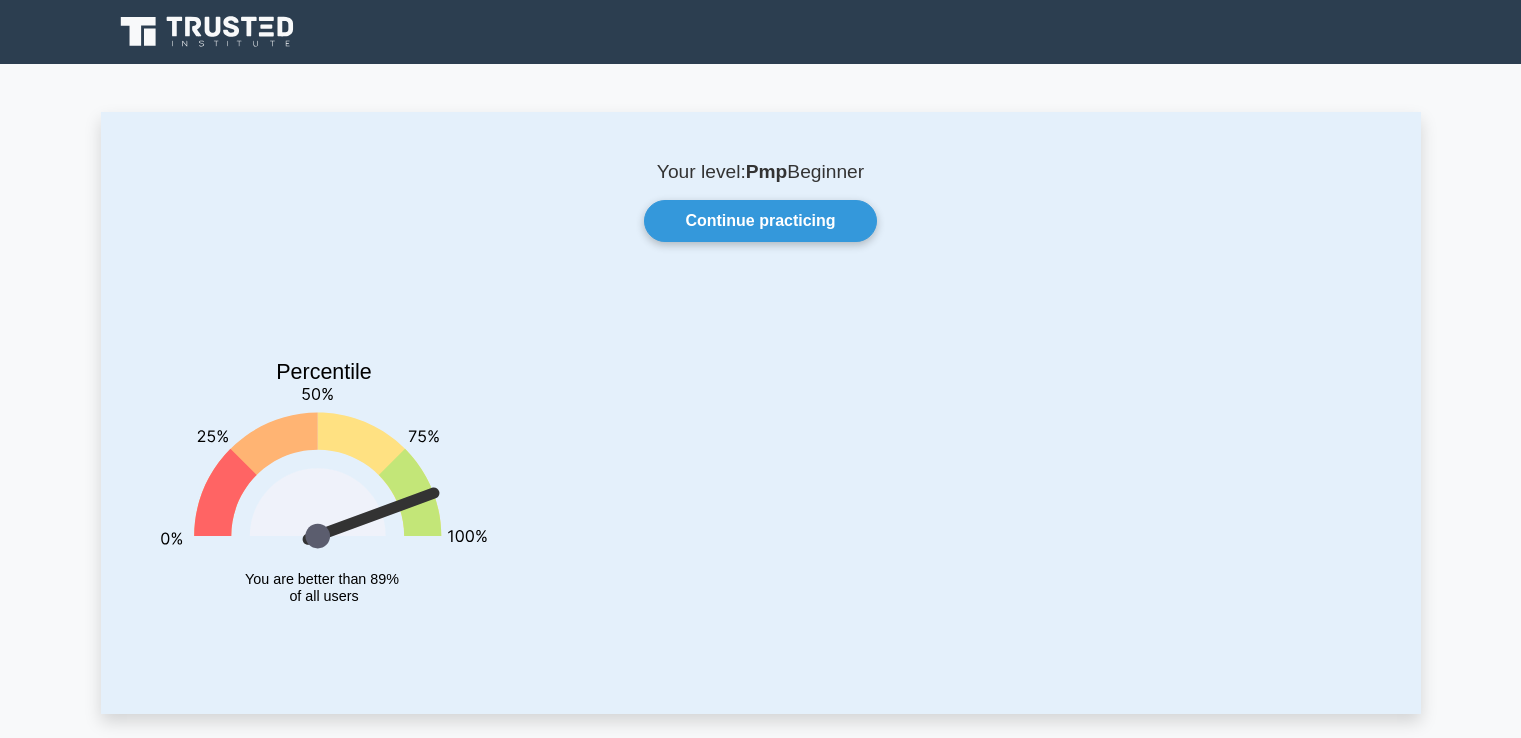 scroll, scrollTop: 0, scrollLeft: 0, axis: both 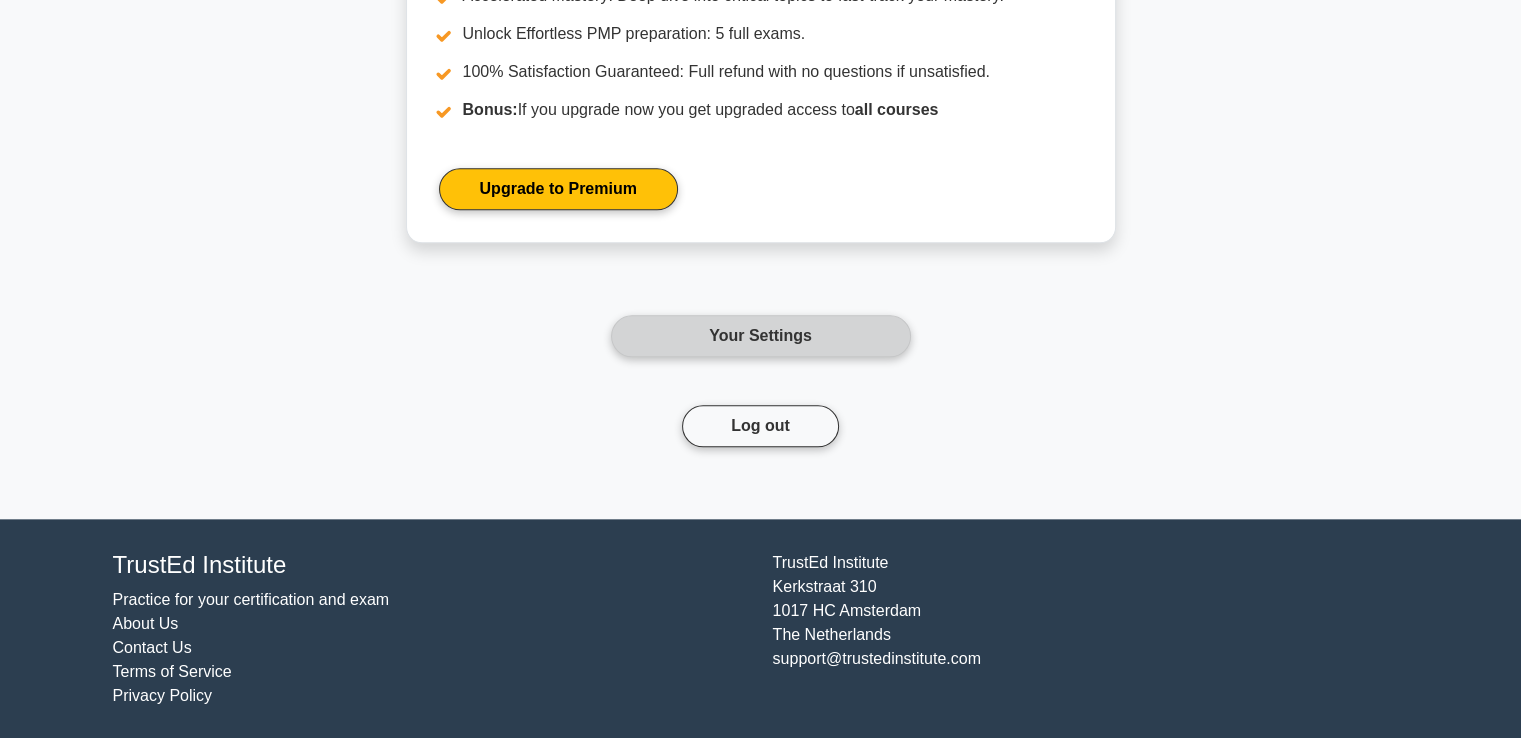 click on "Your Settings" at bounding box center [761, 336] 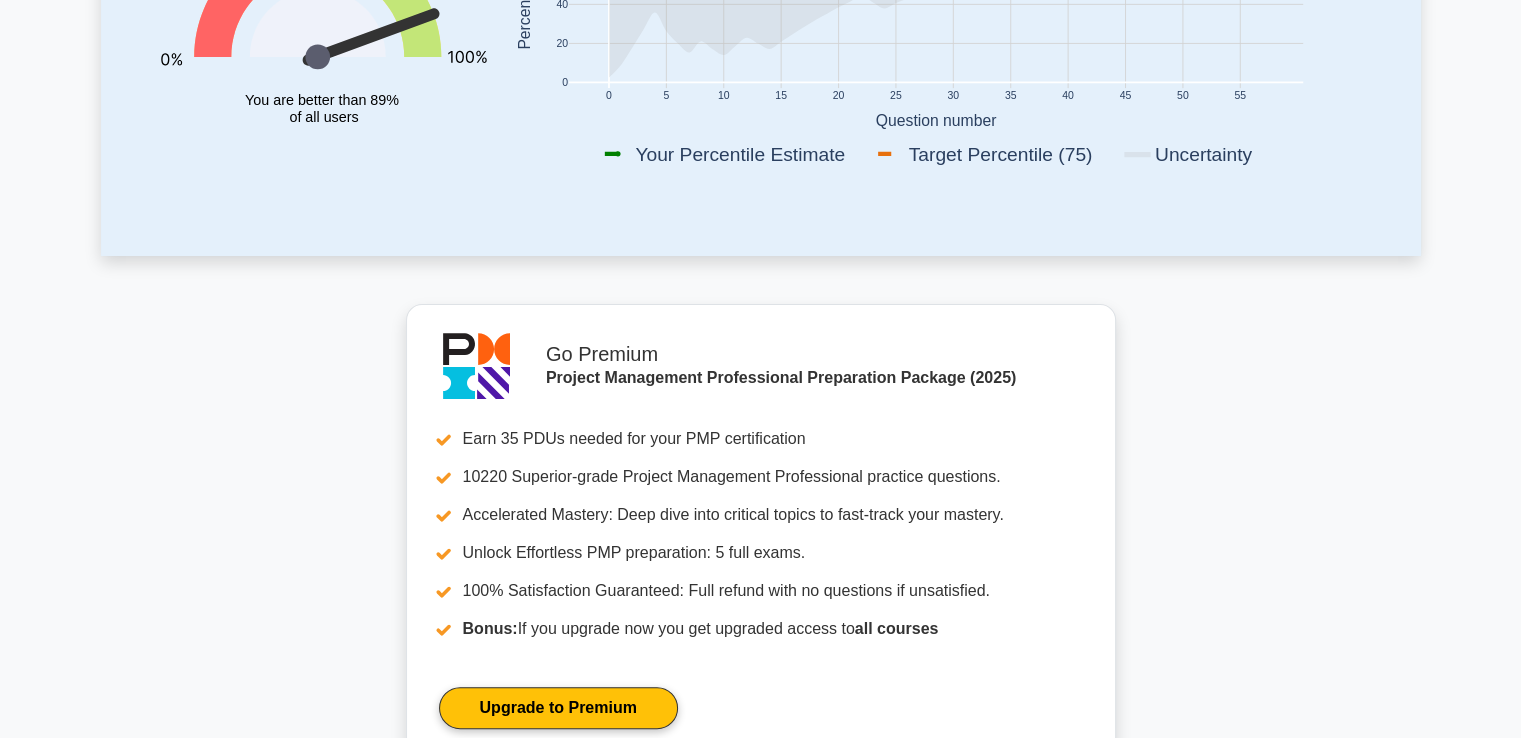 scroll, scrollTop: 0, scrollLeft: 0, axis: both 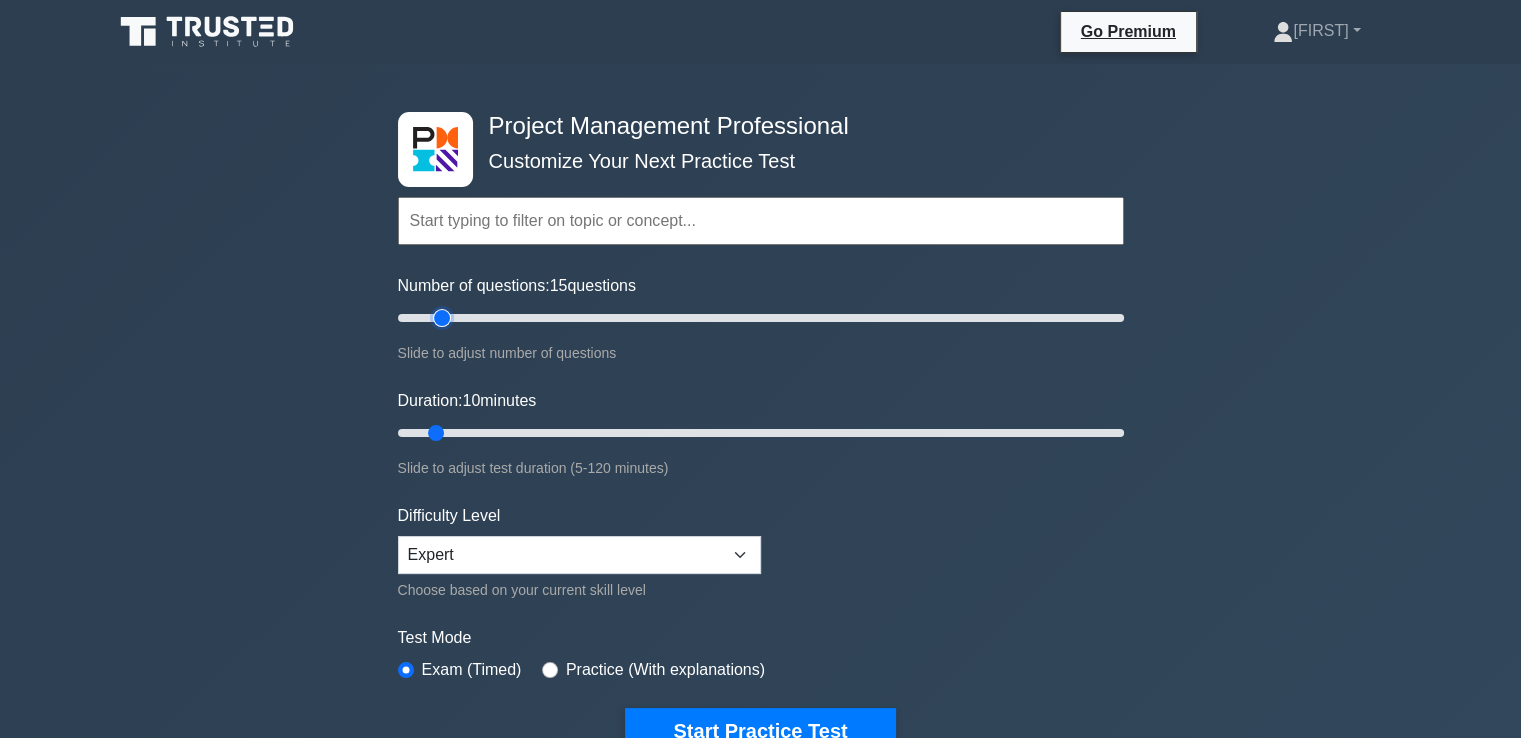 type on "15" 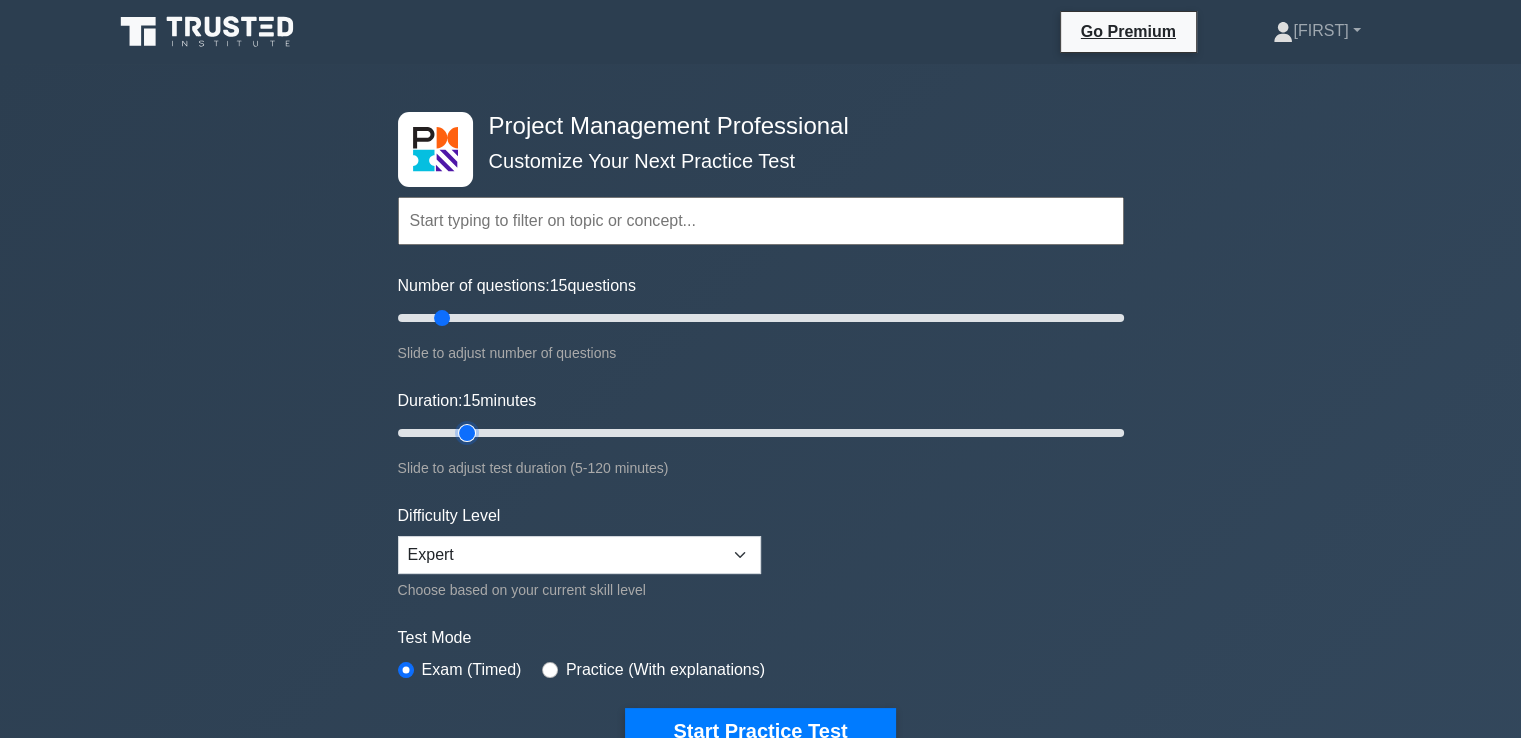 type on "15" 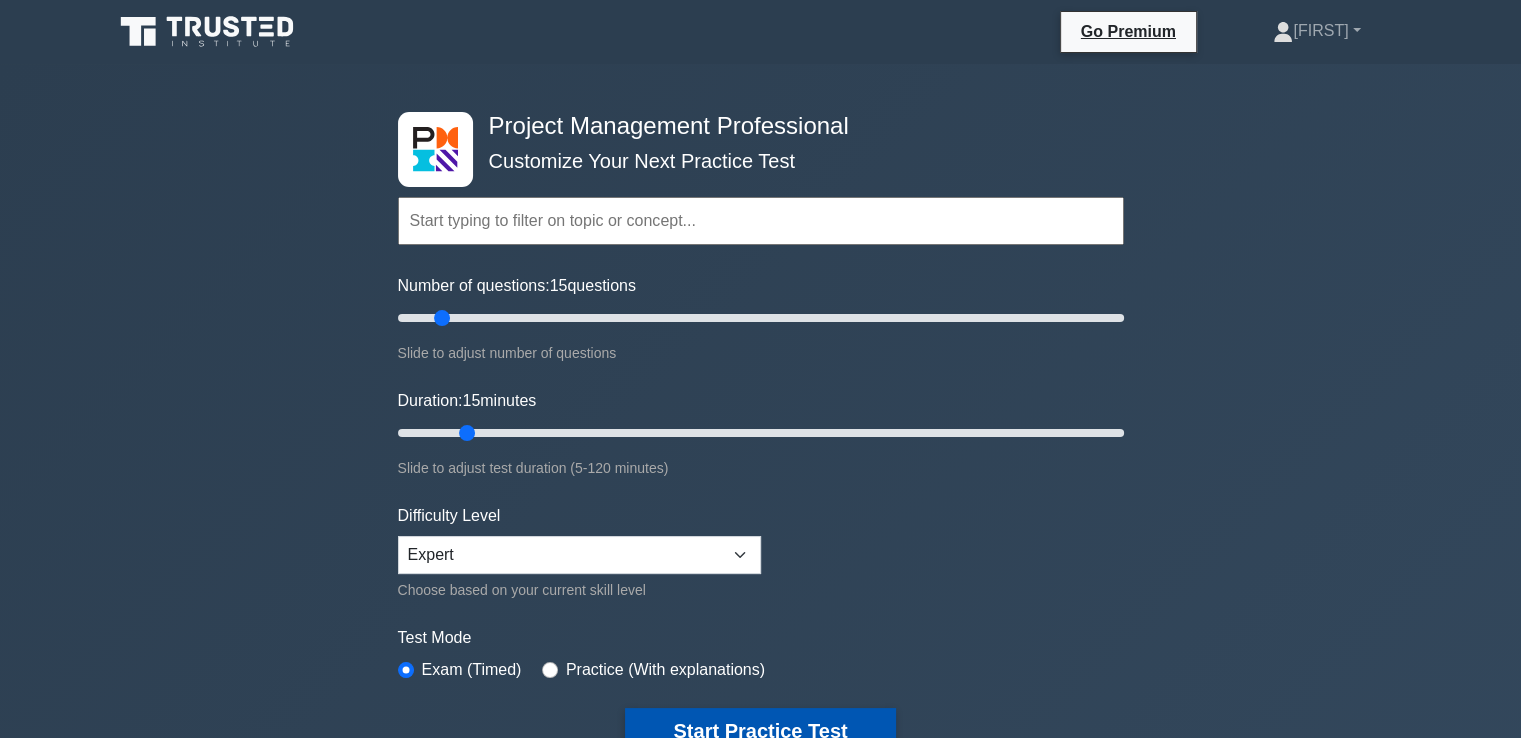 click on "Start Practice Test" at bounding box center [760, 731] 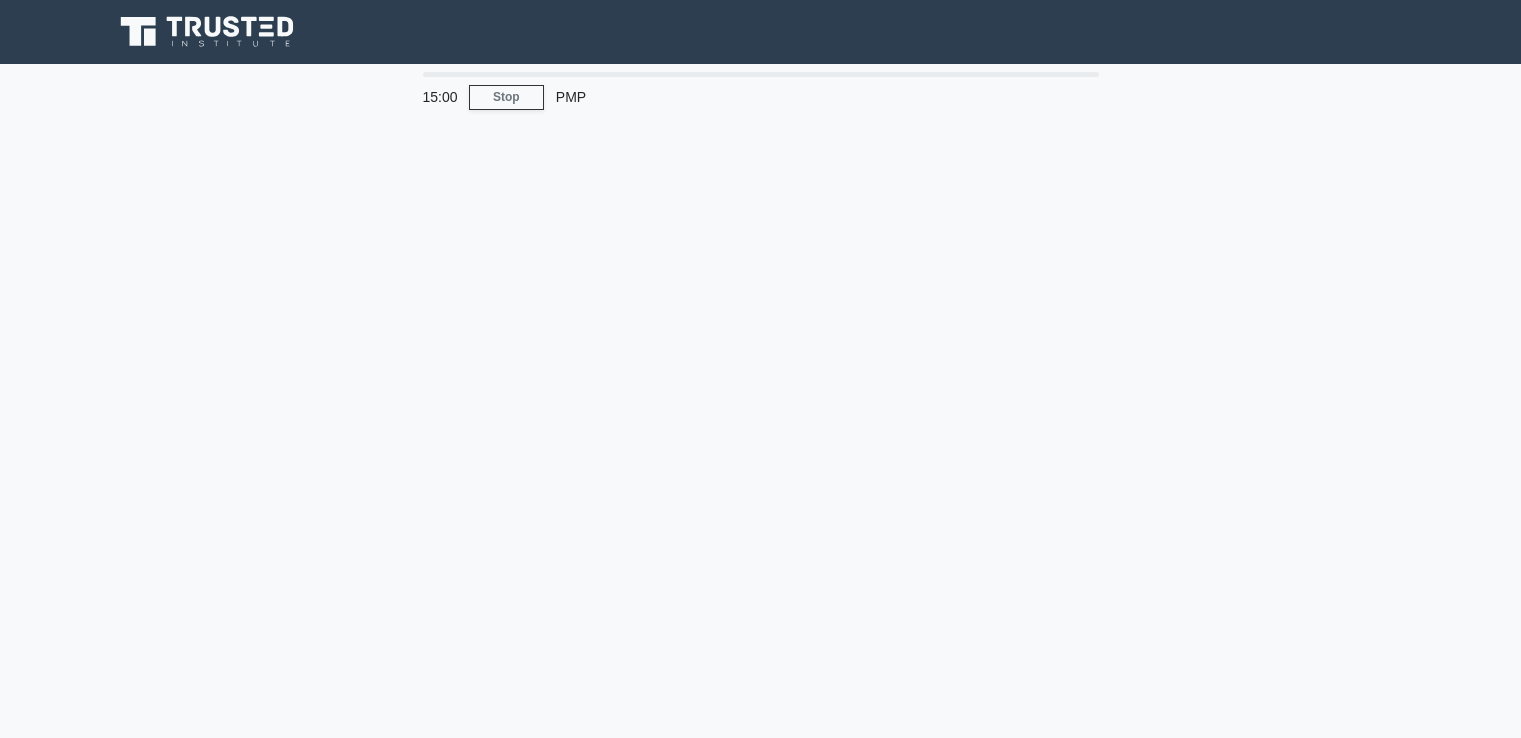 scroll, scrollTop: 0, scrollLeft: 0, axis: both 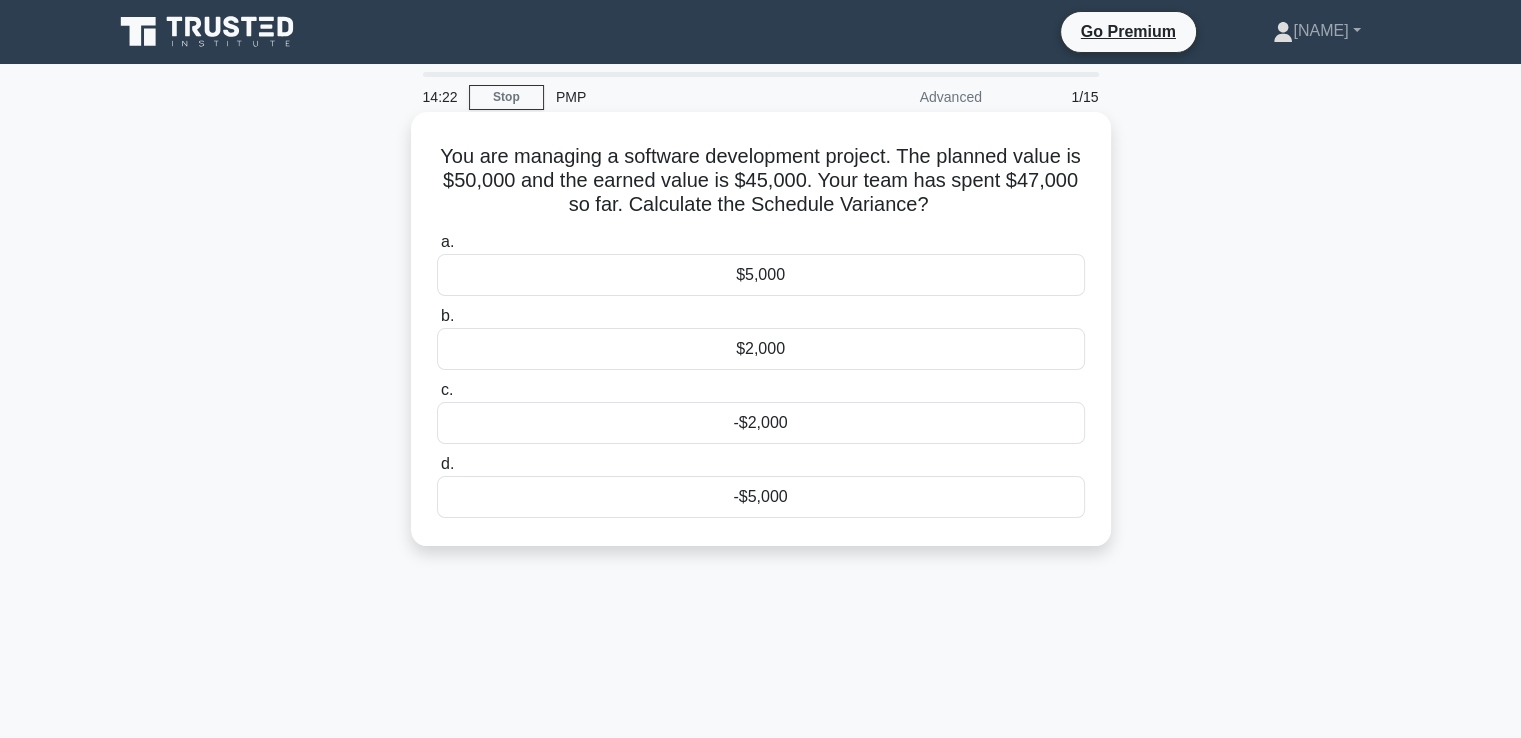 click on "-$5,000" at bounding box center [761, 497] 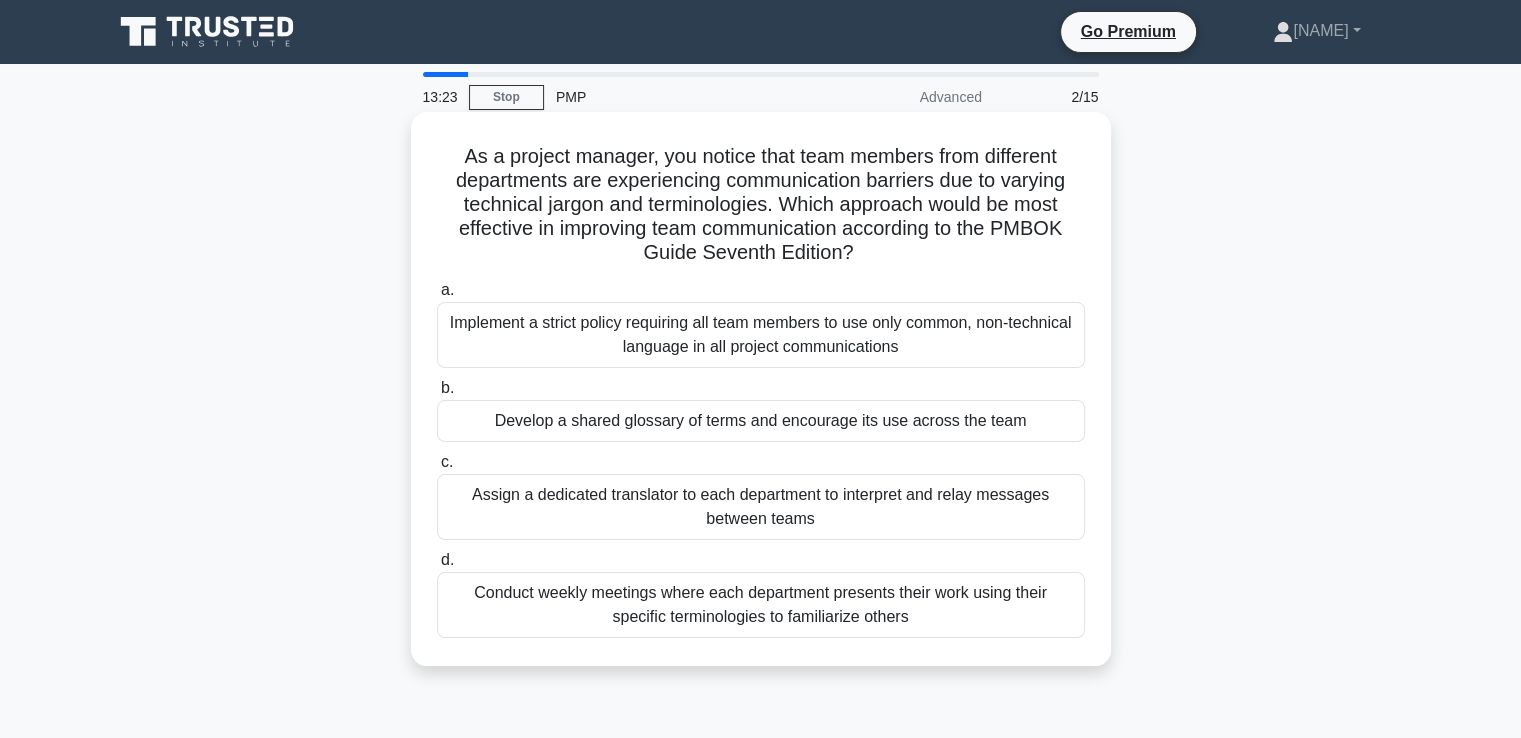 click on "Develop a shared glossary of terms and encourage its use across the team" at bounding box center [761, 421] 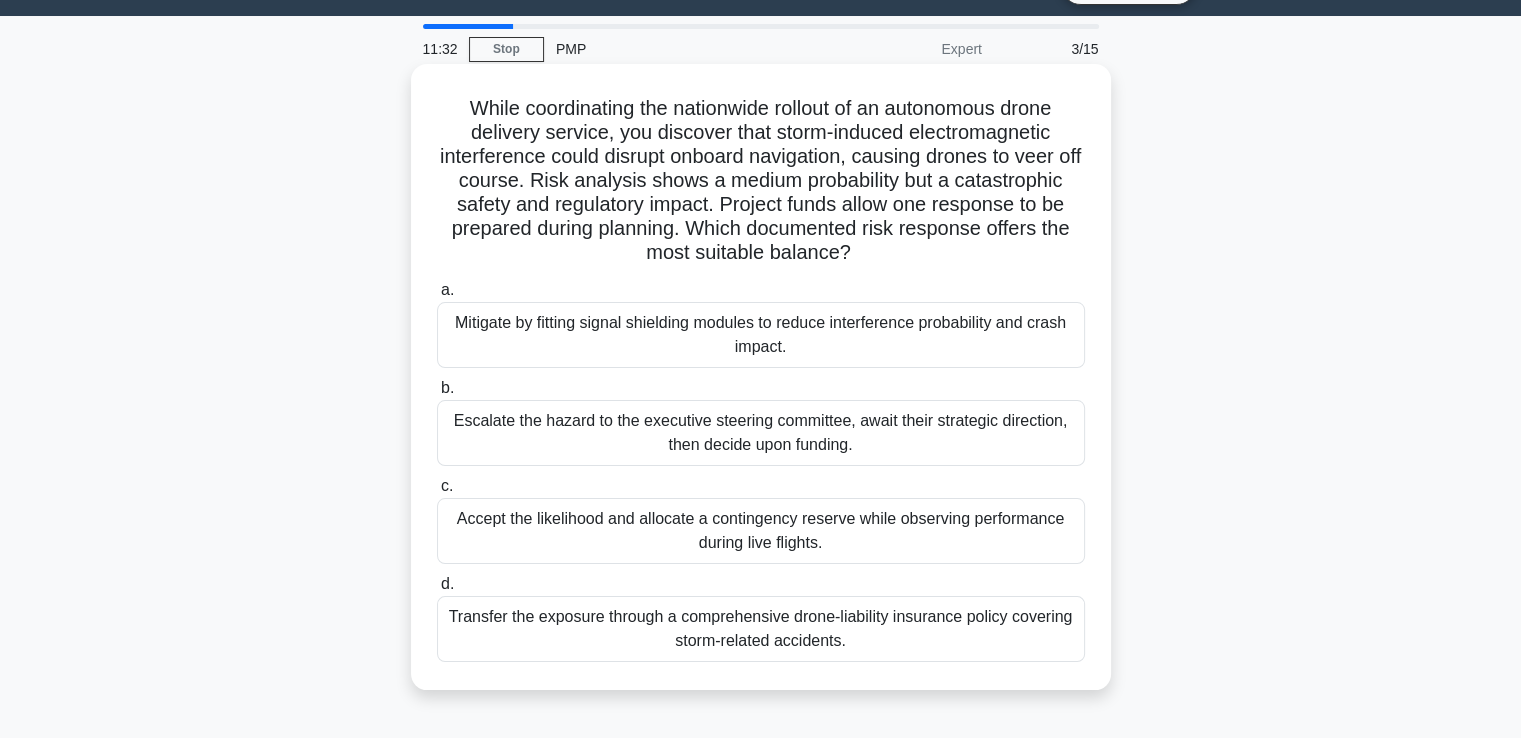scroll, scrollTop: 0, scrollLeft: 0, axis: both 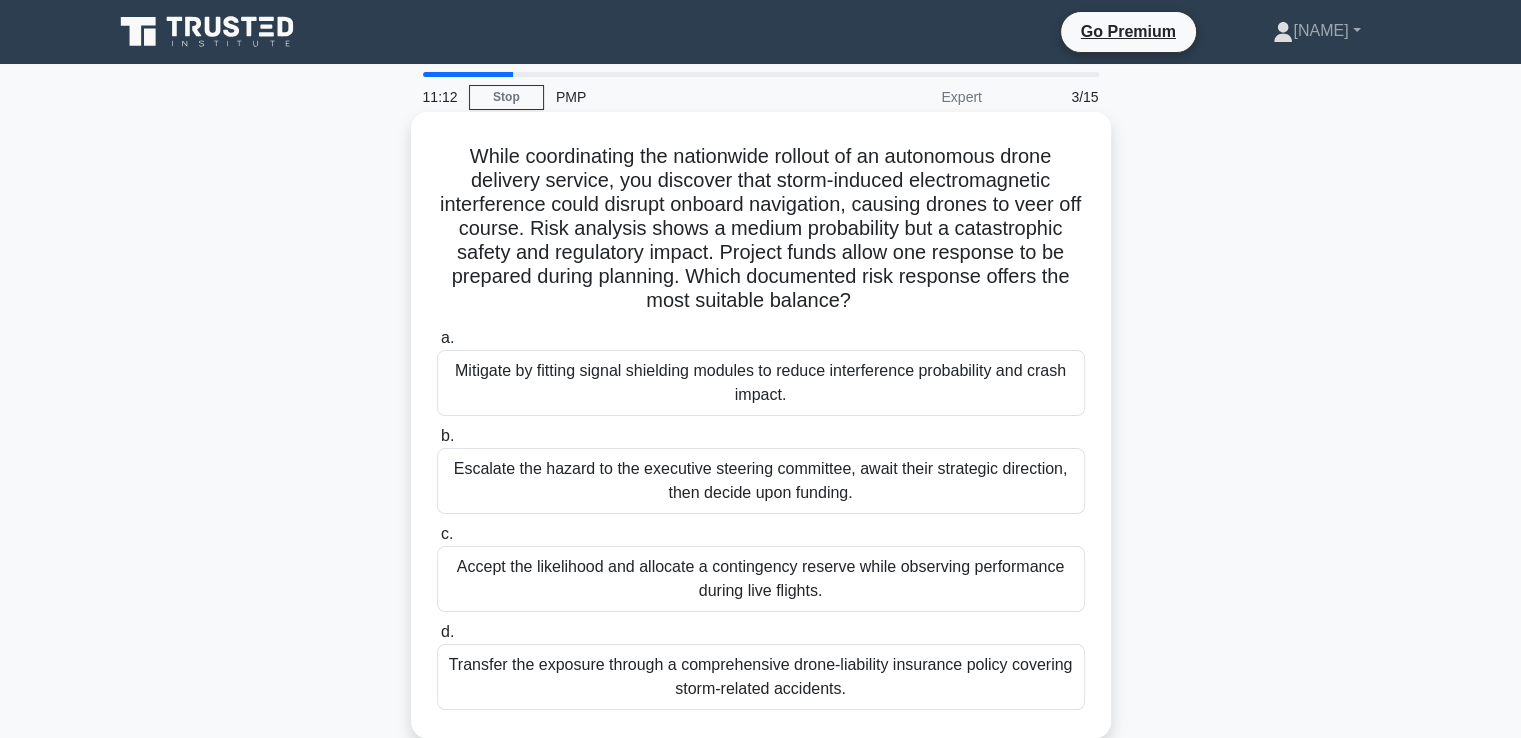 click on "Mitigate by fitting signal shielding modules to reduce interference probability and crash impact." at bounding box center [761, 383] 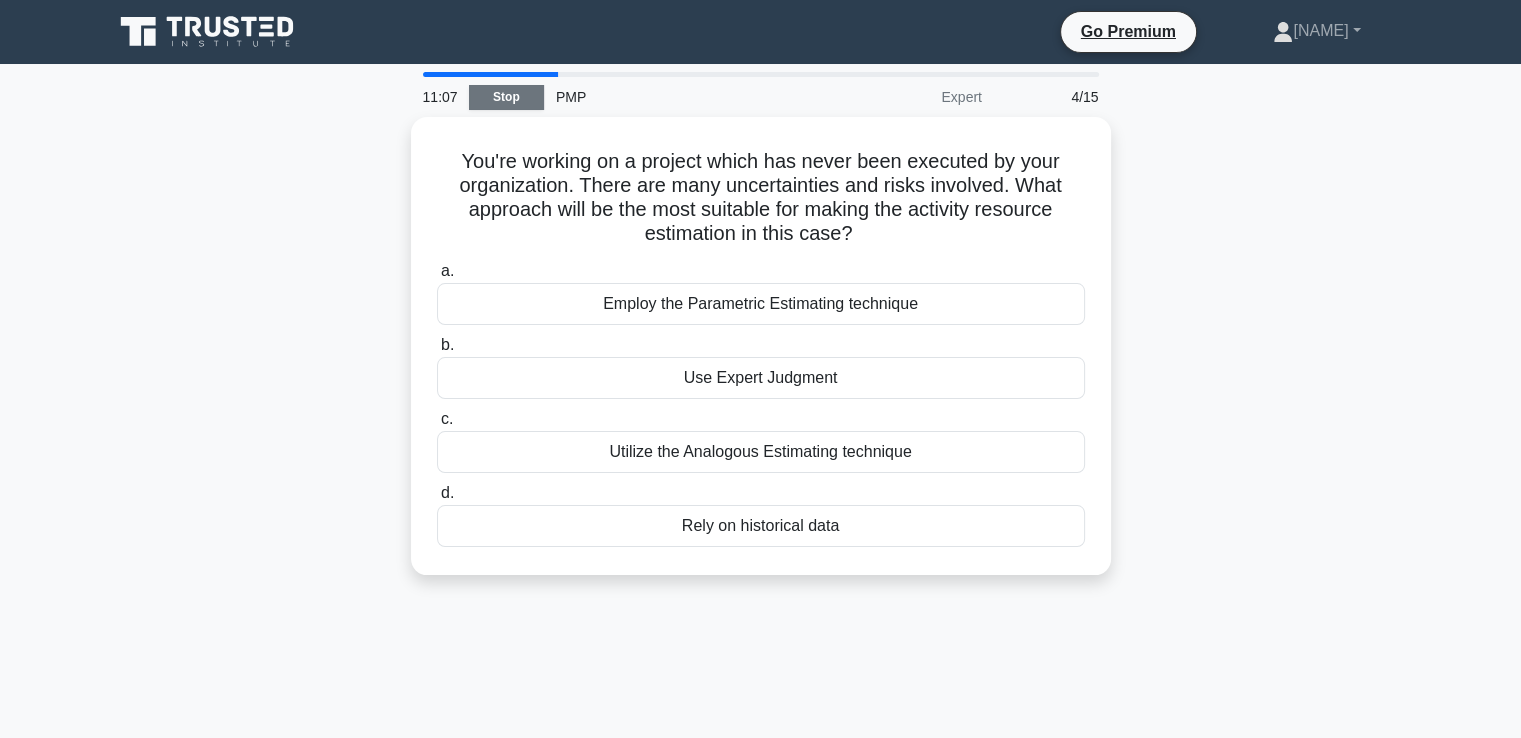 click on "Stop" at bounding box center [506, 97] 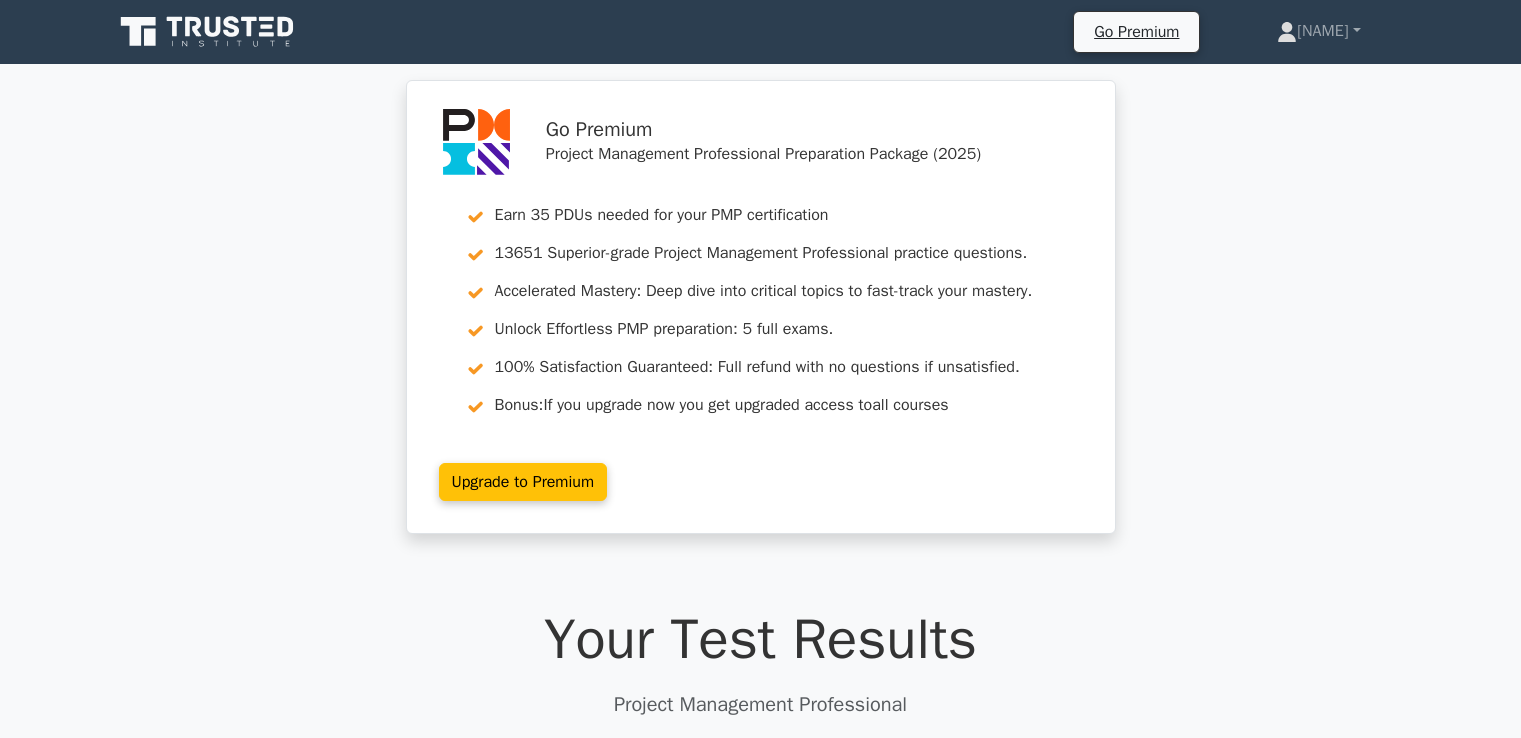scroll, scrollTop: 0, scrollLeft: 0, axis: both 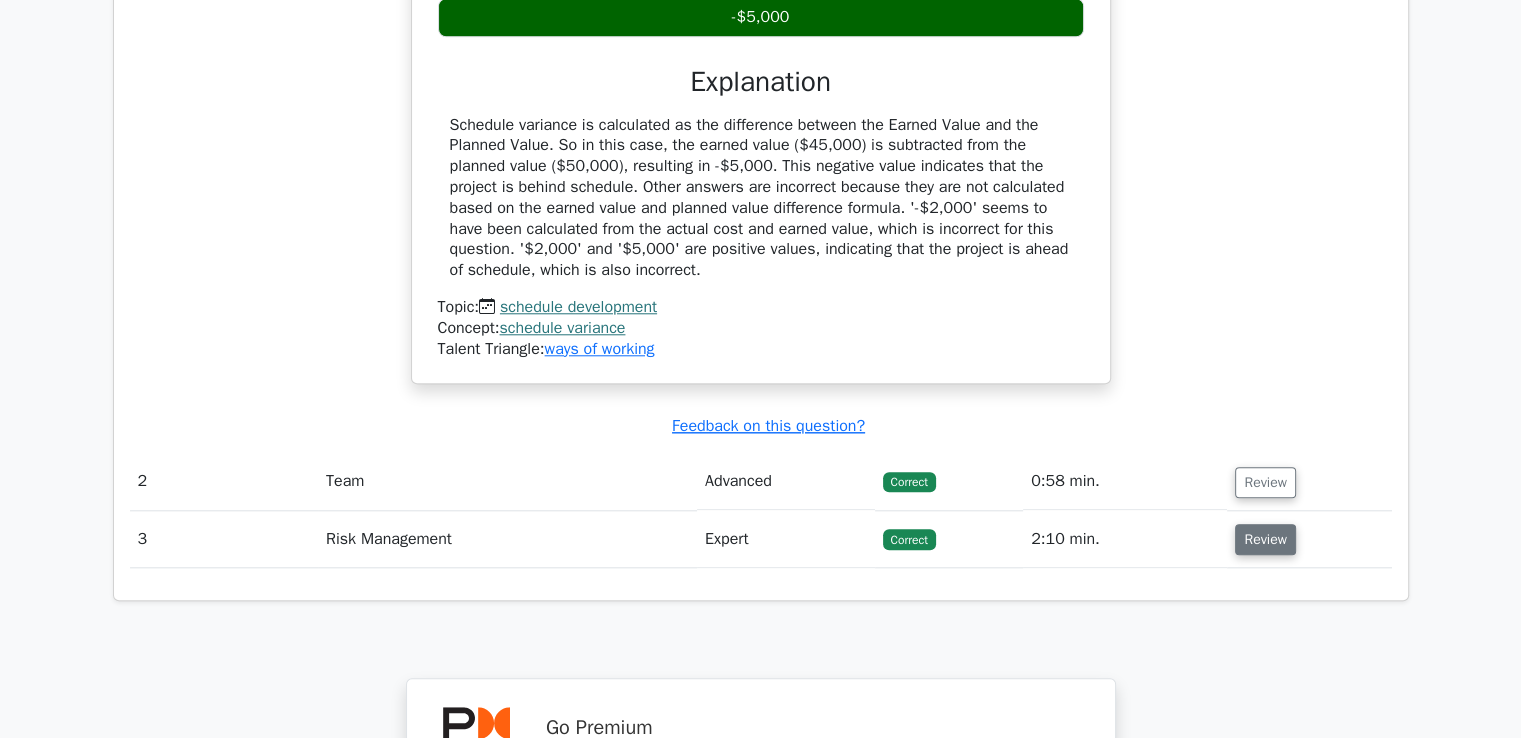 click on "Review" at bounding box center (1265, 539) 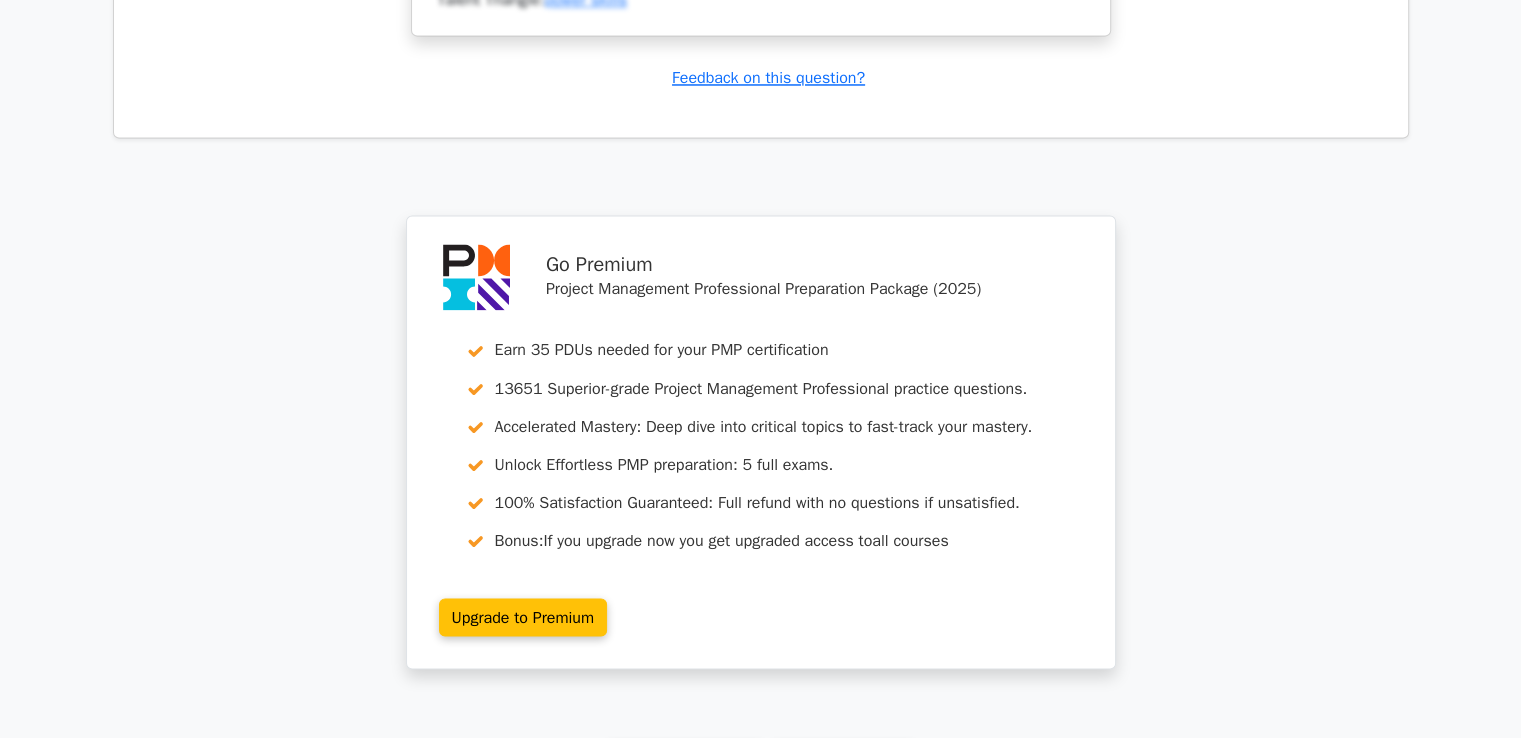 scroll, scrollTop: 3774, scrollLeft: 0, axis: vertical 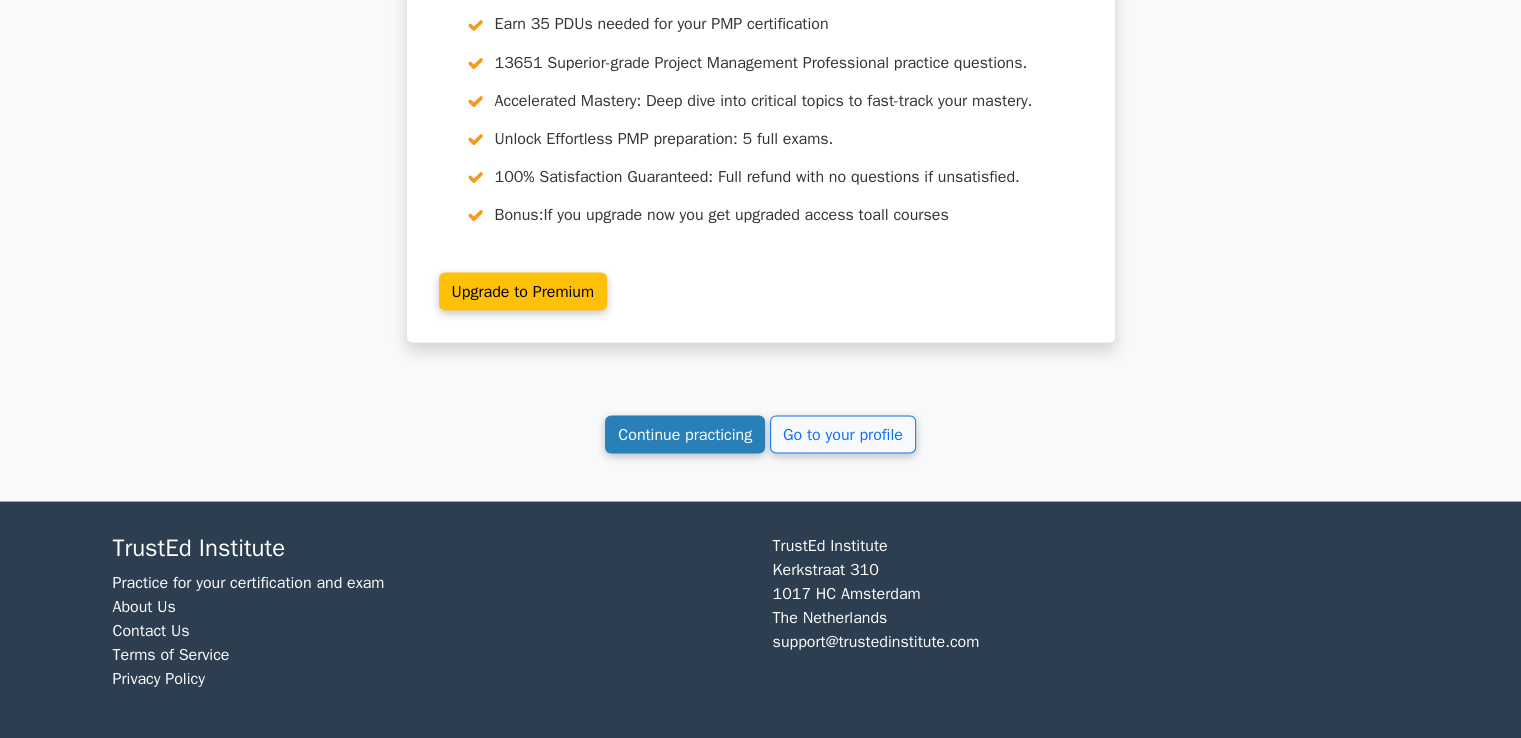click on "Continue practicing" at bounding box center [685, 434] 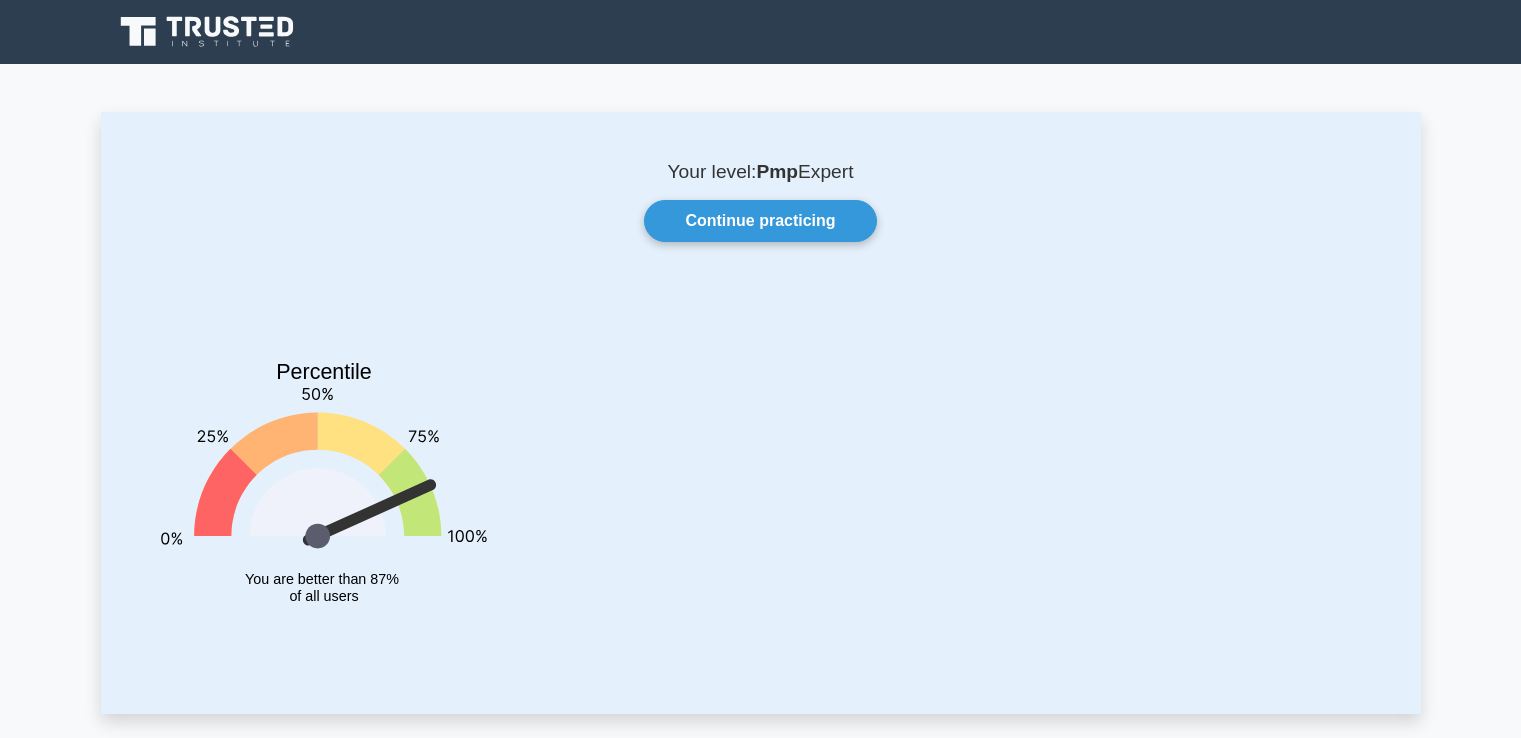 scroll, scrollTop: 0, scrollLeft: 0, axis: both 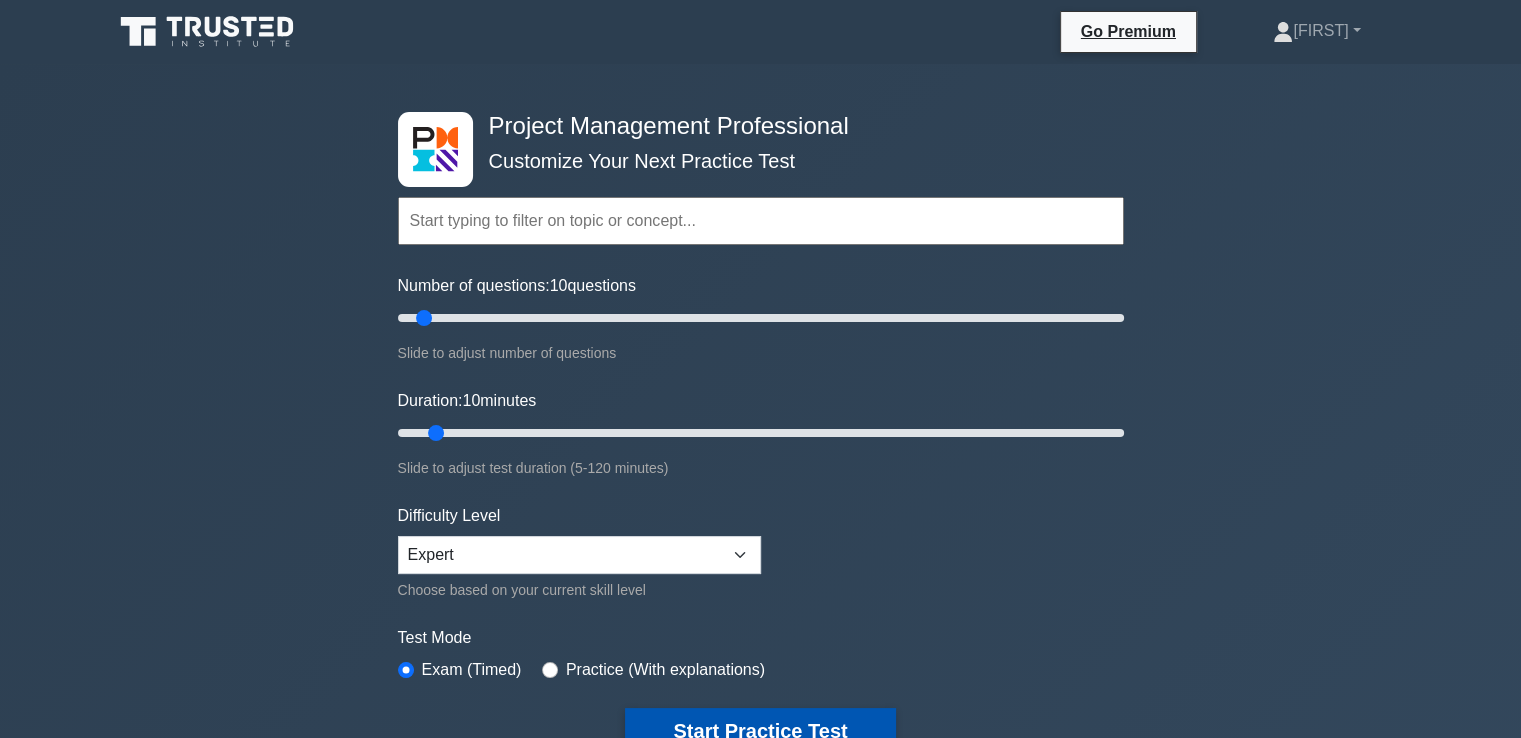 click on "Start Practice Test" at bounding box center (760, 731) 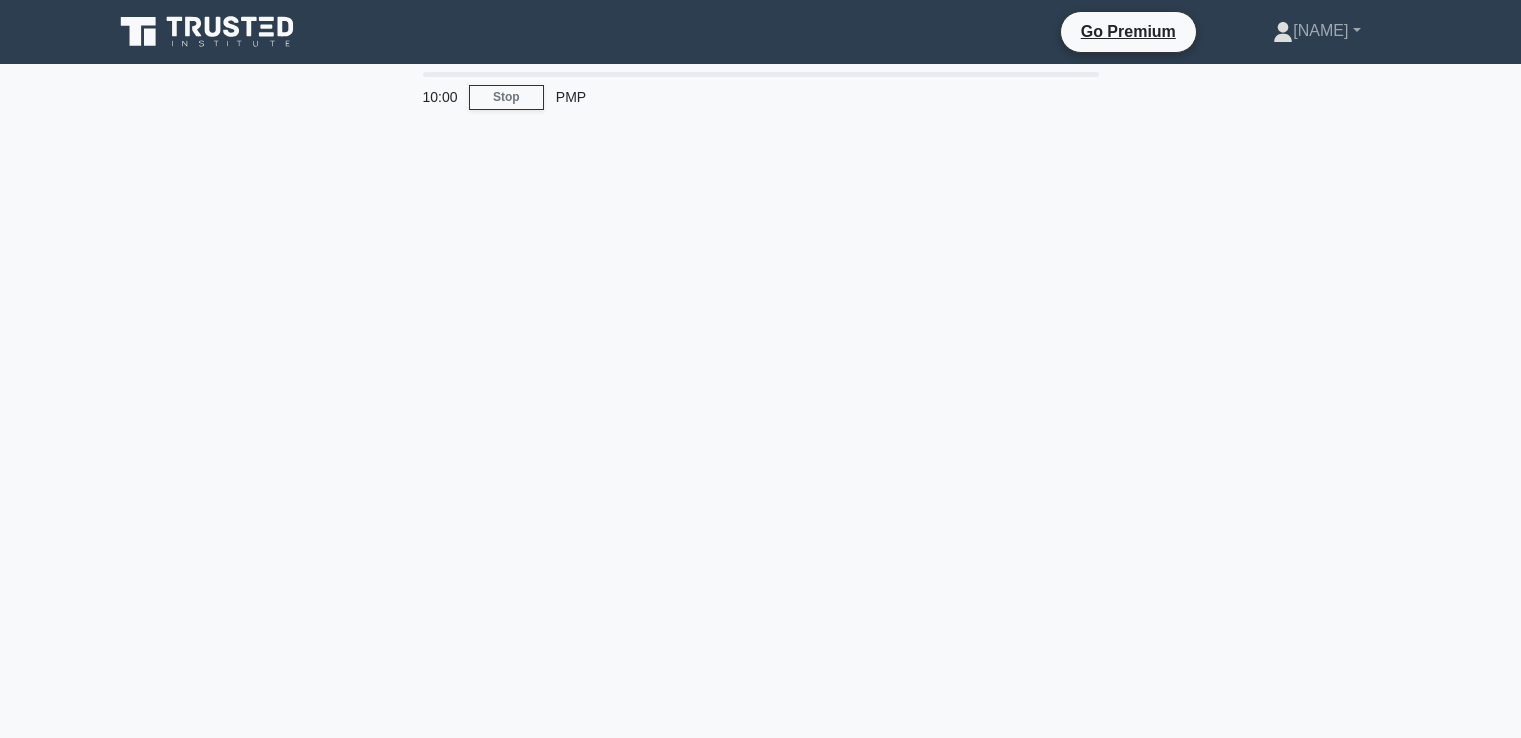 scroll, scrollTop: 0, scrollLeft: 0, axis: both 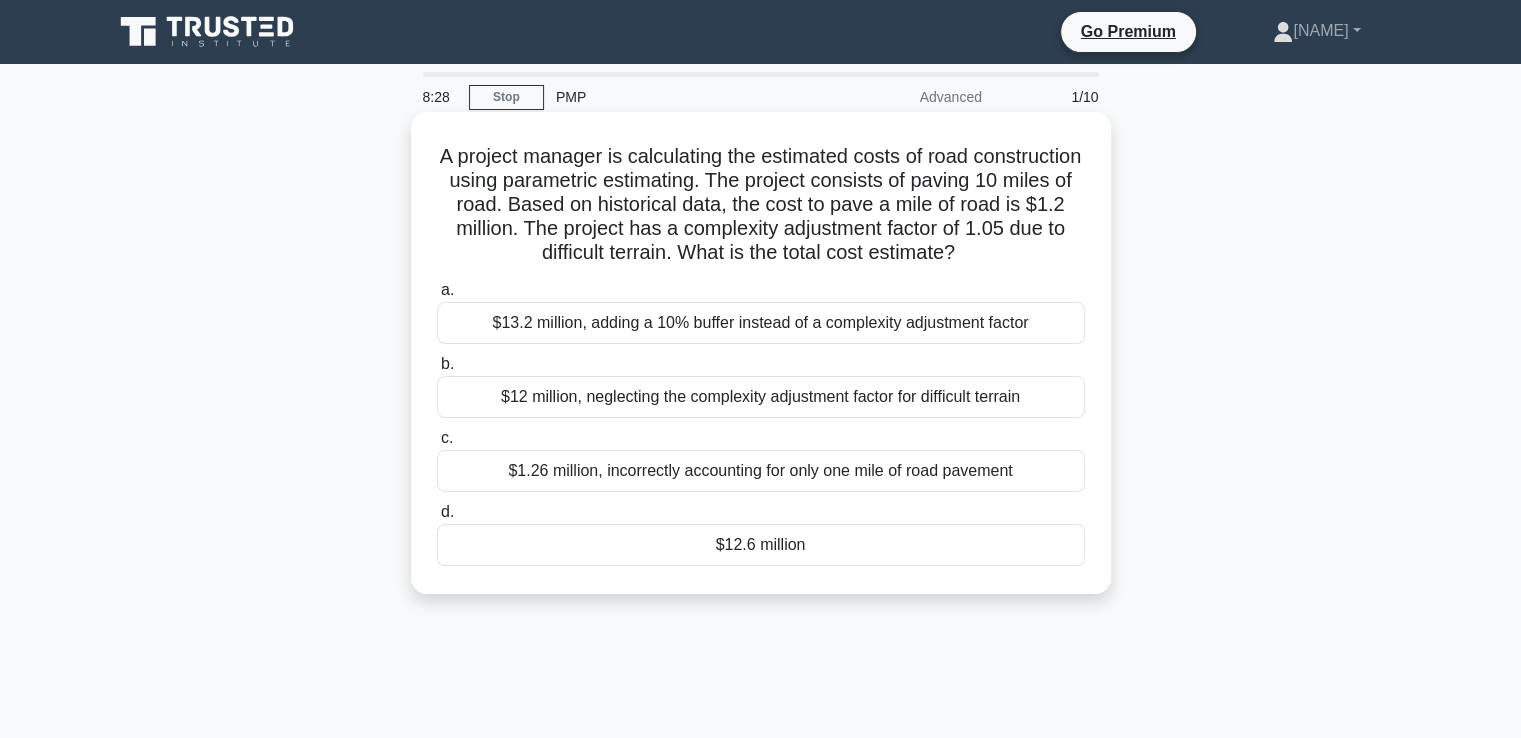click on "$13.2 million, adding a 10% buffer instead of a complexity adjustment factor" at bounding box center [761, 323] 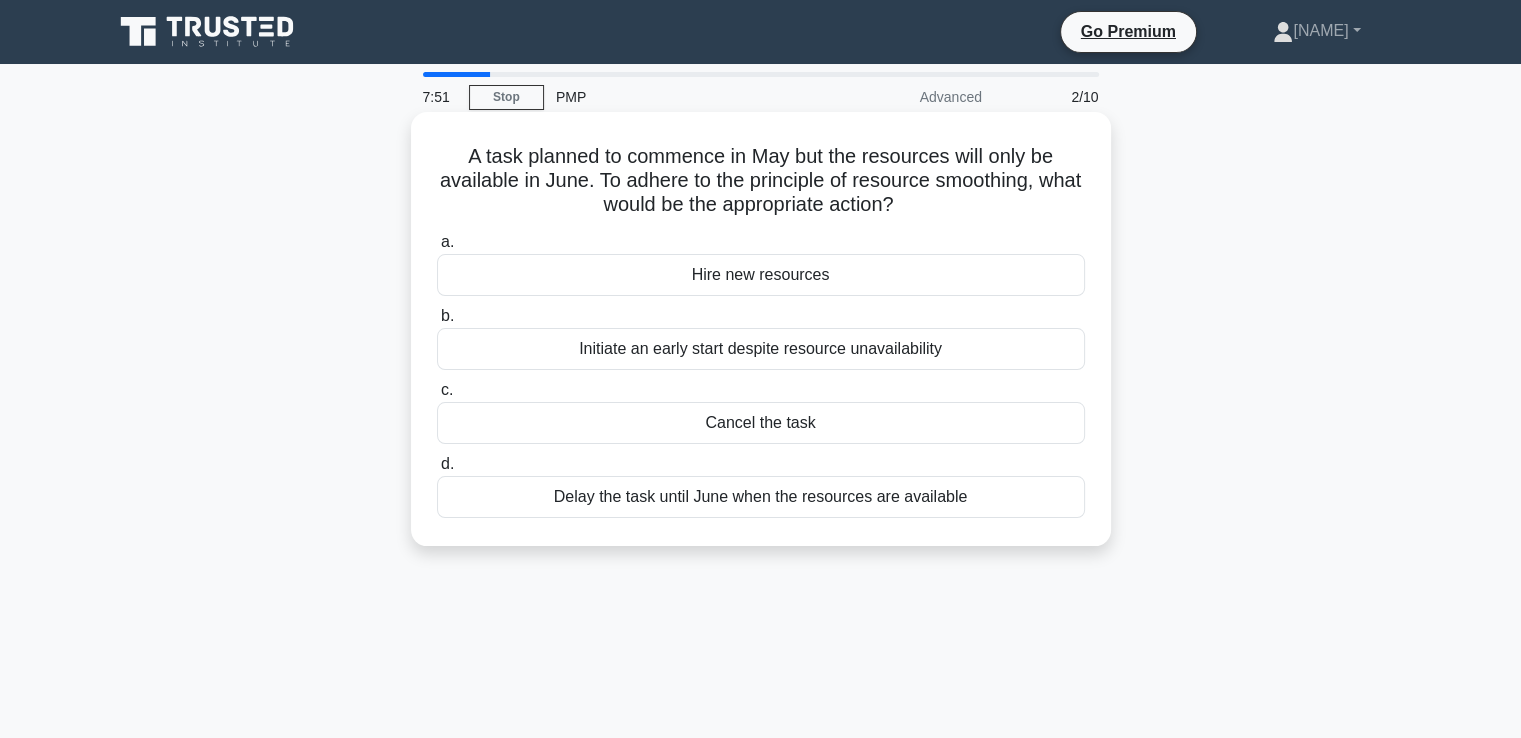 click on "Delay the task until June when the resources are available" at bounding box center [761, 497] 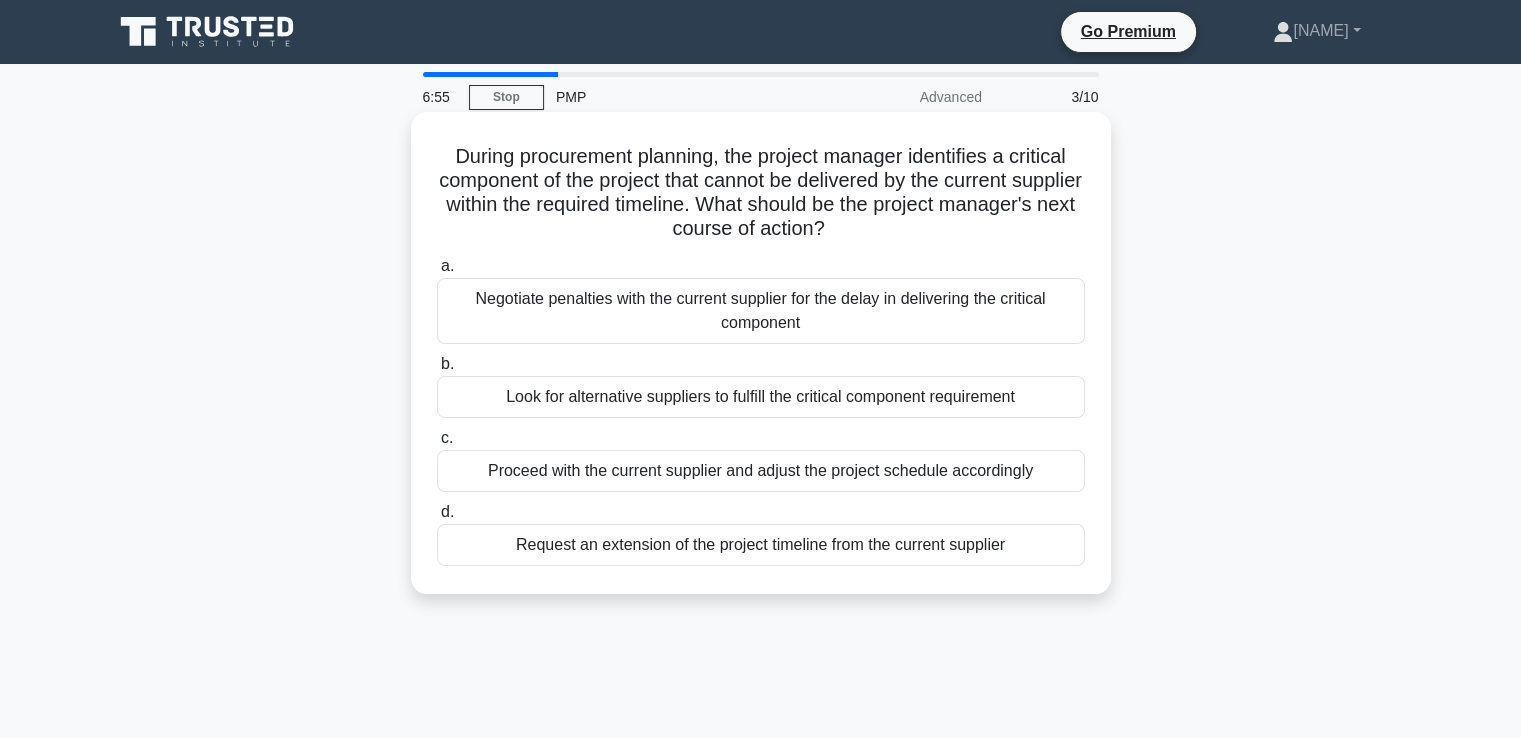 click on "Look for alternative suppliers to fulfill the critical component requirement" at bounding box center [761, 397] 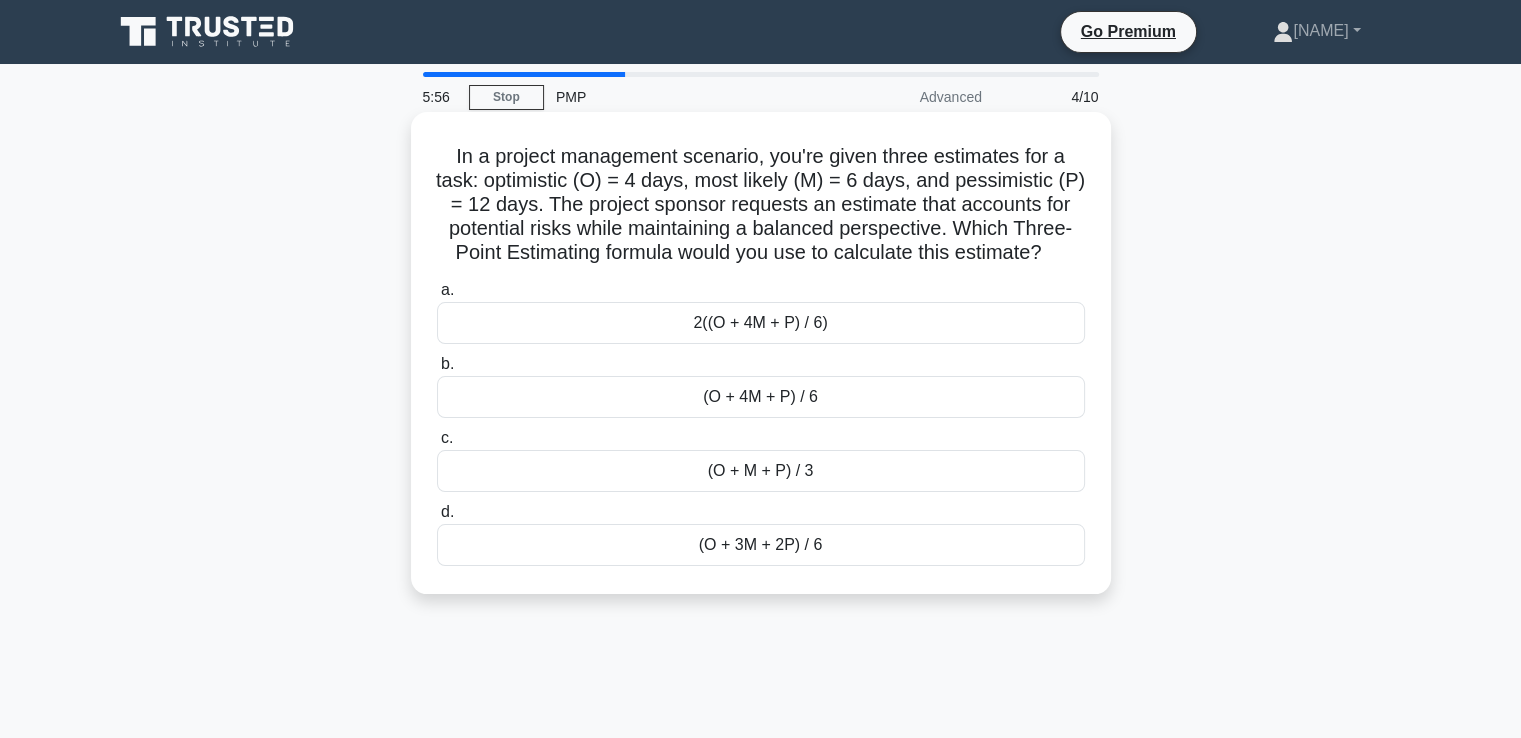 click on "(O + 4M + P) / 6" at bounding box center [761, 397] 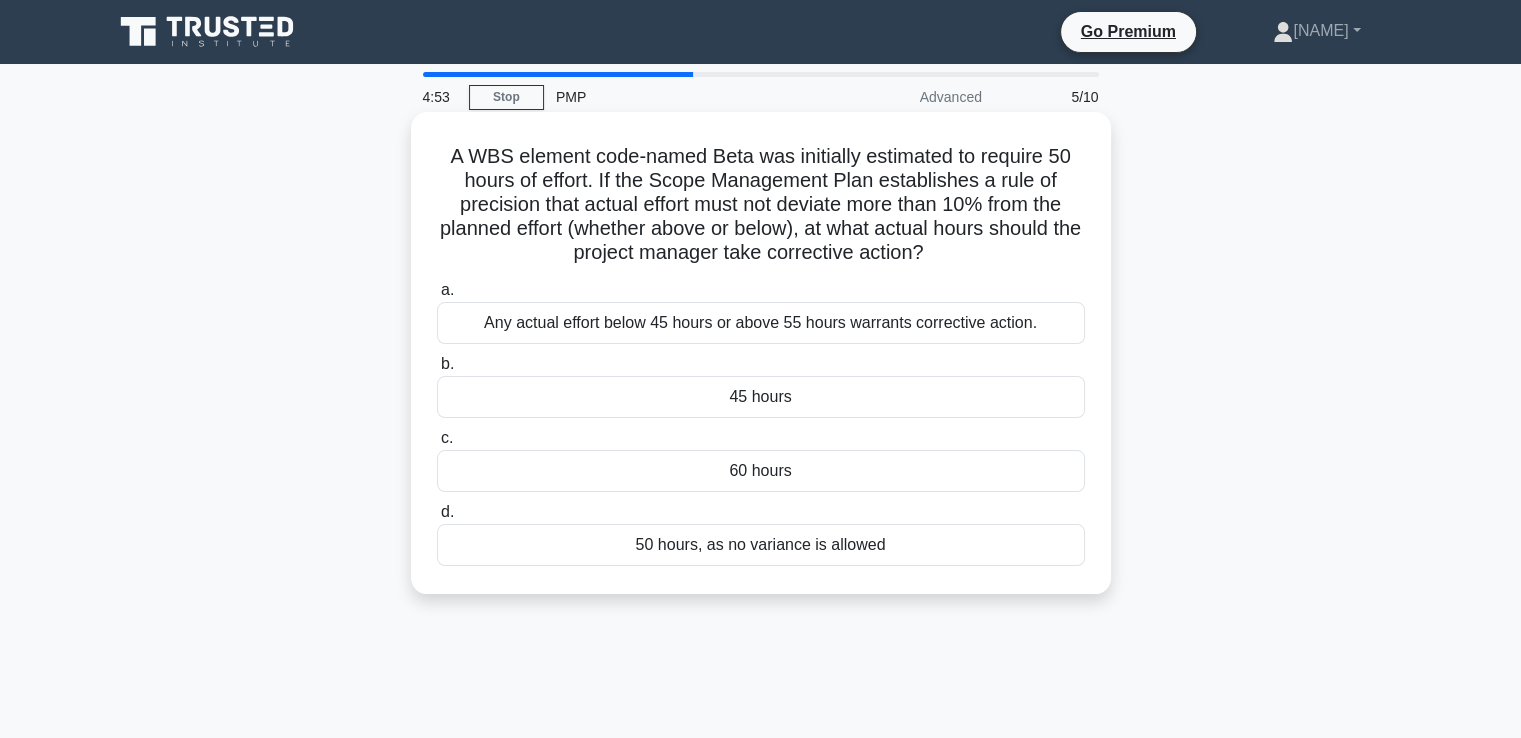 click on "Any actual effort below 45 hours or above 55 hours warrants corrective action." at bounding box center (761, 323) 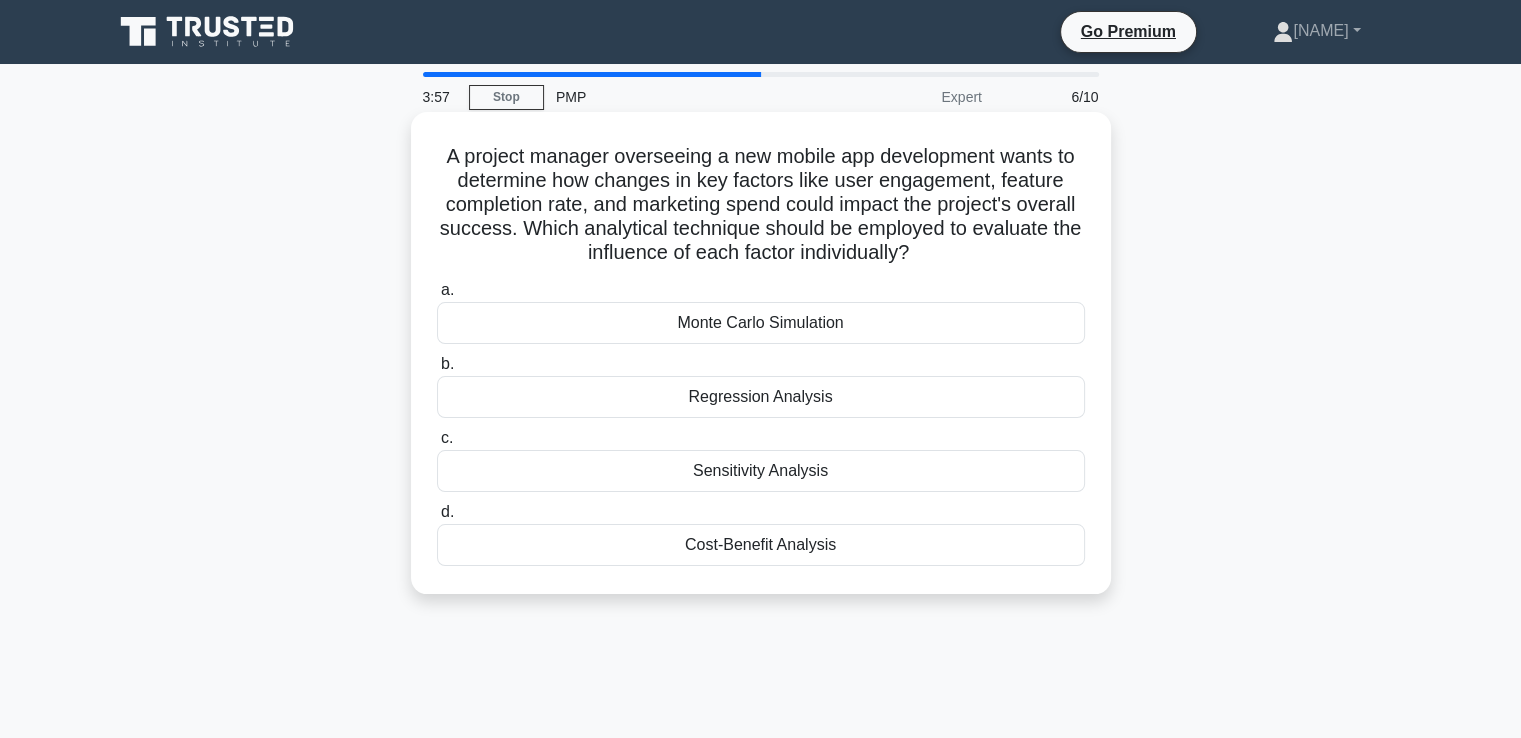 click on "Sensitivity Analysis" at bounding box center [761, 471] 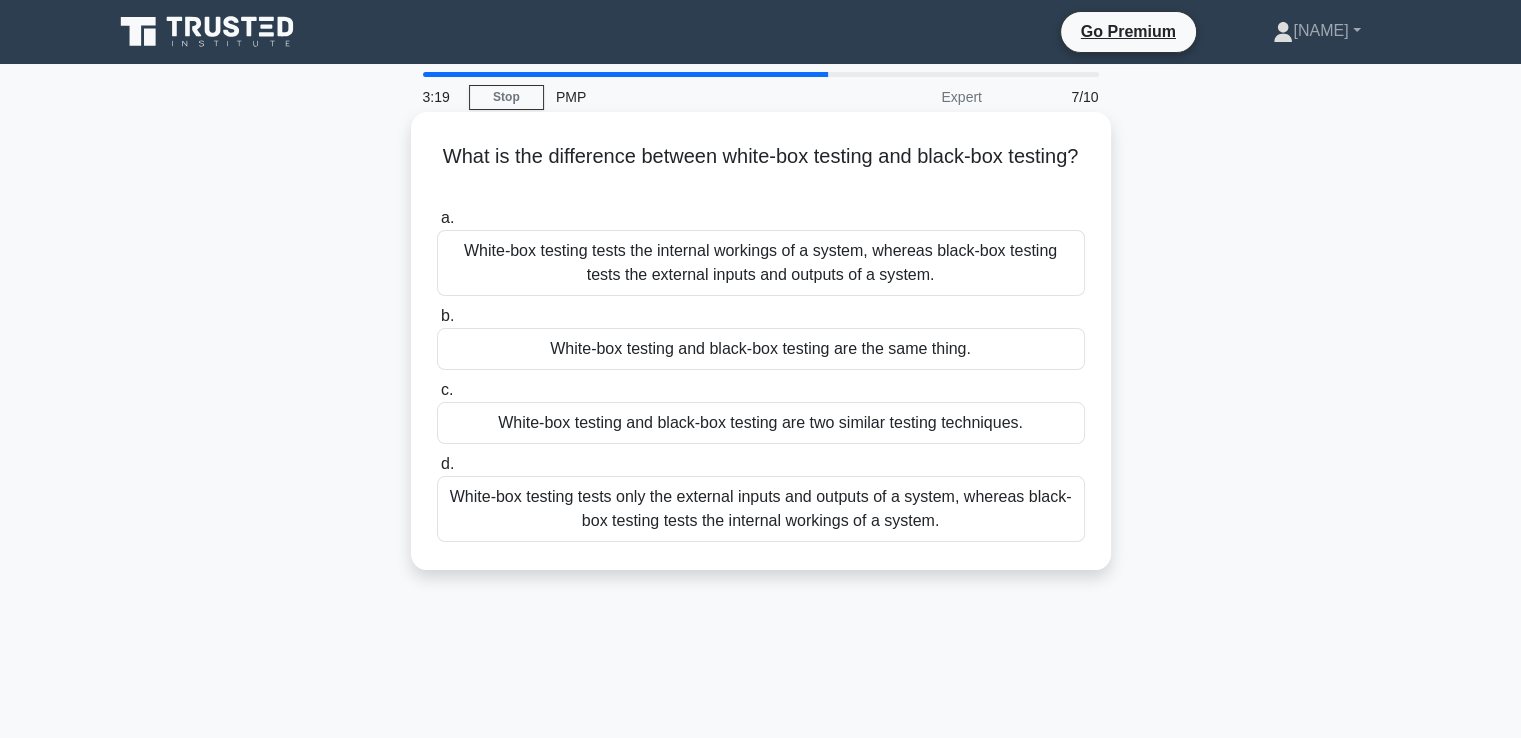 click on "White-box testing tests the internal workings of a system, whereas black-box testing tests the external inputs and outputs of a system." at bounding box center (761, 263) 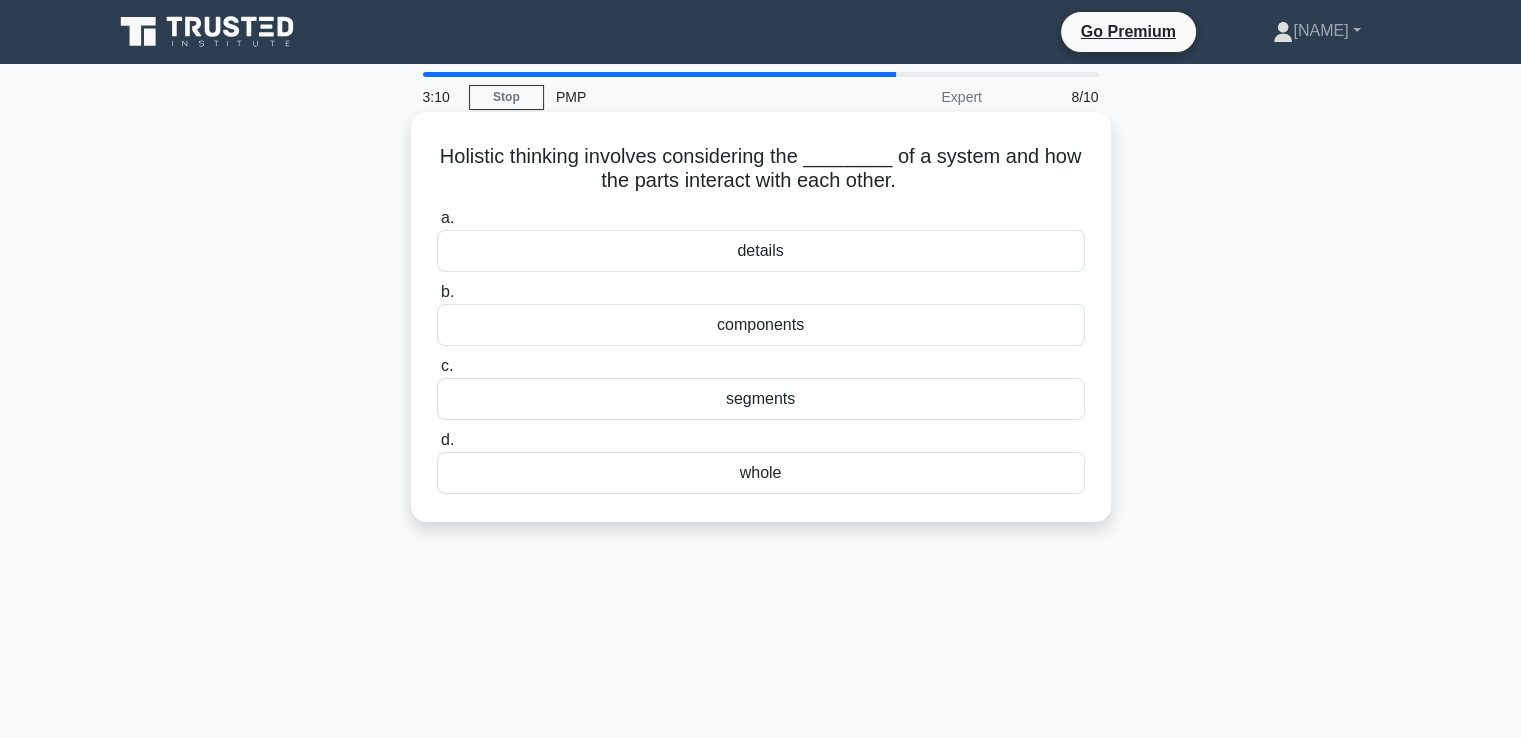 click on "whole" at bounding box center (761, 473) 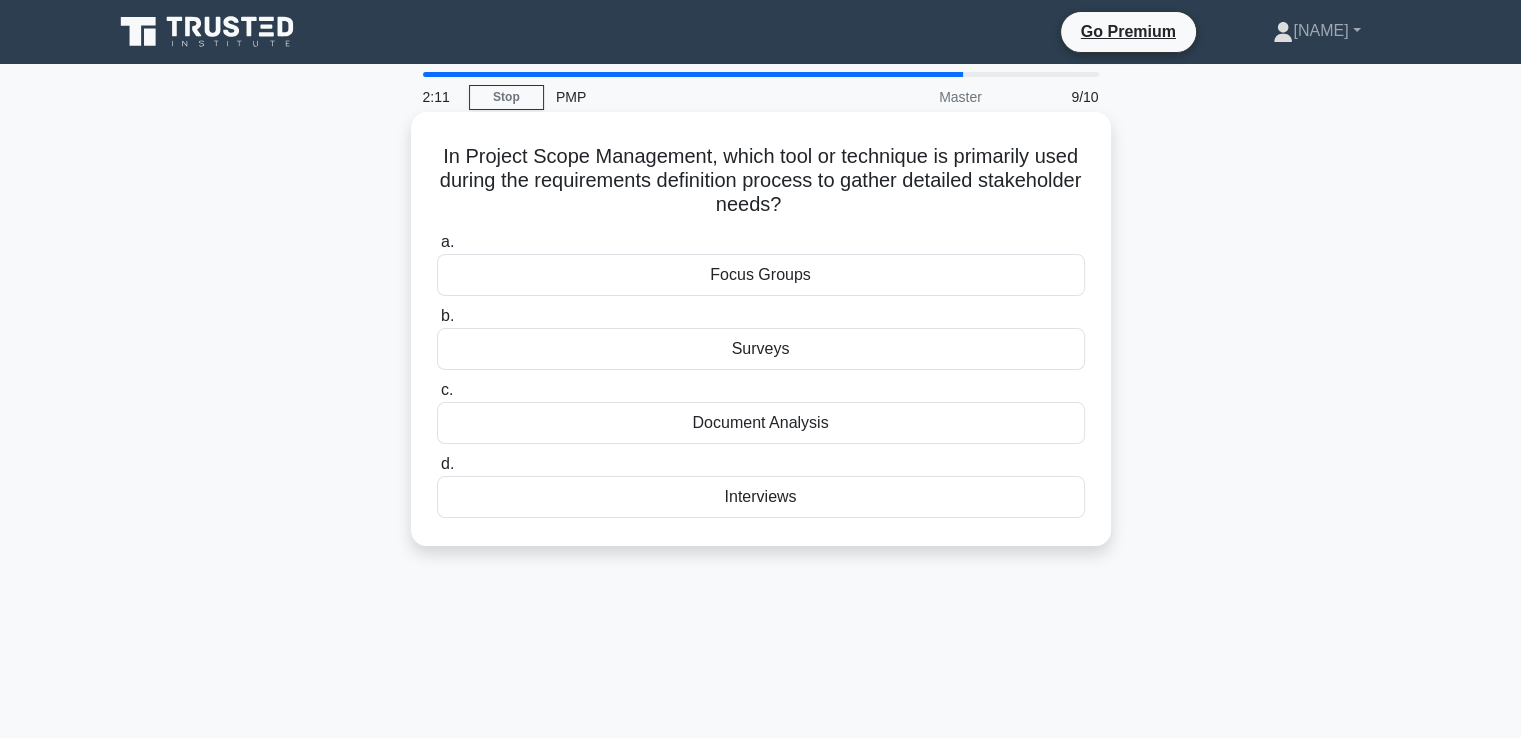 click on "Interviews" at bounding box center (761, 497) 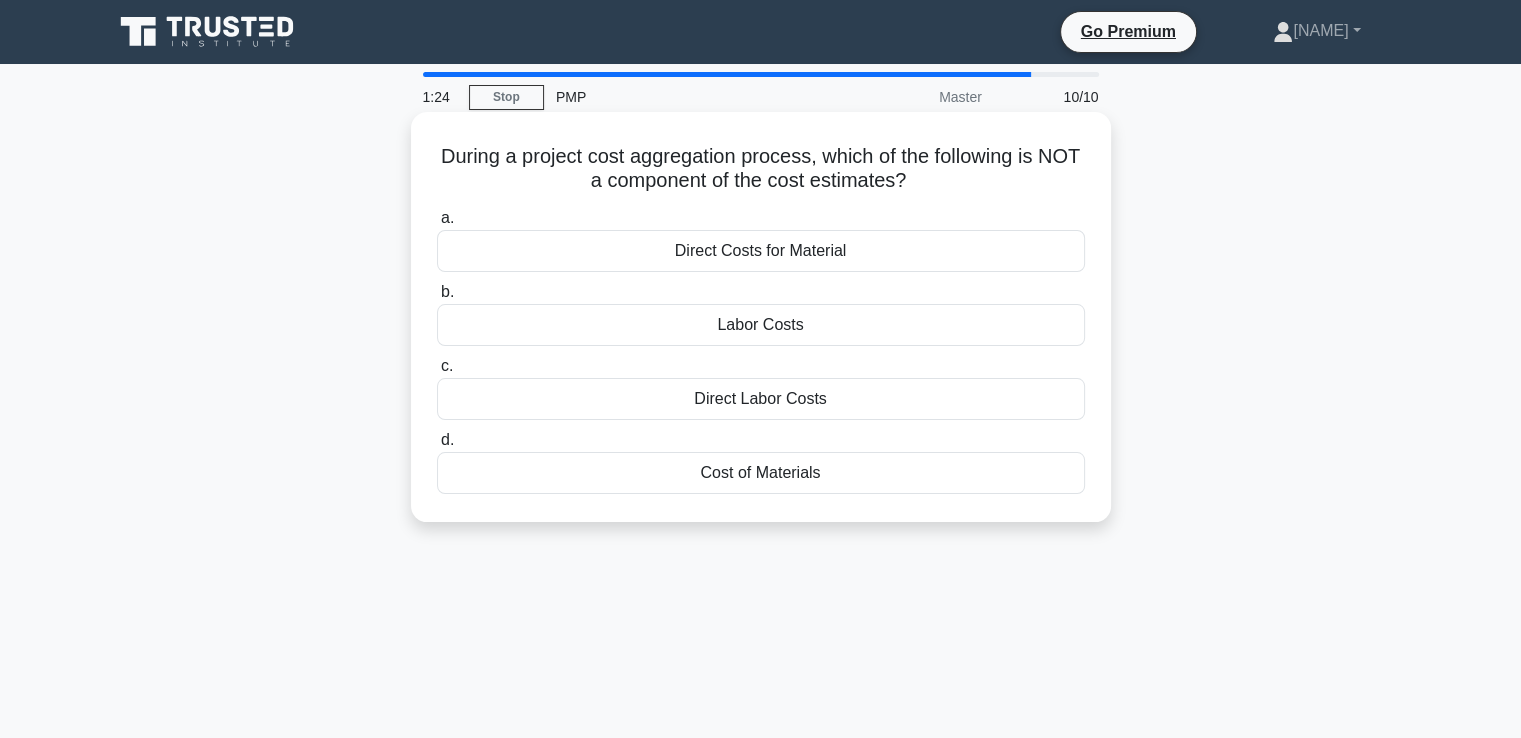 click on "Direct Costs for Material" at bounding box center [761, 251] 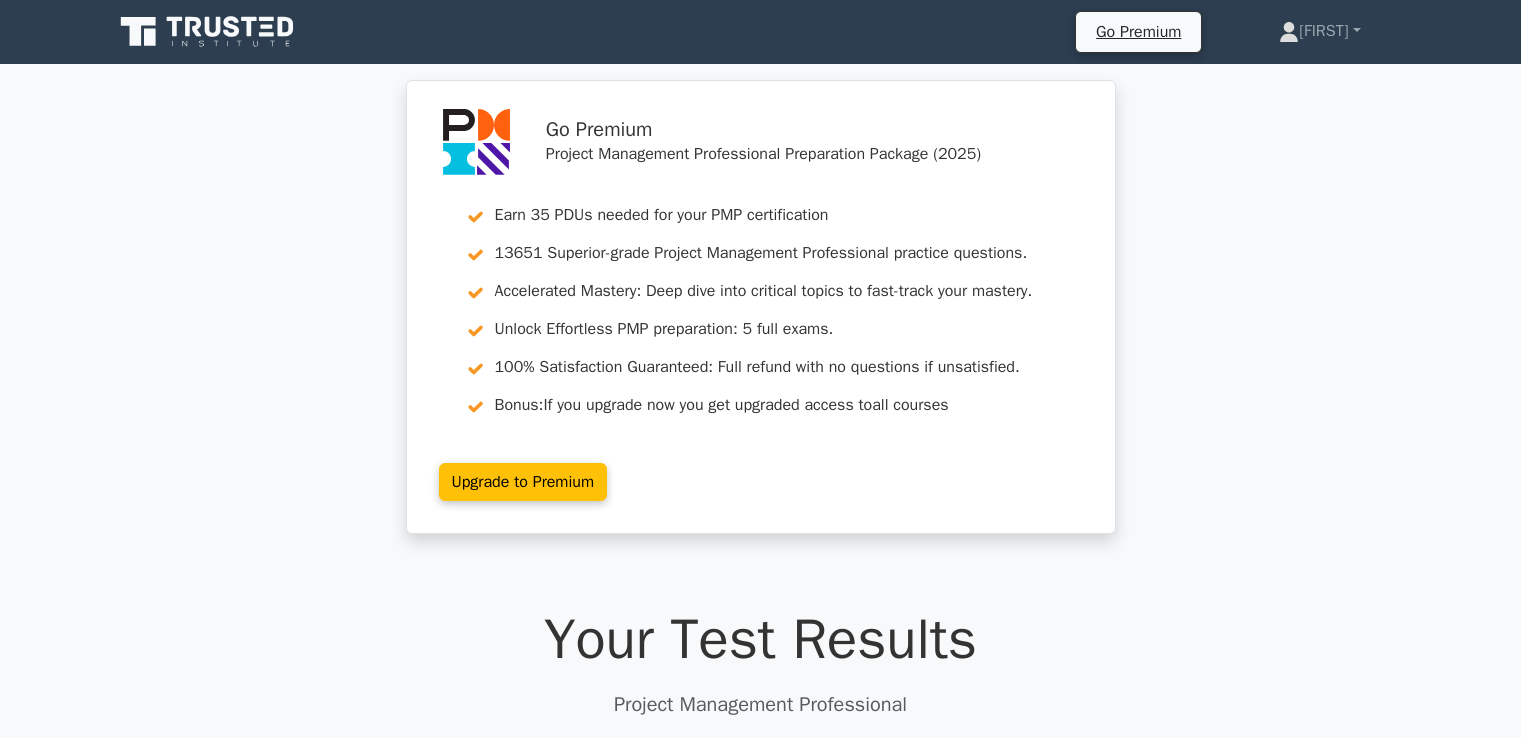 scroll, scrollTop: 0, scrollLeft: 0, axis: both 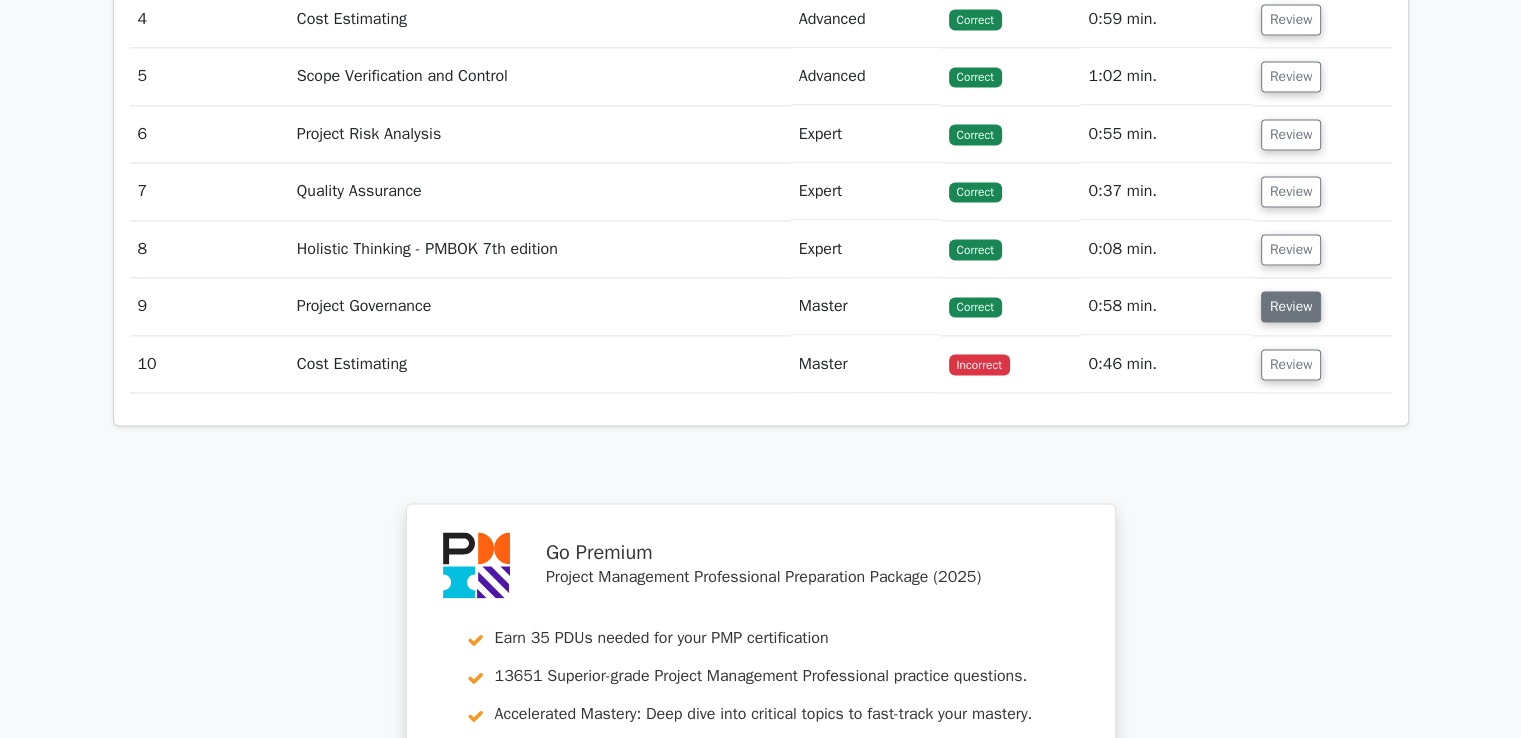 click on "Review" at bounding box center (1291, 306) 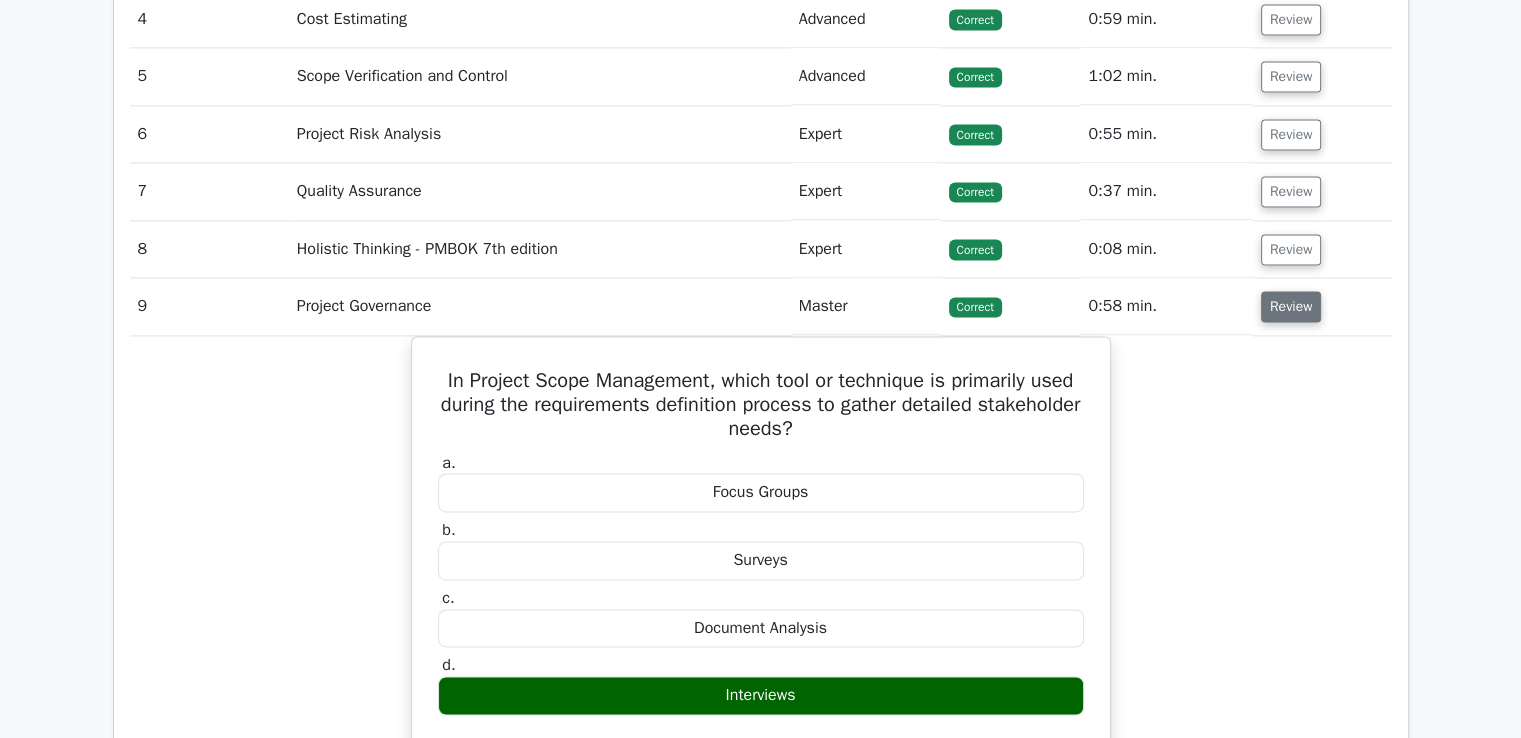 click on "Review" at bounding box center (1291, 306) 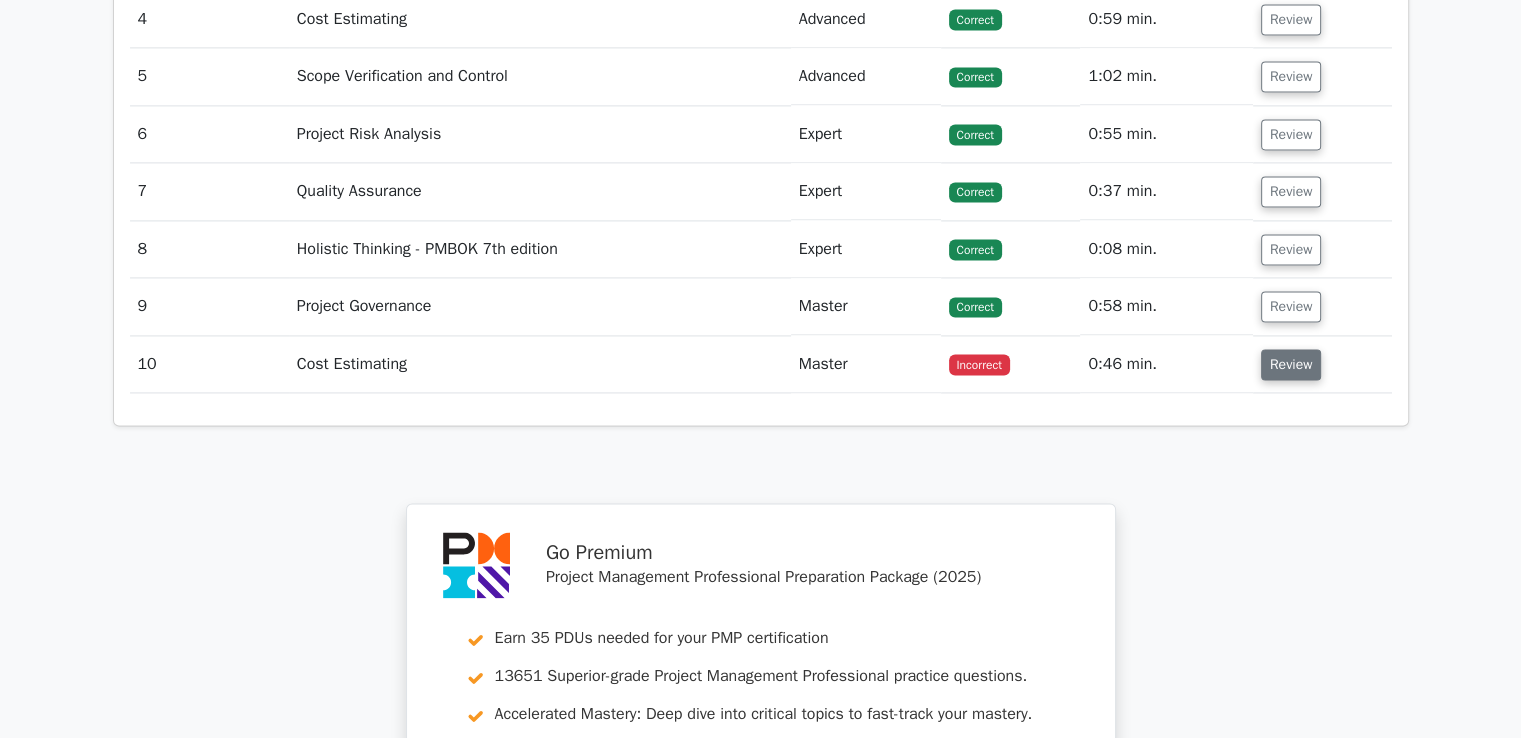 click on "Review" at bounding box center (1291, 364) 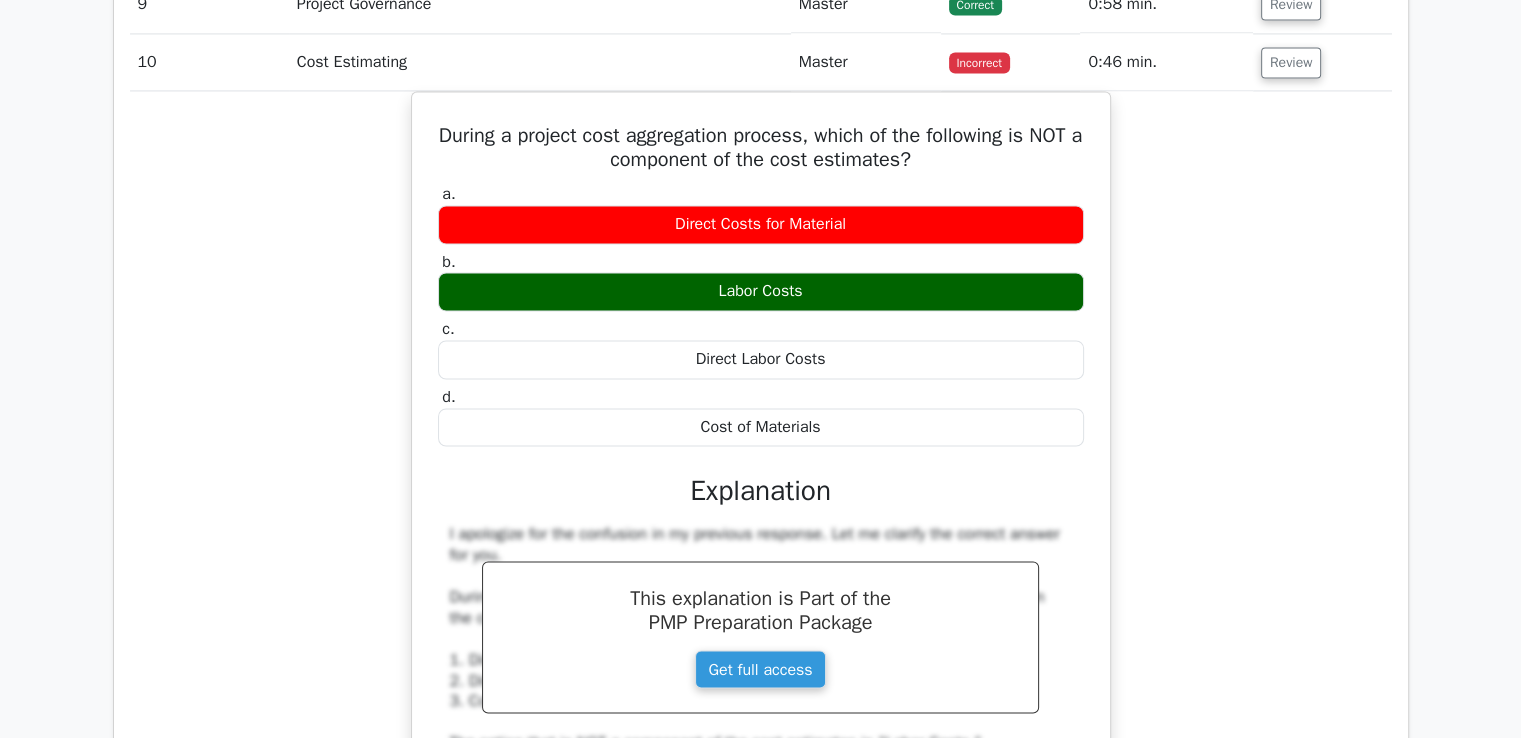 scroll, scrollTop: 3200, scrollLeft: 0, axis: vertical 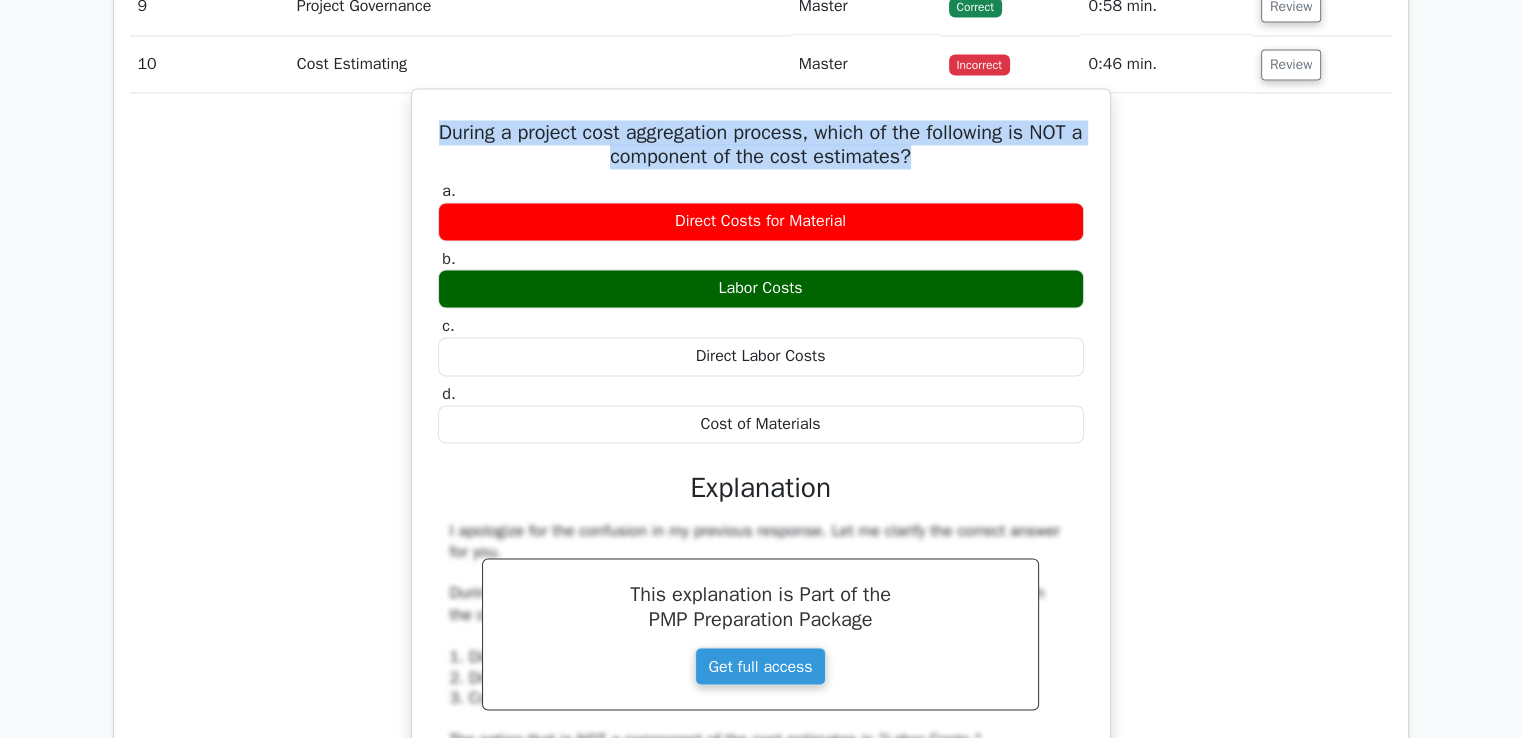 drag, startPoint x: 456, startPoint y: 125, endPoint x: 946, endPoint y: 160, distance: 491.2484 